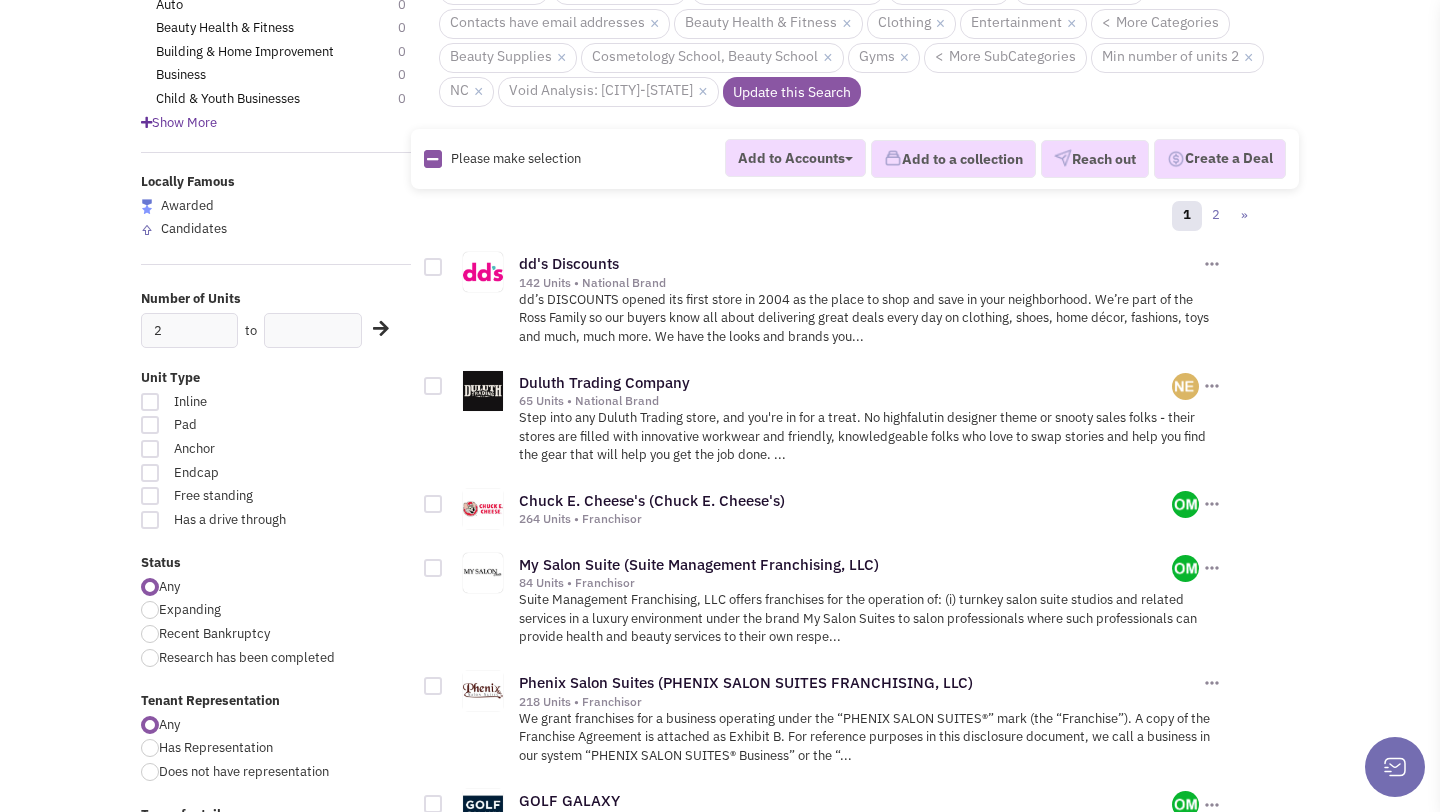 scroll, scrollTop: 182, scrollLeft: 0, axis: vertical 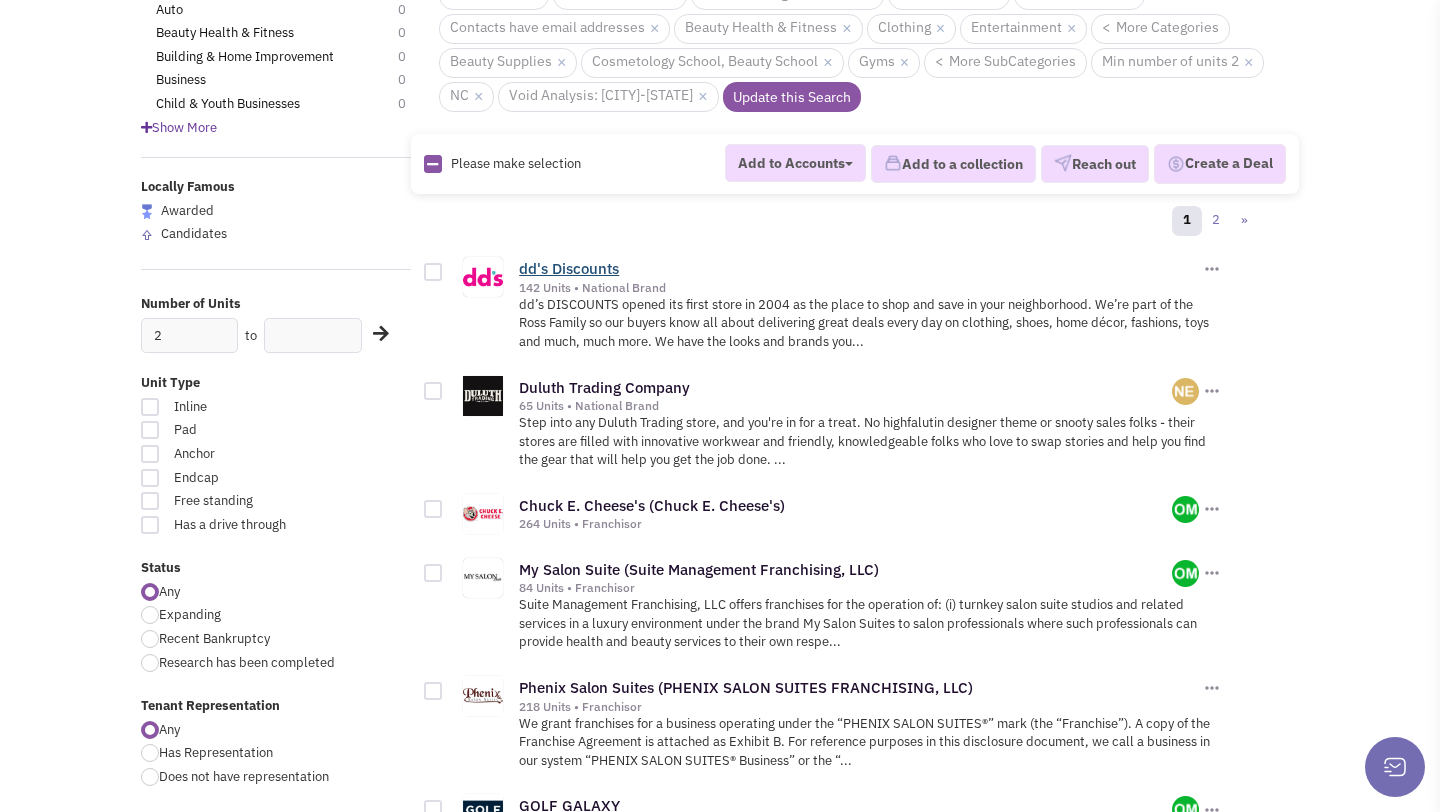 click on "dd's Discounts" at bounding box center (569, 268) 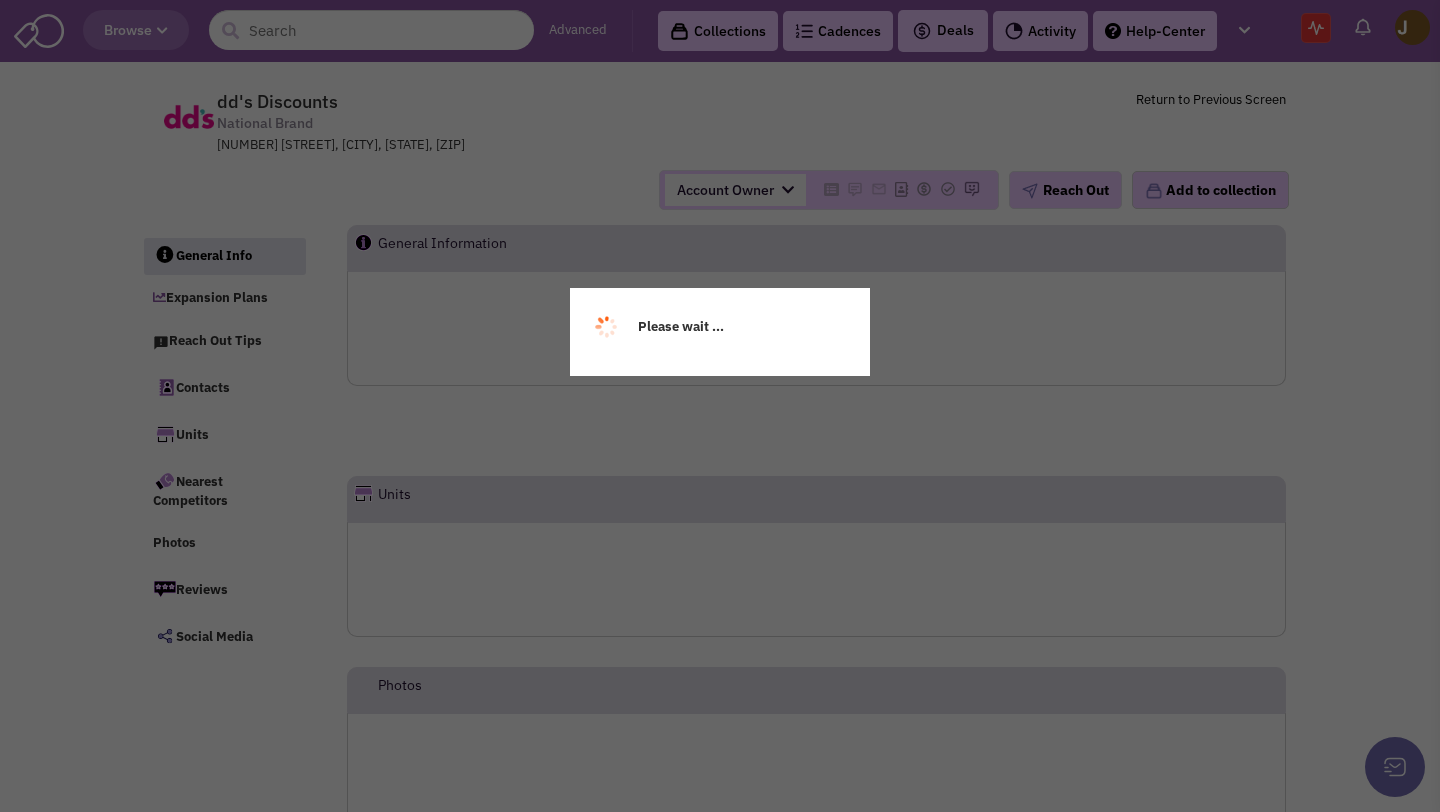 scroll, scrollTop: 0, scrollLeft: 0, axis: both 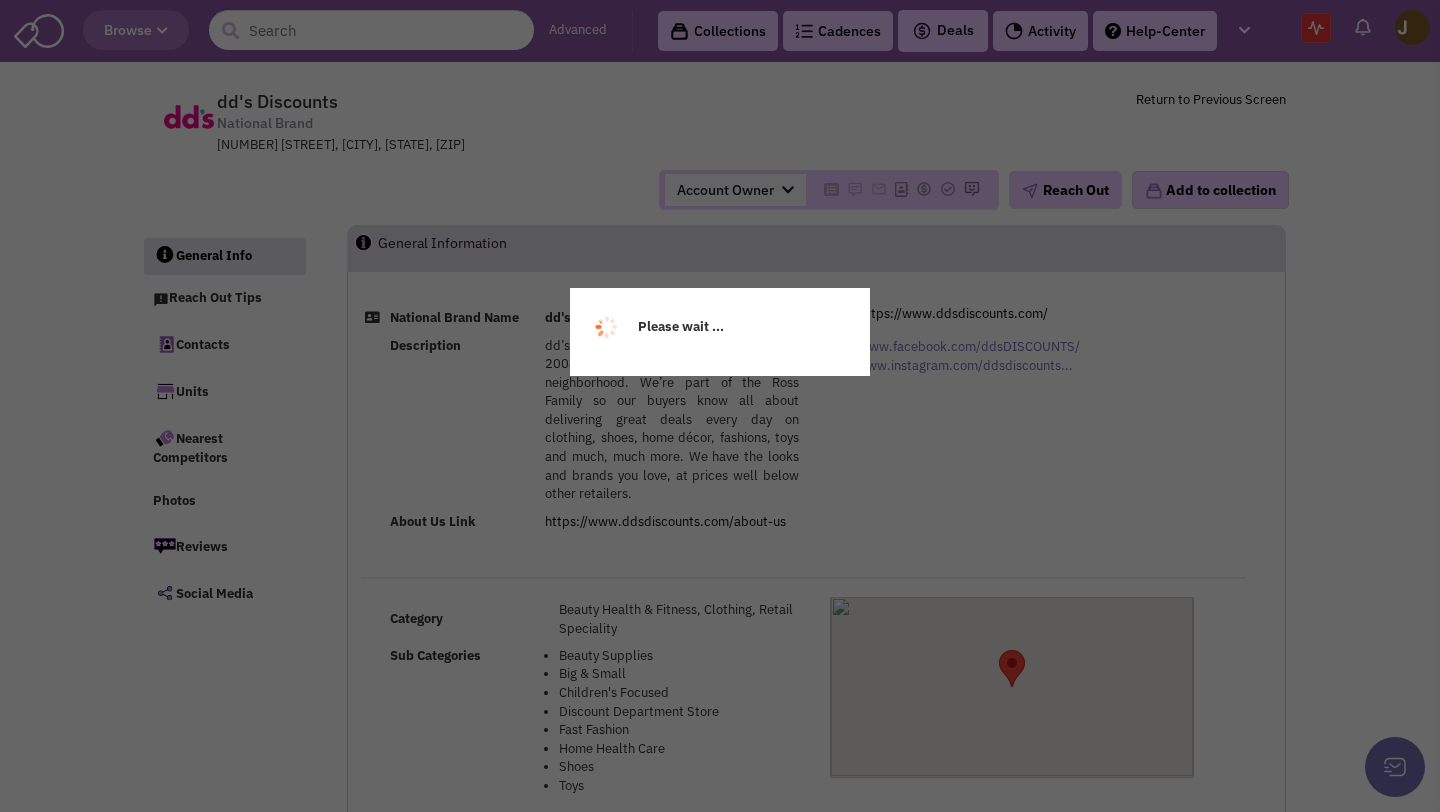select 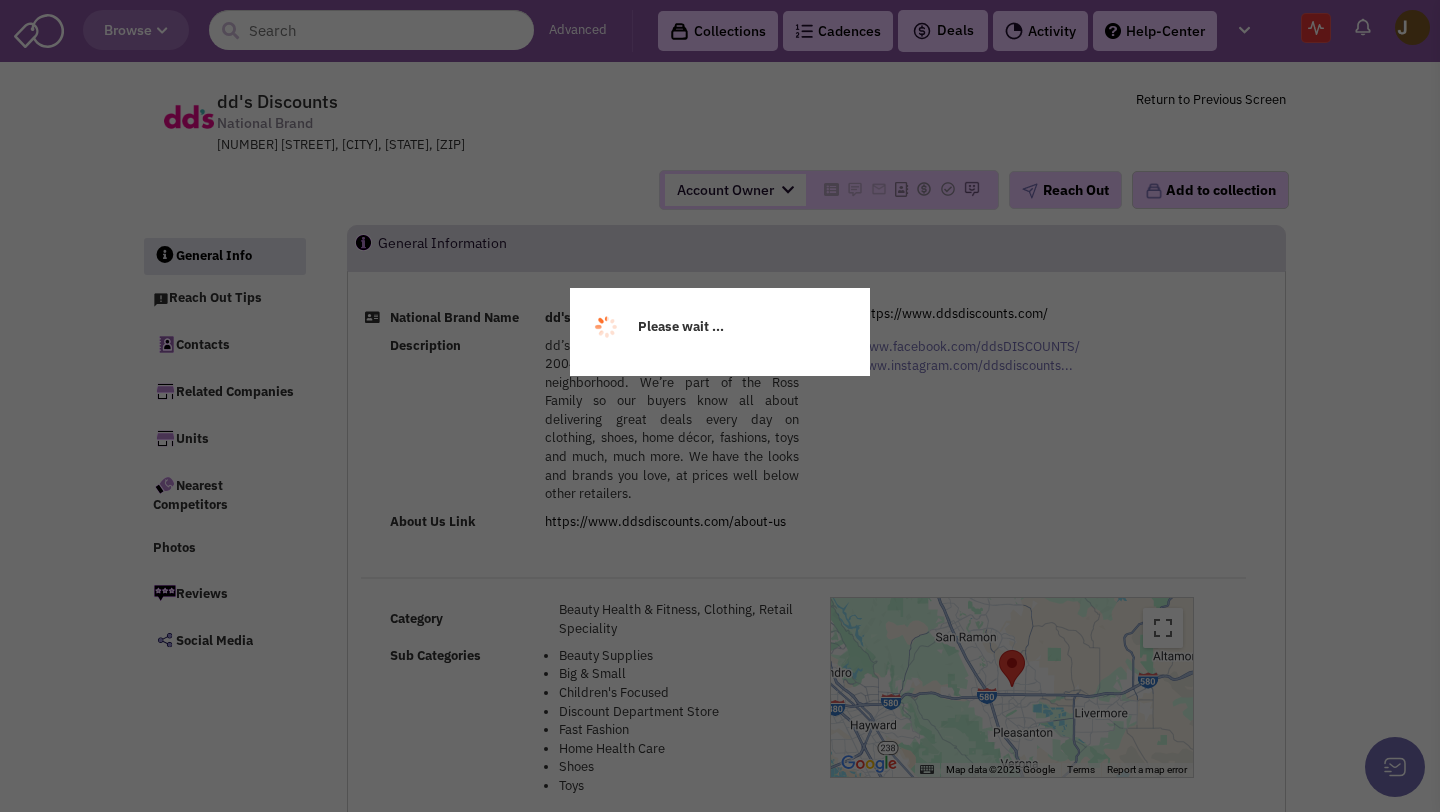 select 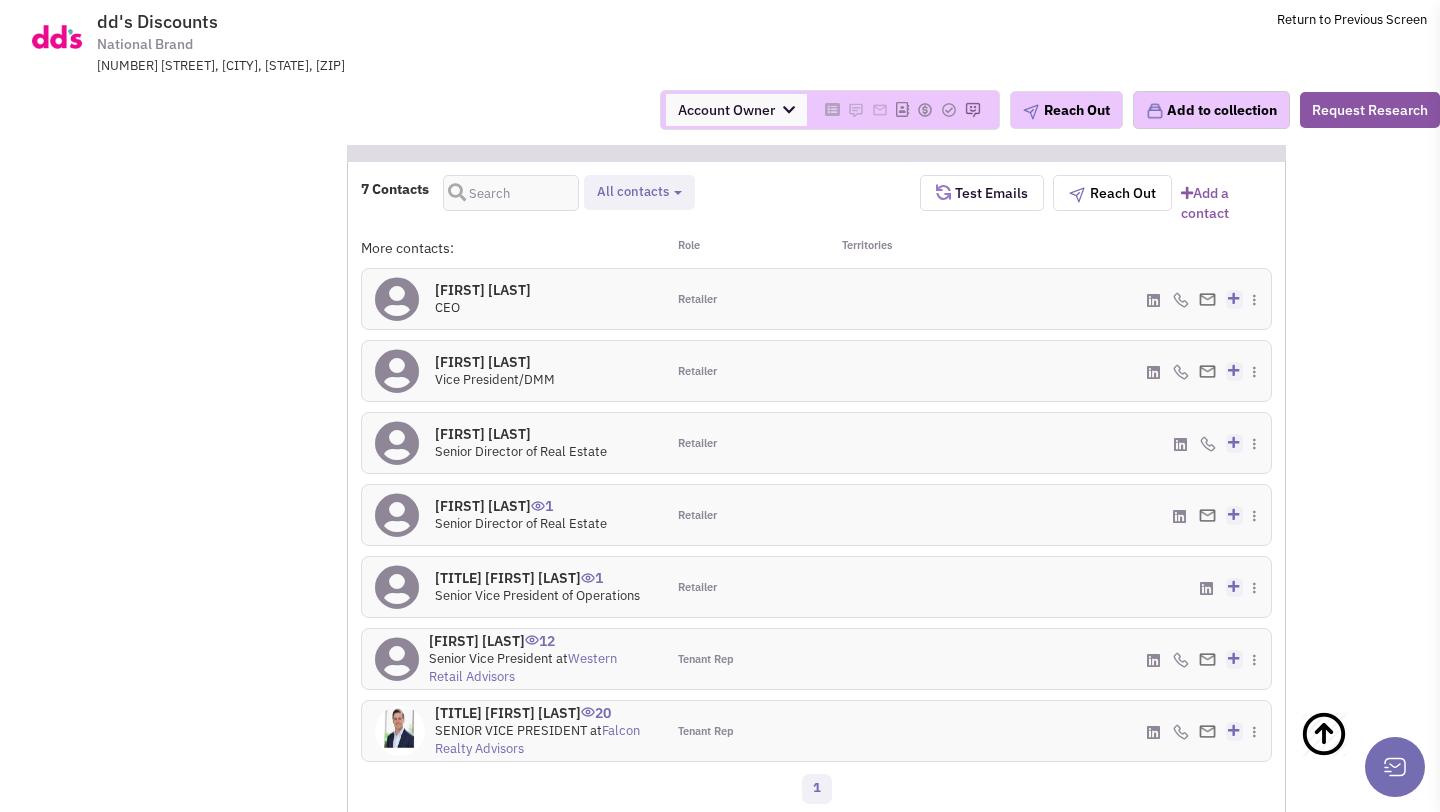 scroll, scrollTop: 1207, scrollLeft: 0, axis: vertical 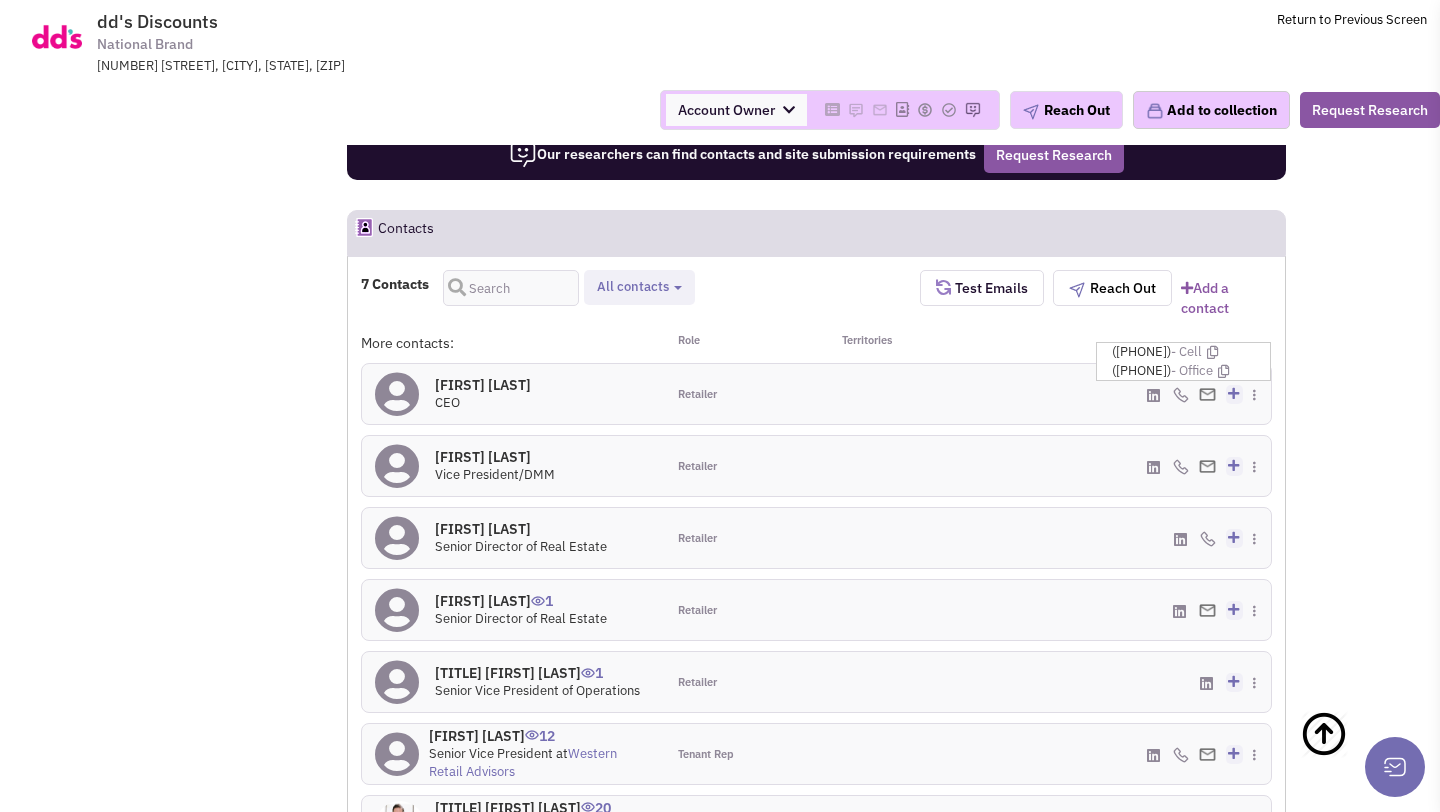 click on "(310) 704-2377
- Cell" at bounding box center [1191, 352] 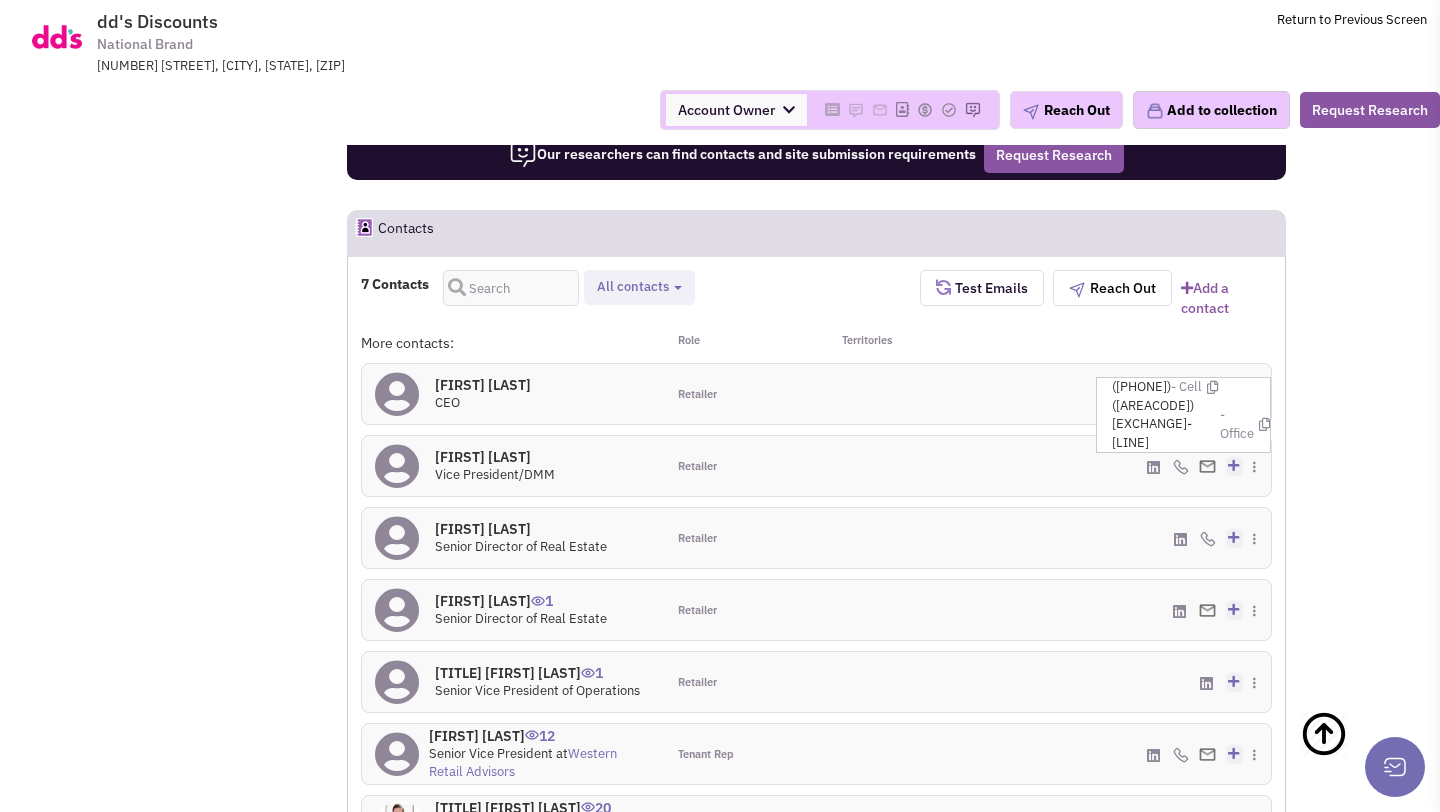 click on "(212) 944-3278
- Office" at bounding box center (1191, 425) 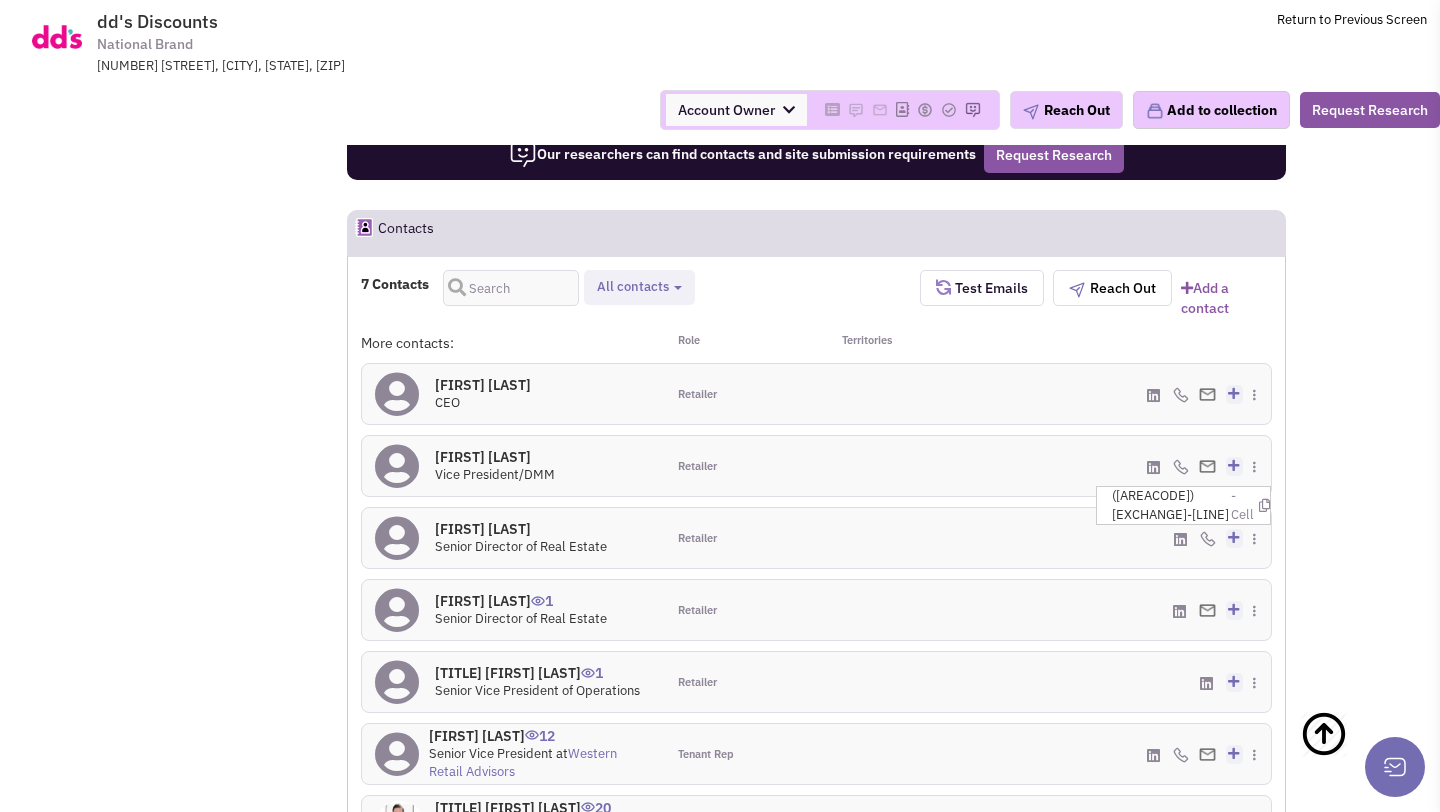 click on "(949) 275-3355
- Cell" at bounding box center [1191, 505] 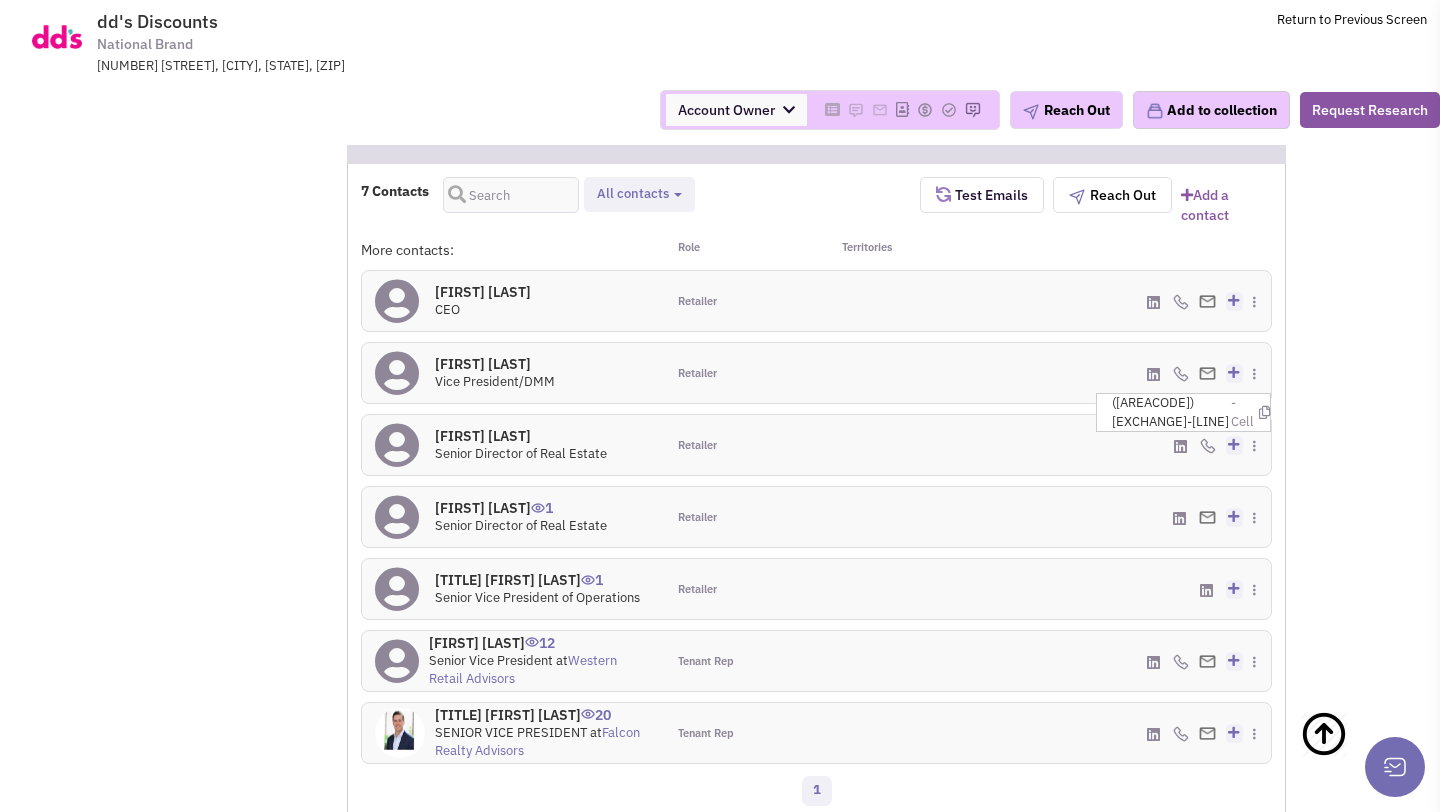 scroll, scrollTop: 1310, scrollLeft: 0, axis: vertical 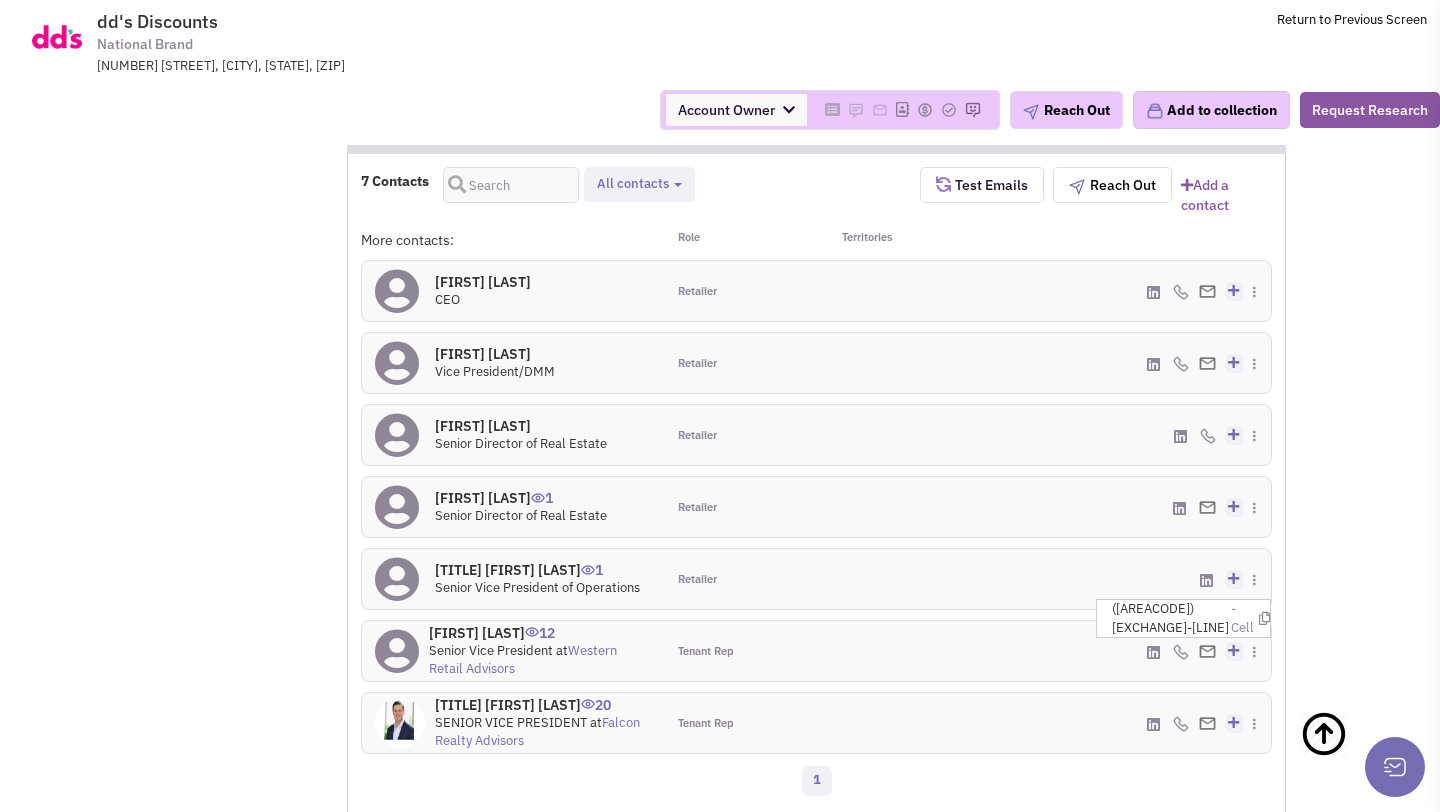 click on "(602) 778-3743
- Cell" at bounding box center [1191, 618] 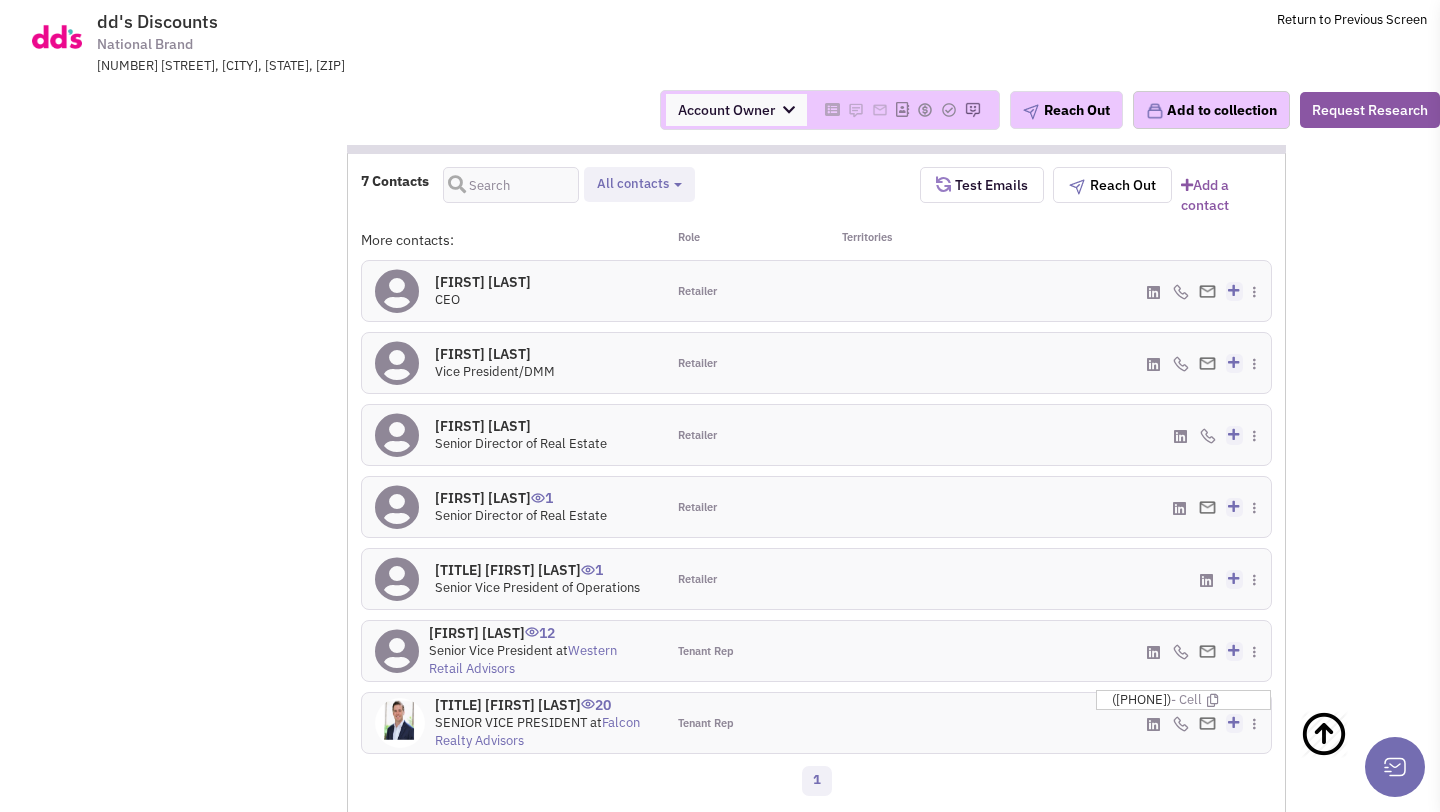 click on "(314) 566-3936
- Cell" at bounding box center (1191, 700) 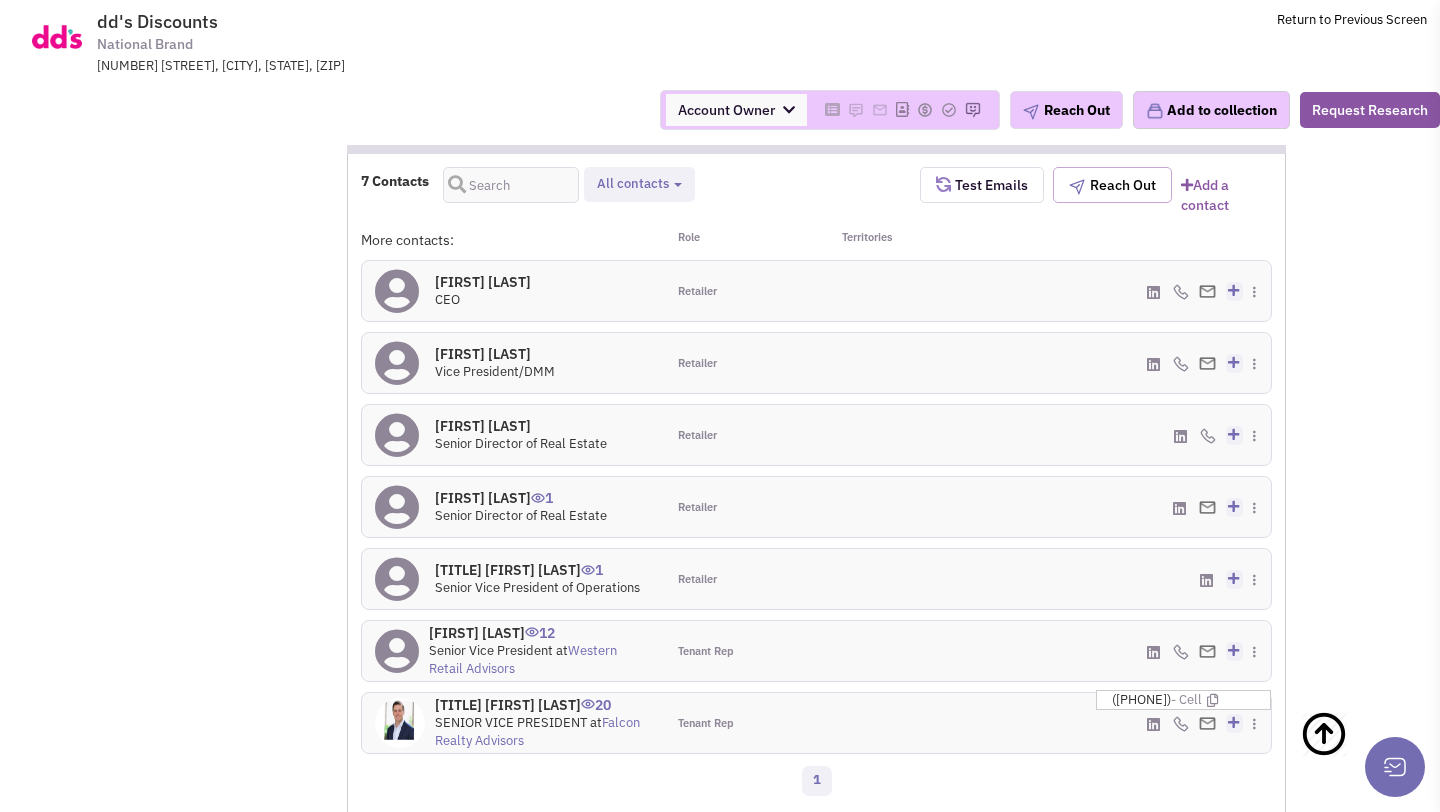 click on "Reach Out" at bounding box center [1112, 185] 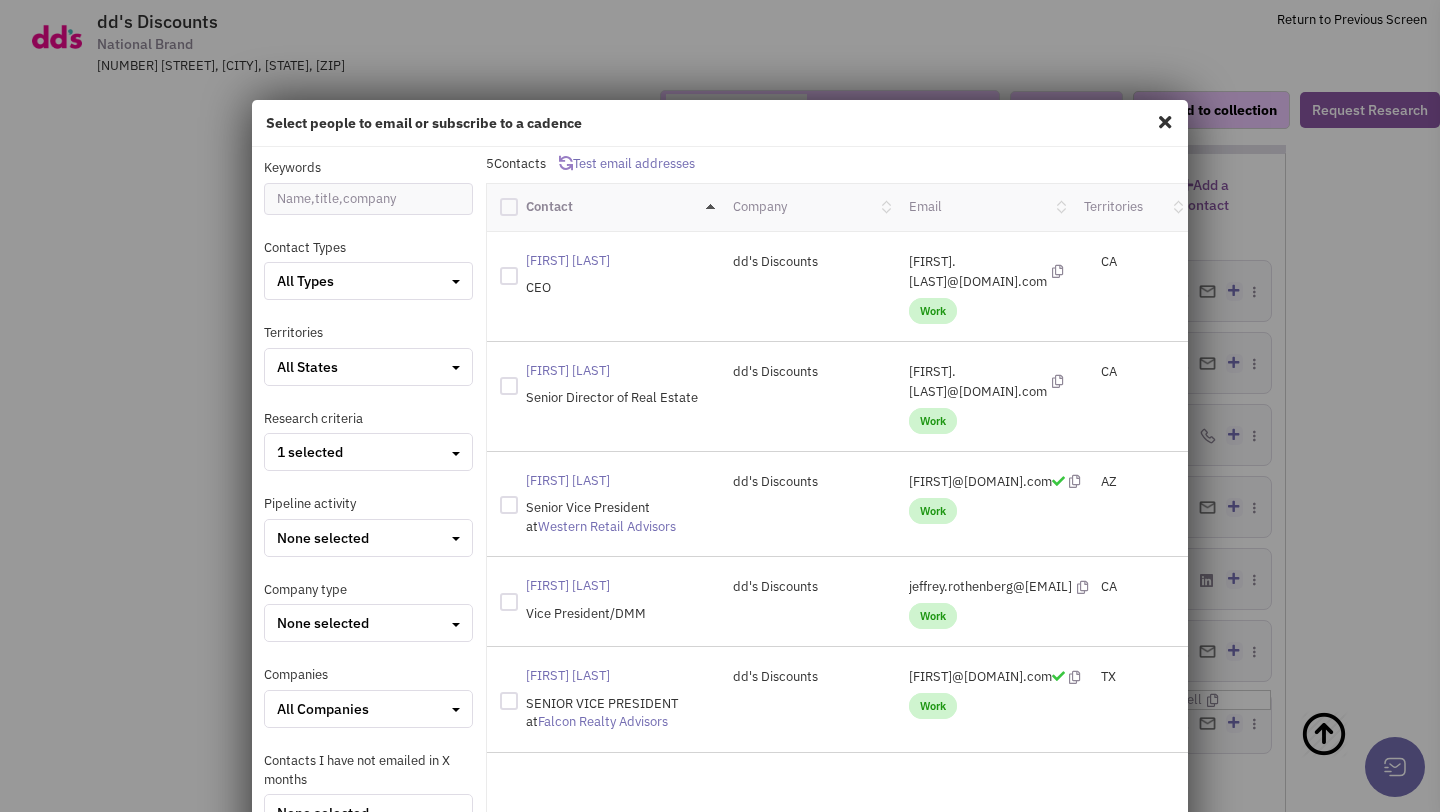 click at bounding box center (513, 205) 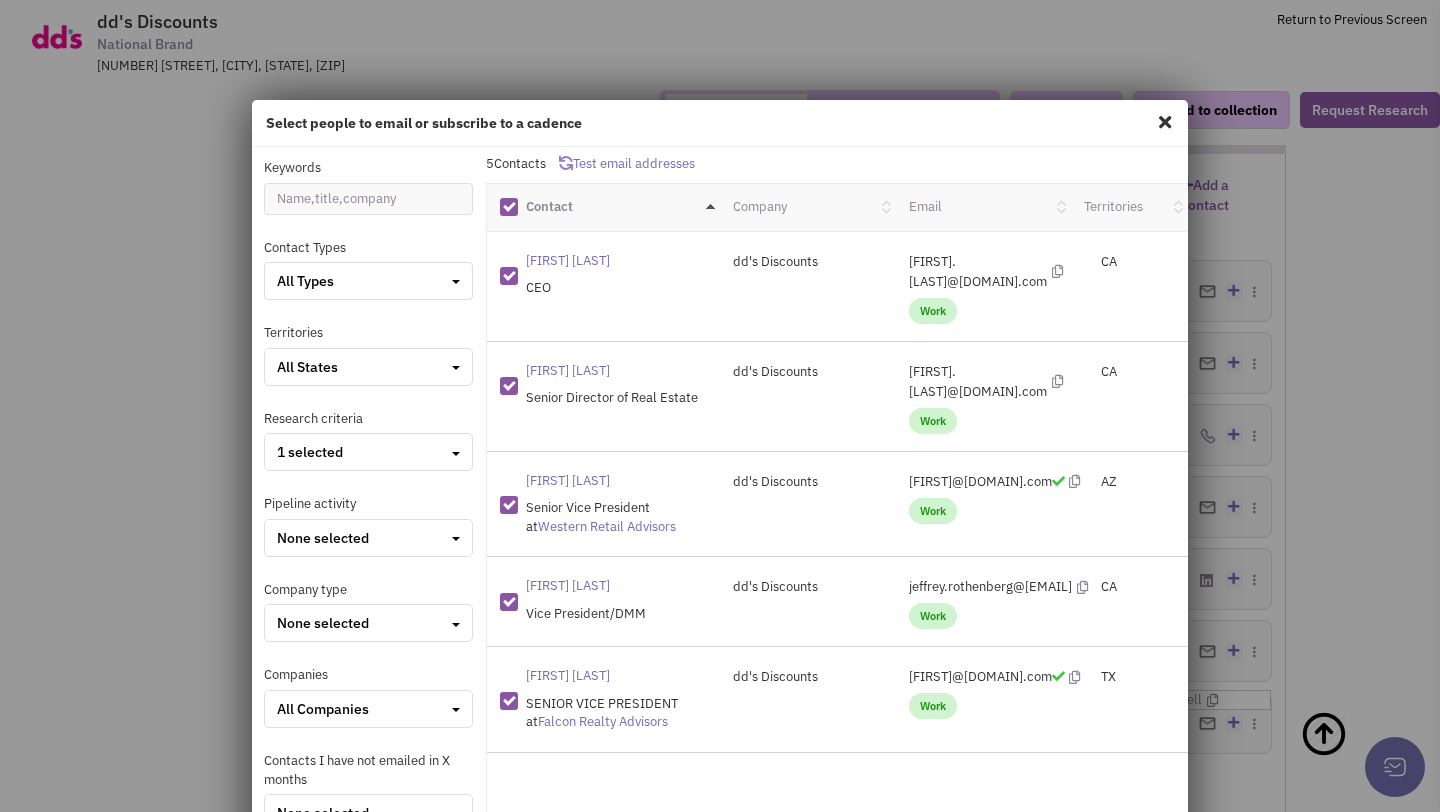 scroll, scrollTop: 241, scrollLeft: 0, axis: vertical 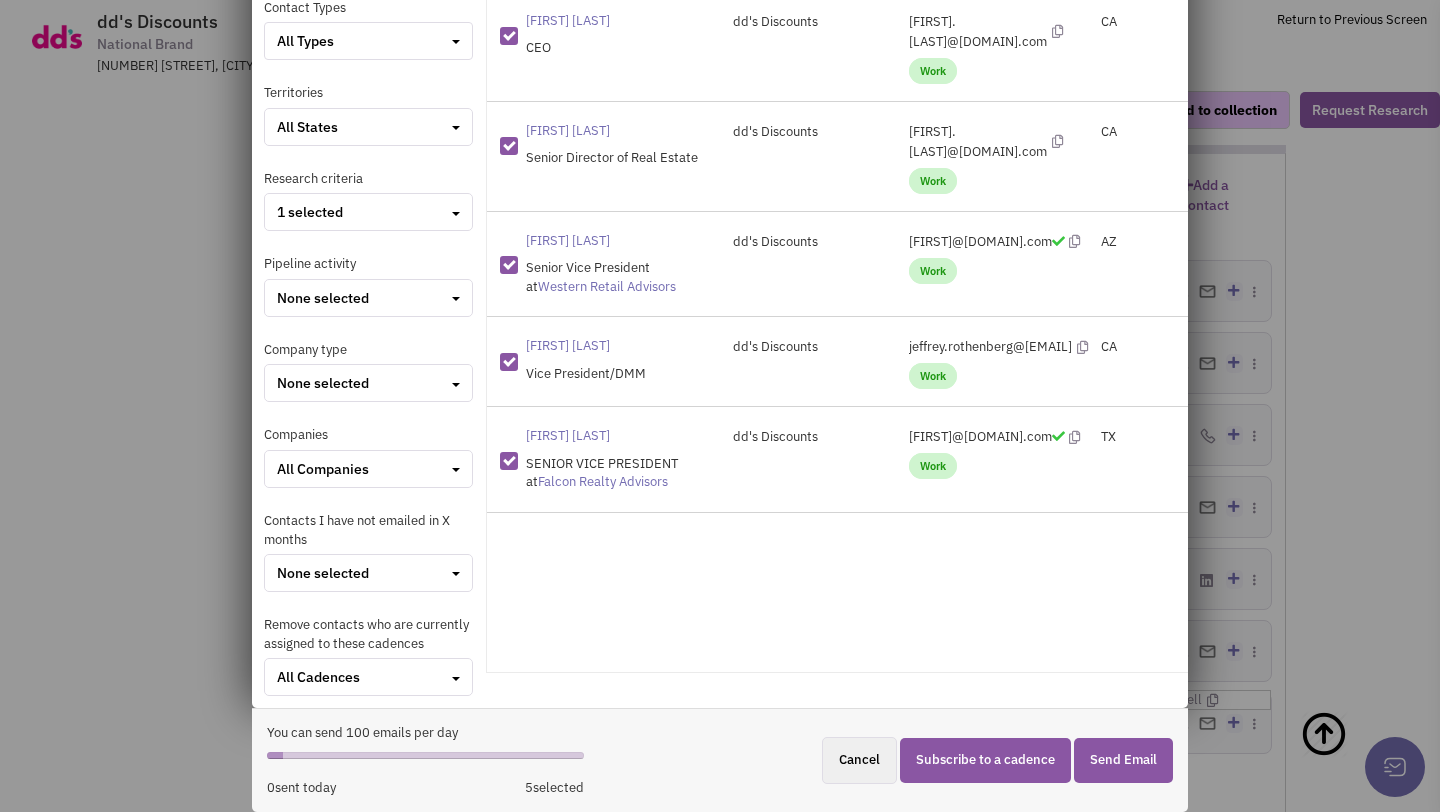 click on "Send Email" at bounding box center [1123, 760] 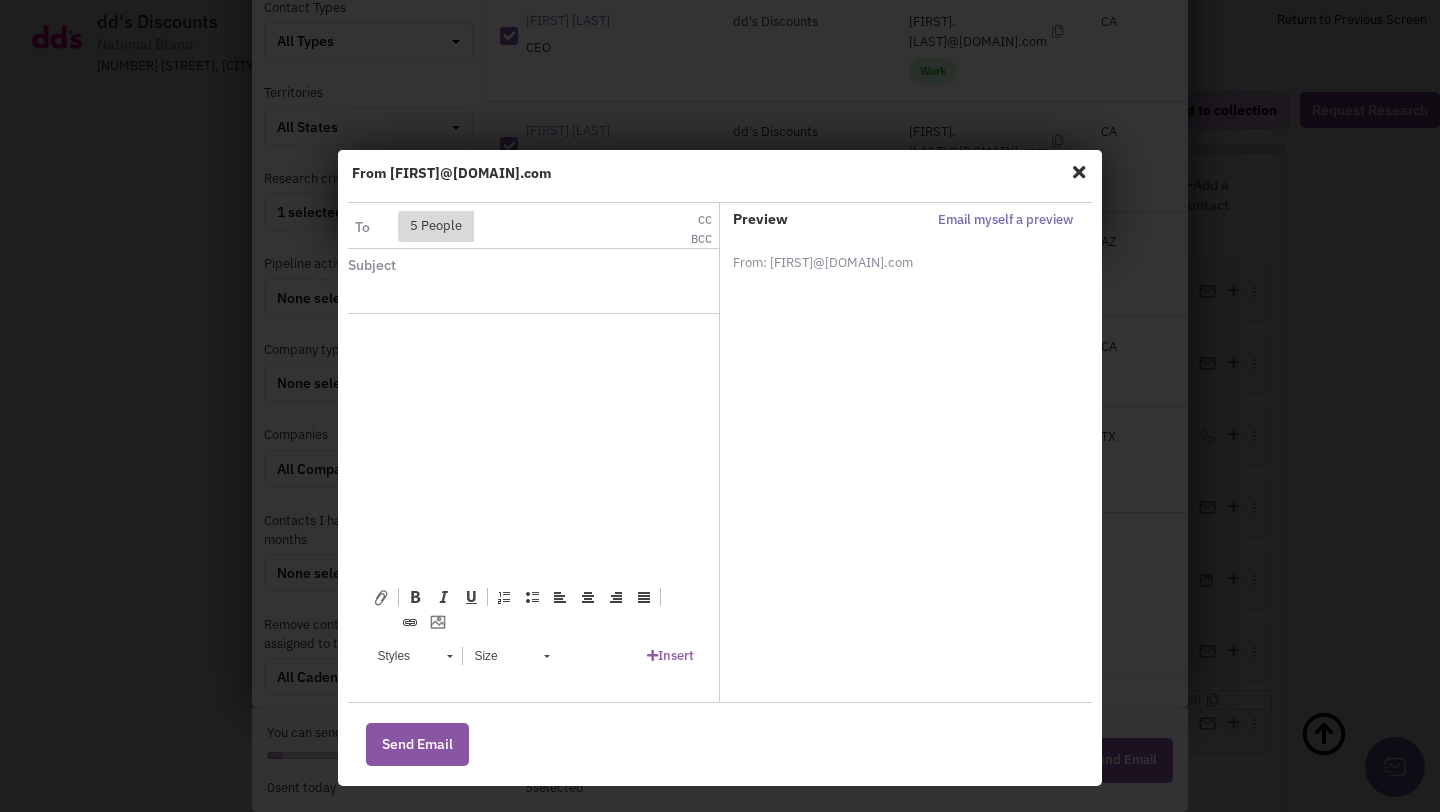 scroll, scrollTop: 0, scrollLeft: 0, axis: both 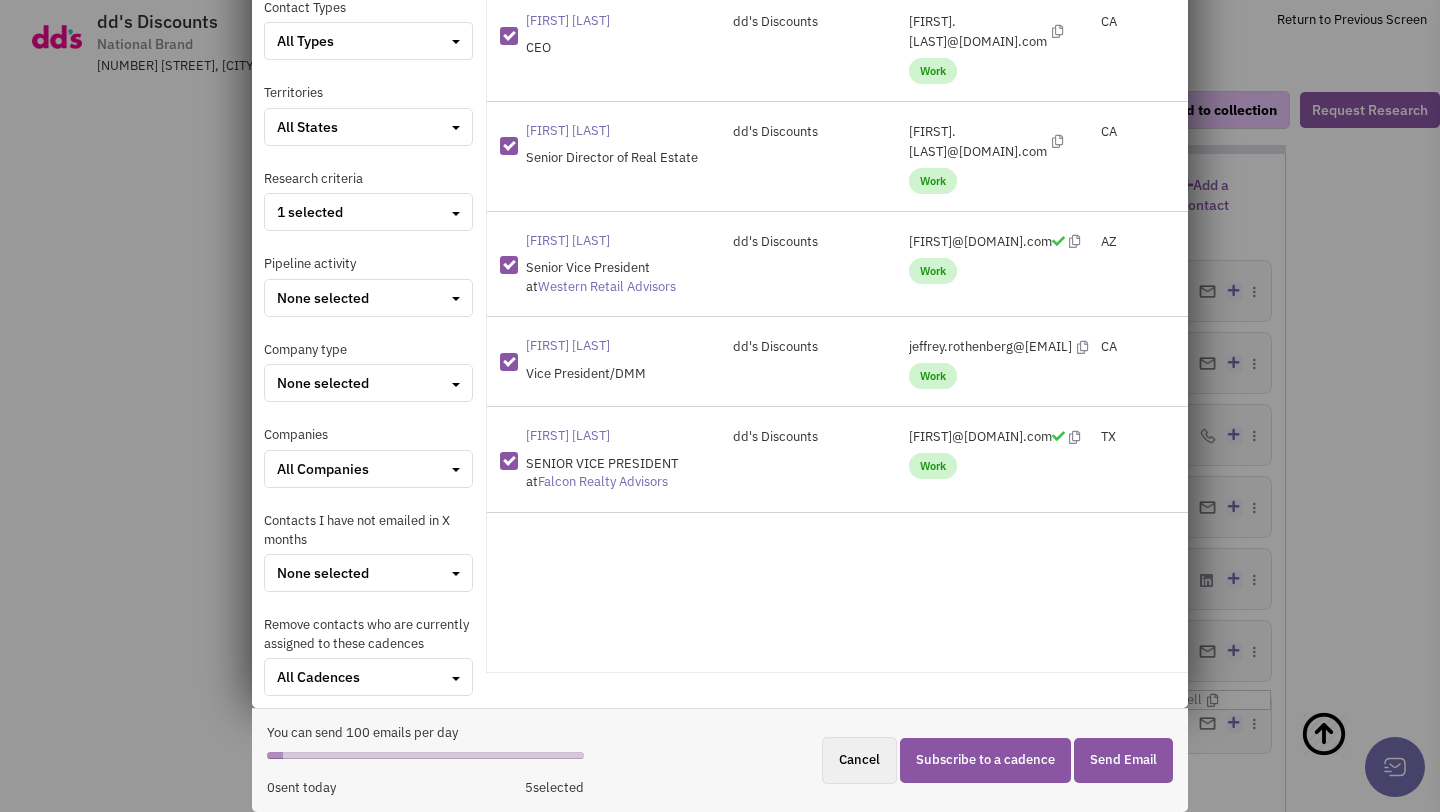 click on "Select people to email or subscribe to a cadence
Keywords
Contact Types
All Types
Entity contacts" at bounding box center (720, 406) 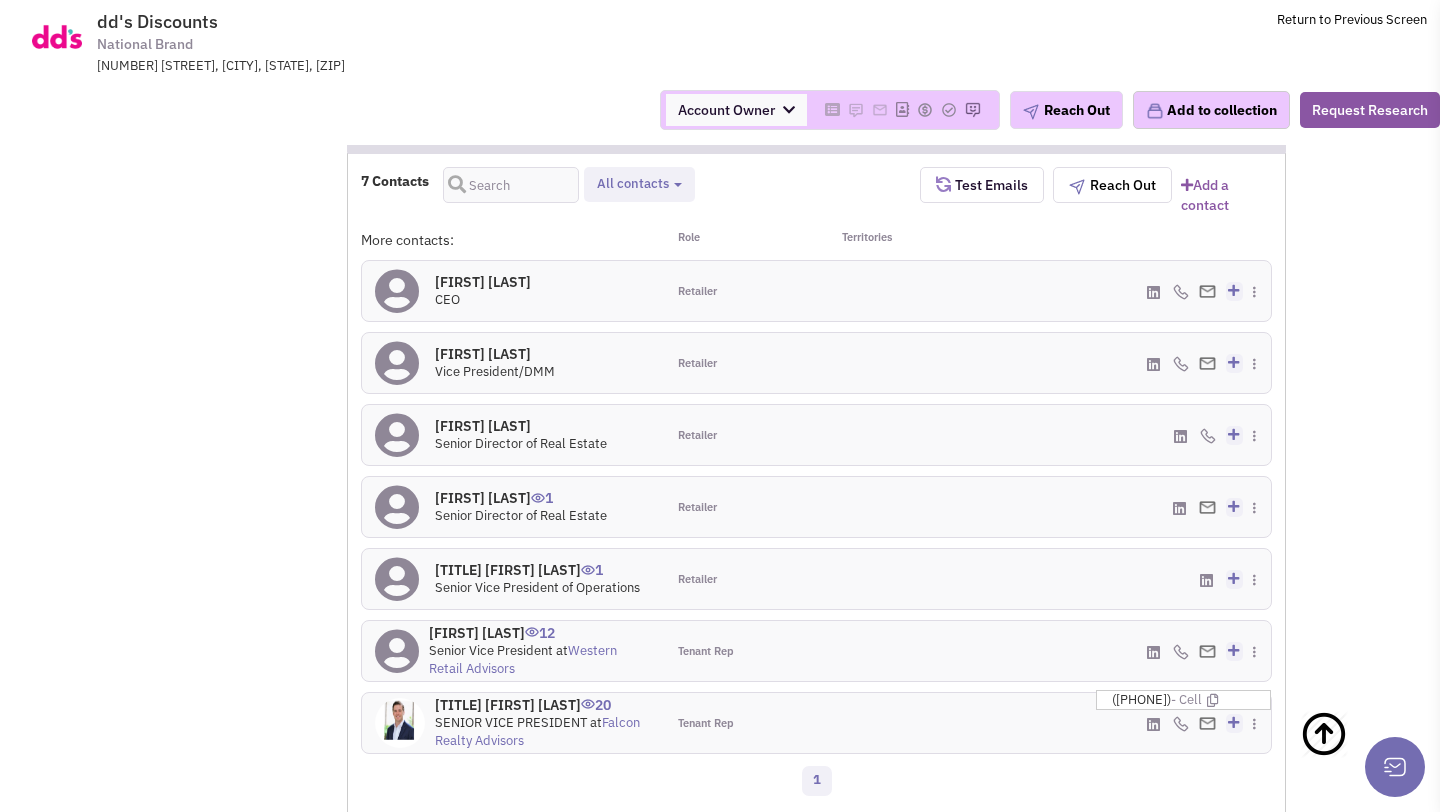 scroll, scrollTop: 167, scrollLeft: 0, axis: vertical 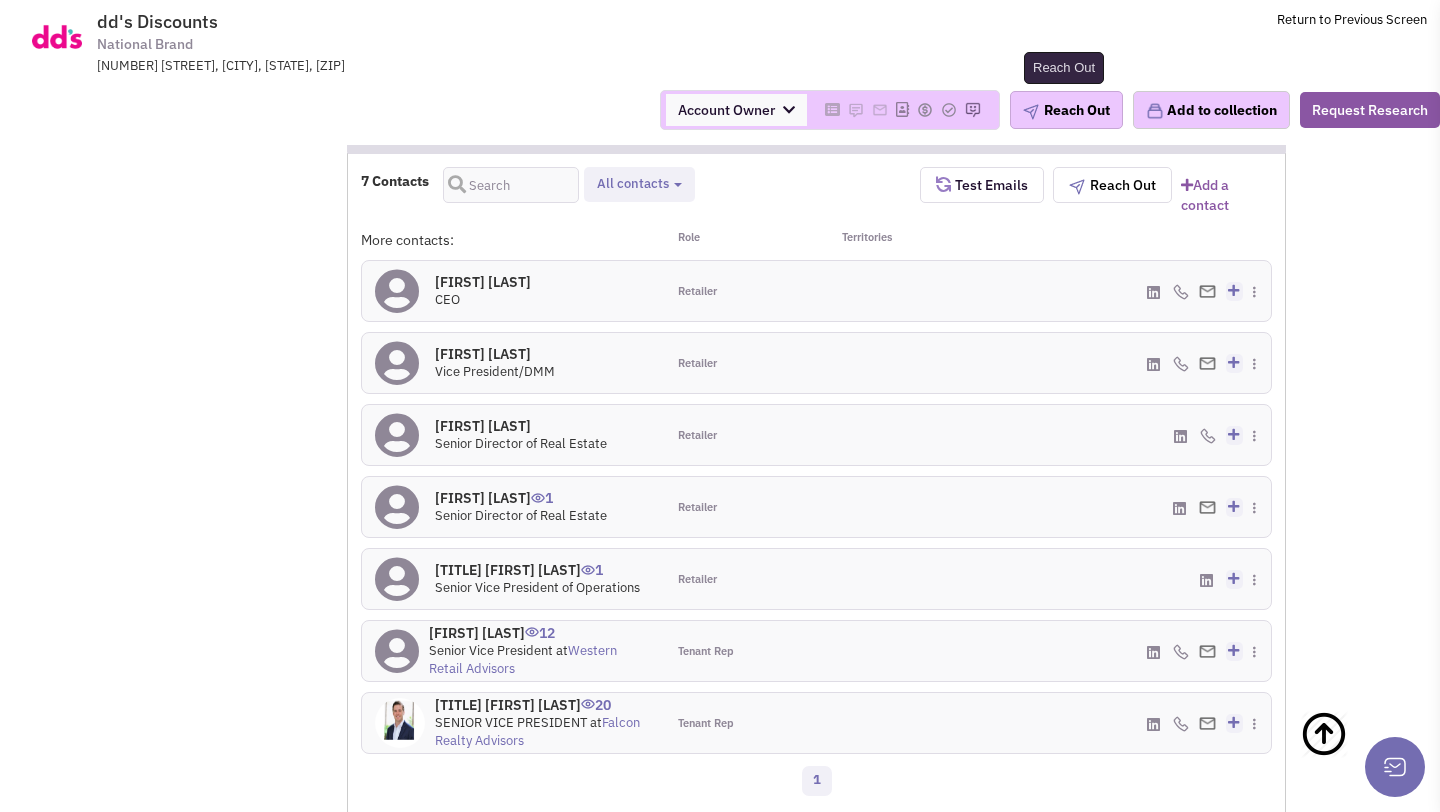 click on "Reach Out" at bounding box center (1066, 110) 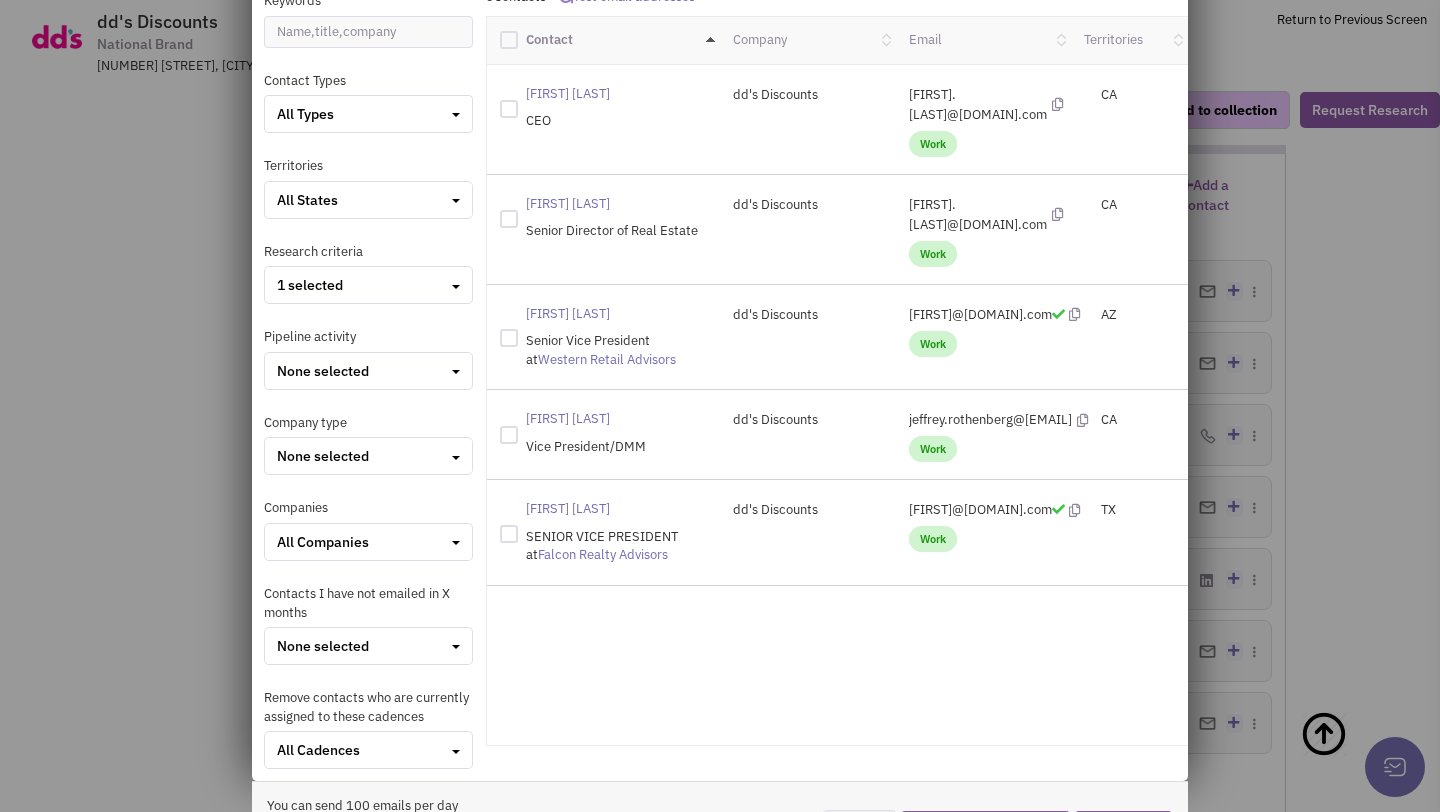 scroll, scrollTop: 0, scrollLeft: 0, axis: both 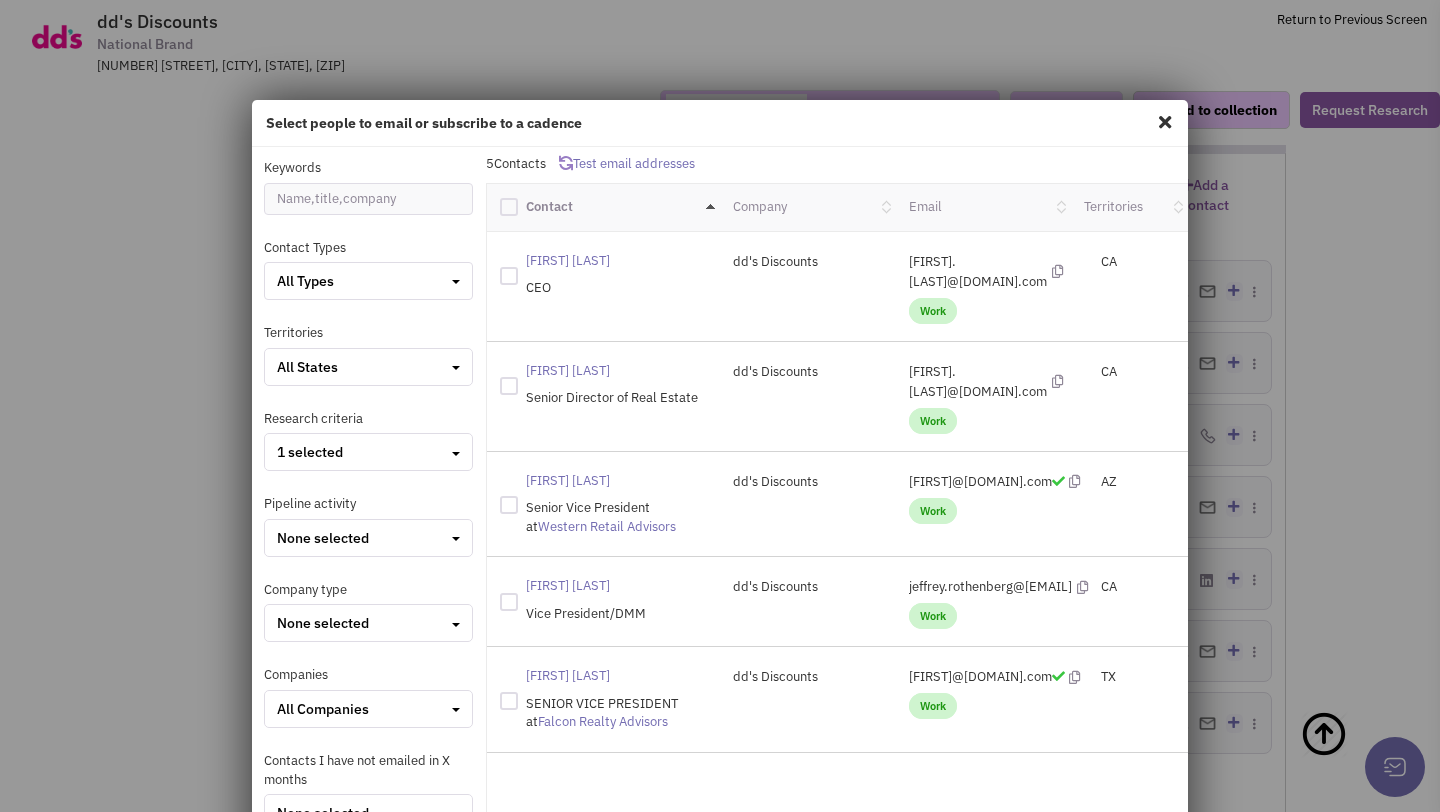 click at bounding box center [509, 207] 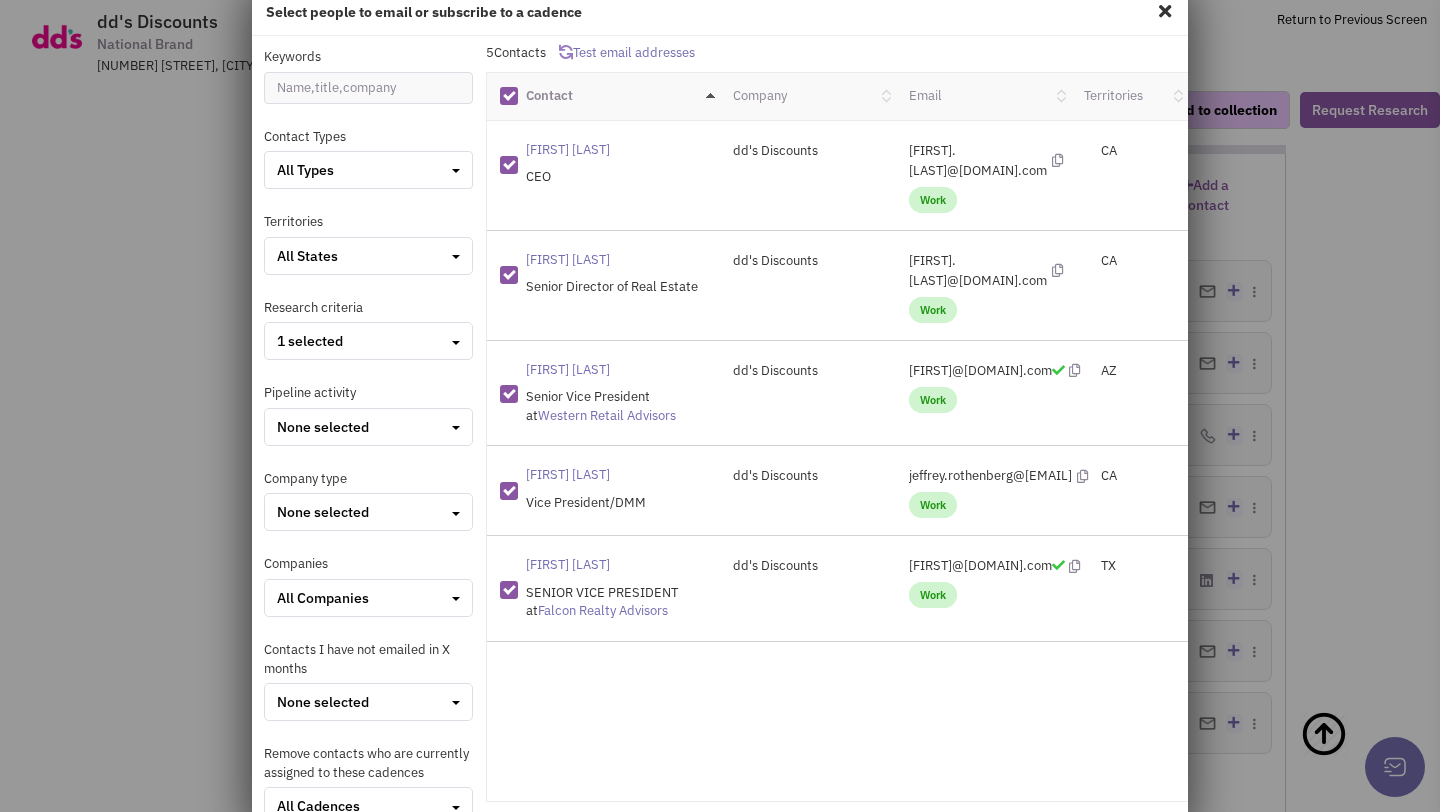 scroll, scrollTop: 241, scrollLeft: 0, axis: vertical 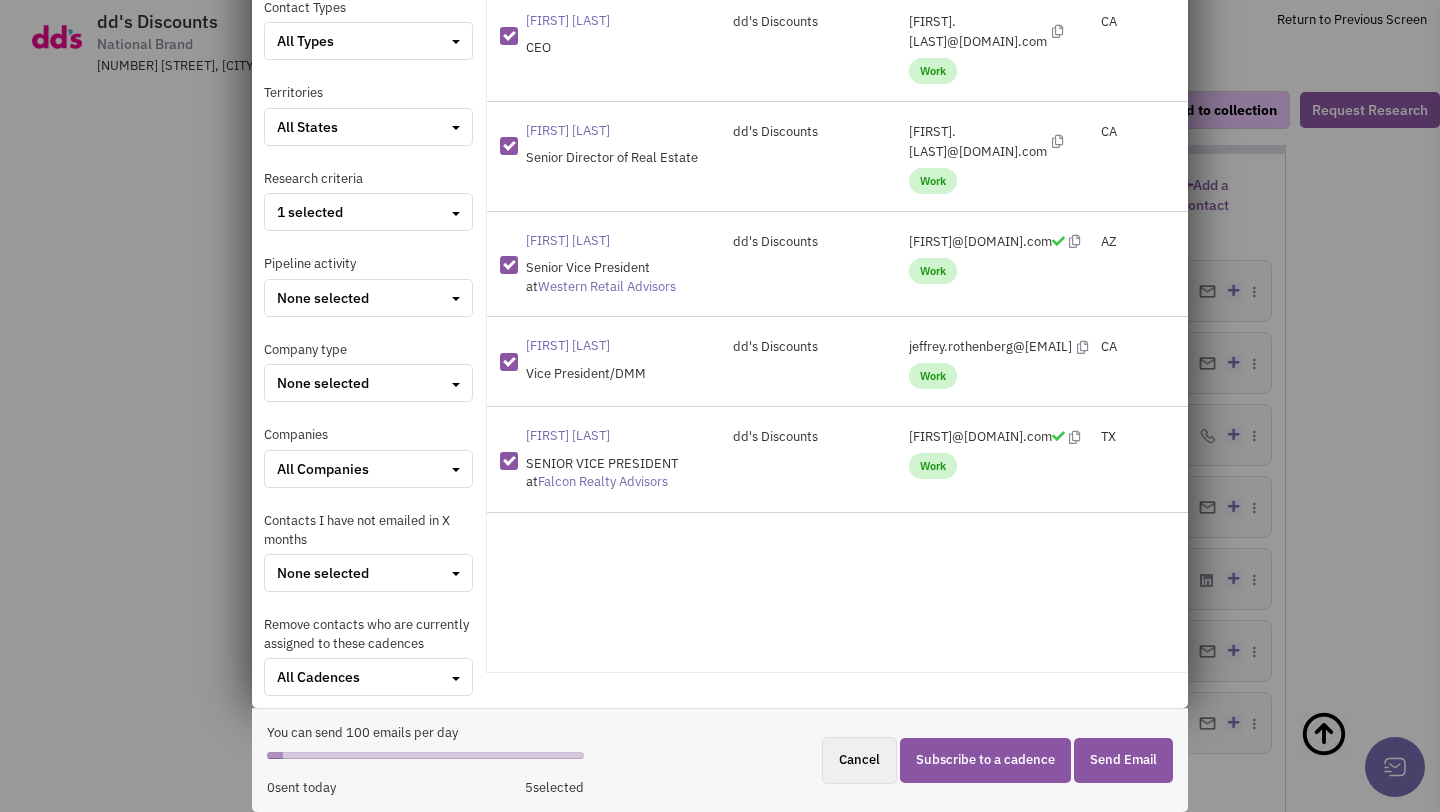 click on "Send Email" at bounding box center (1123, 760) 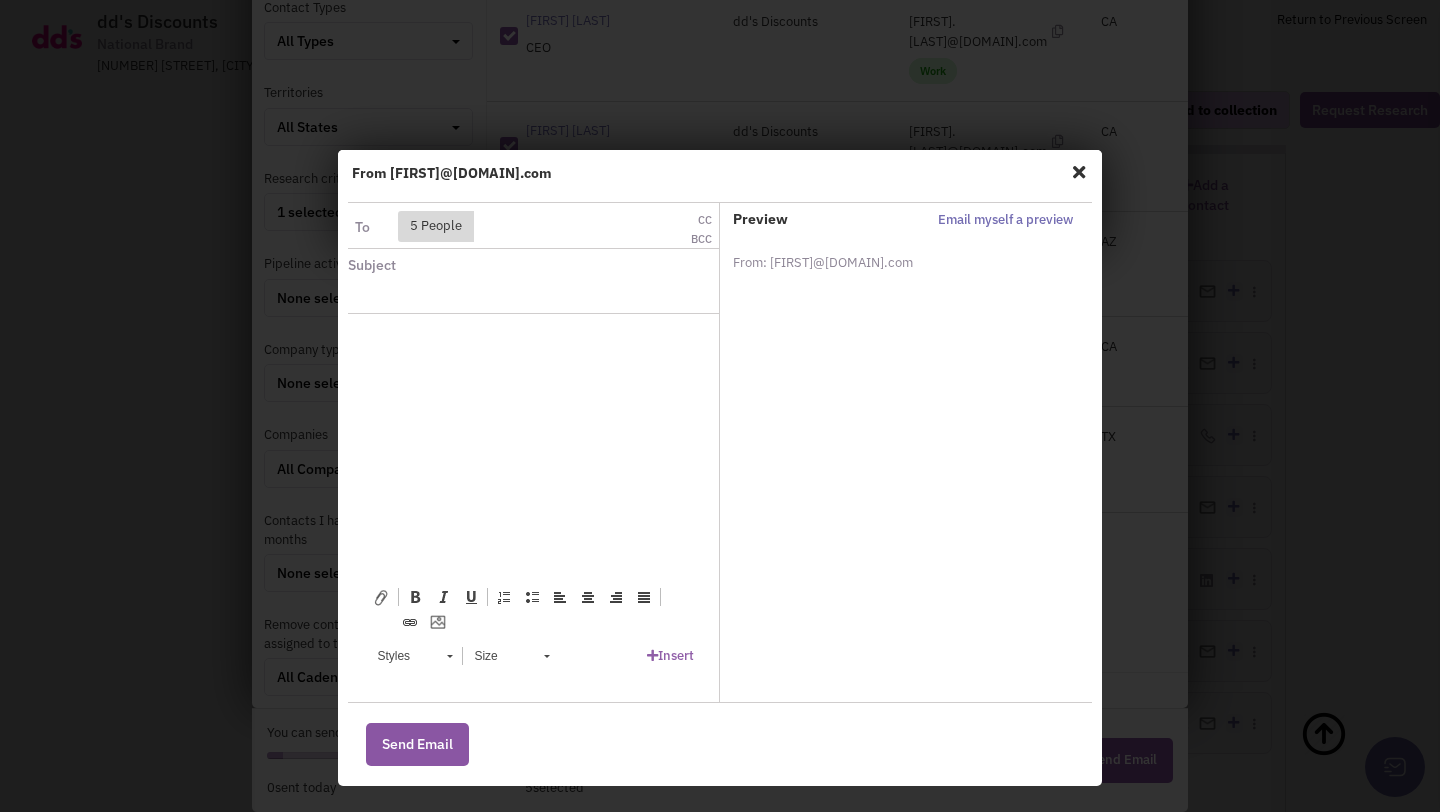 drag, startPoint x: 930, startPoint y: 763, endPoint x: 571, endPoint y: 443, distance: 480.91684 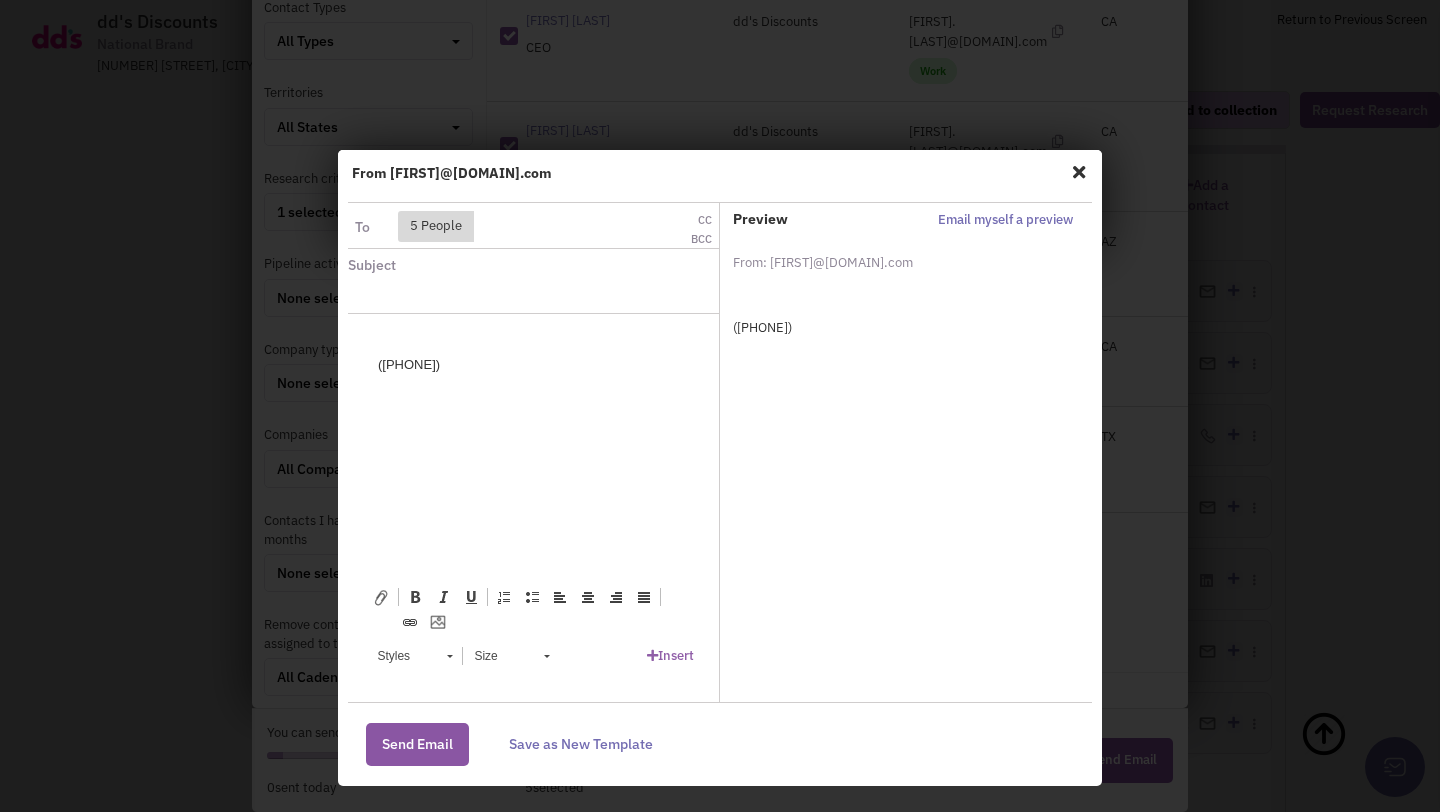 click on "(314) 566-3936" at bounding box center [533, 355] 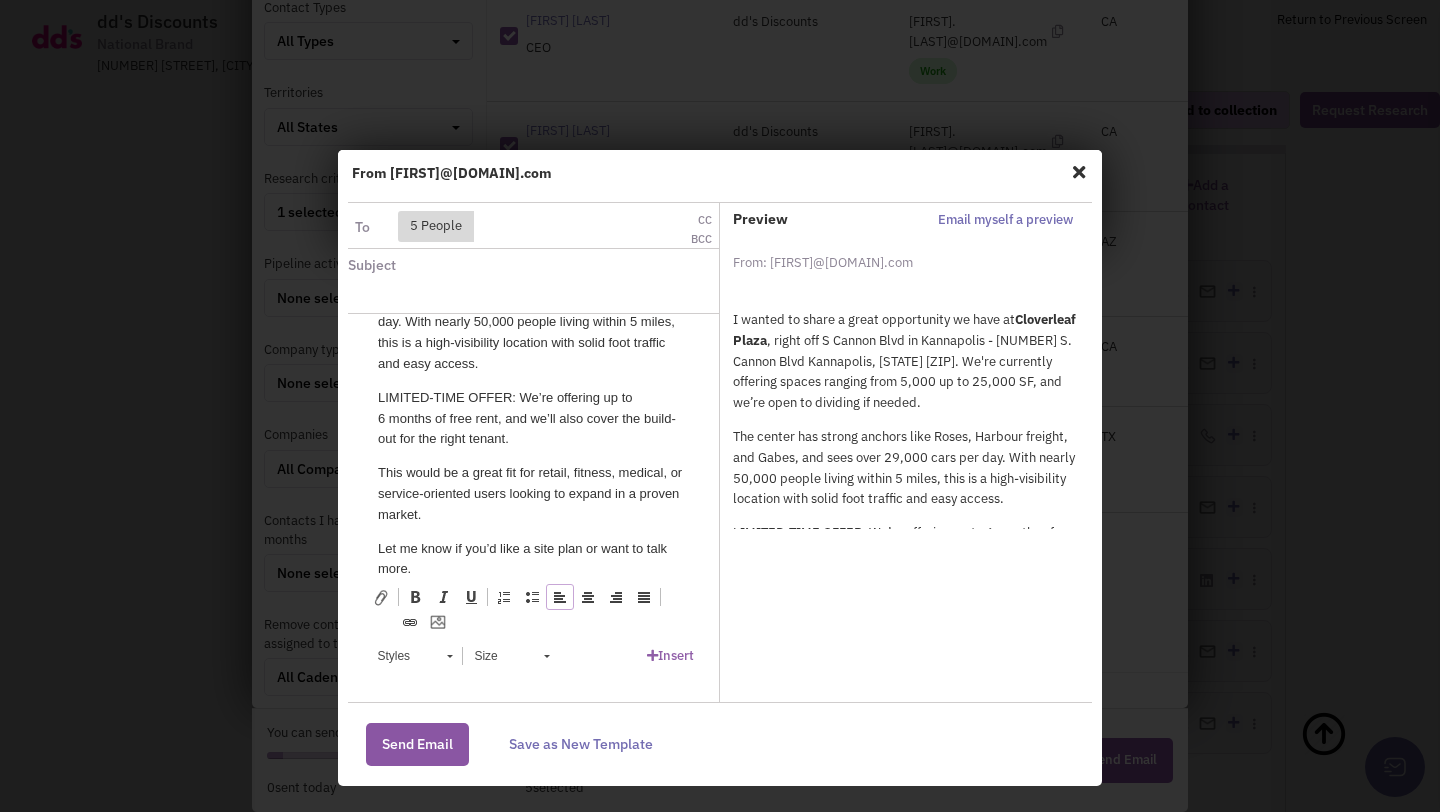 scroll, scrollTop: 0, scrollLeft: 0, axis: both 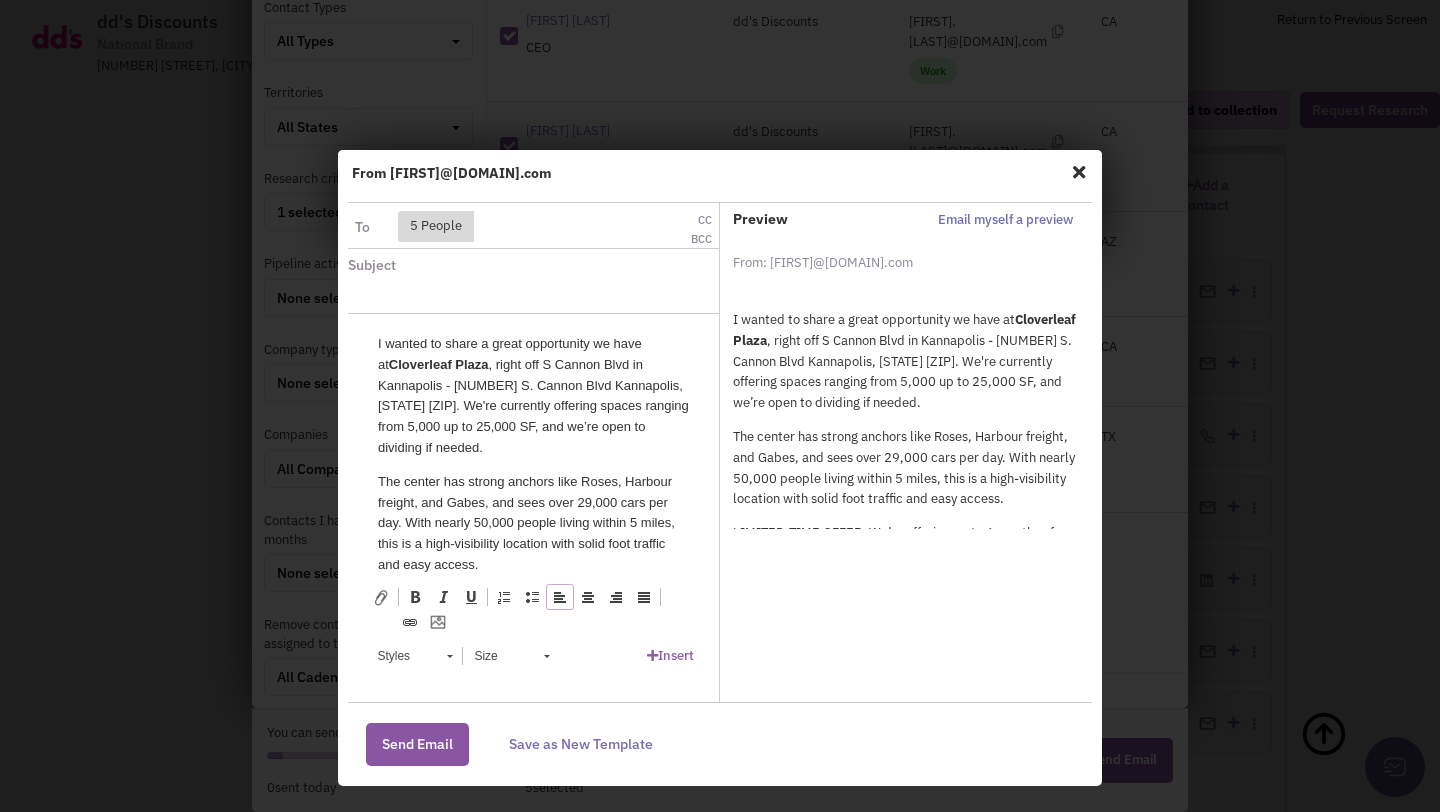 click on "I wanted to share a great opportunity we have at  Cloverleaf Plaza , right off S Cannon Blvd in Kannapolis - 3001 S. Cannon Blvd Kannapolis, NC 28083. We're currently offering spaces ranging from 5,000 up to 25,000 SF, and we’re open to dividing if needed." at bounding box center [533, 396] 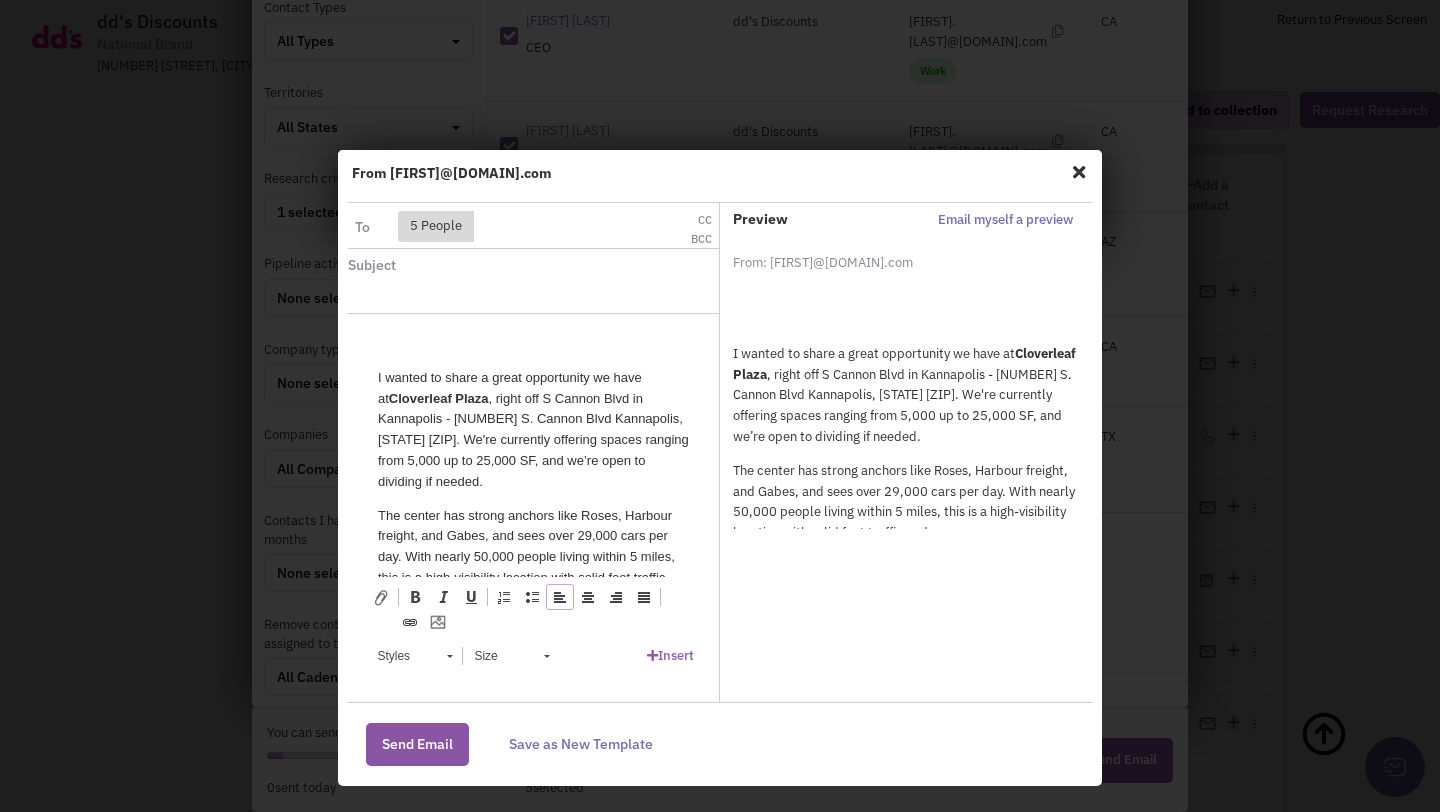 click on "I wanted to share a great opportunity we have at  Cloverleaf Plaza , right off S Cannon Blvd in Kannapolis - 3001 S. Cannon Blvd Kannapolis, NC 28083. We're currently offering spaces ranging from 5,000 up to 25,000 SF, and we’re open to dividing if needed. The center has strong anchors like Roses, Harbour freight, and Gabes, and sees over 29,000 cars per day. With nearly 50,000 people living within 5 miles, this is a high-visibility location with solid foot traffic and easy access. LIMITED-TIME OFFER: We’re offering up to 6 months of free rent, and we’ll also cover the build-out for the right tenant. This would be a great fit for retail, fitness, medical, or service-oriented users looking to expand in a proven market. Let me know if you’d like a site plan or want to talk more." at bounding box center (533, 574) 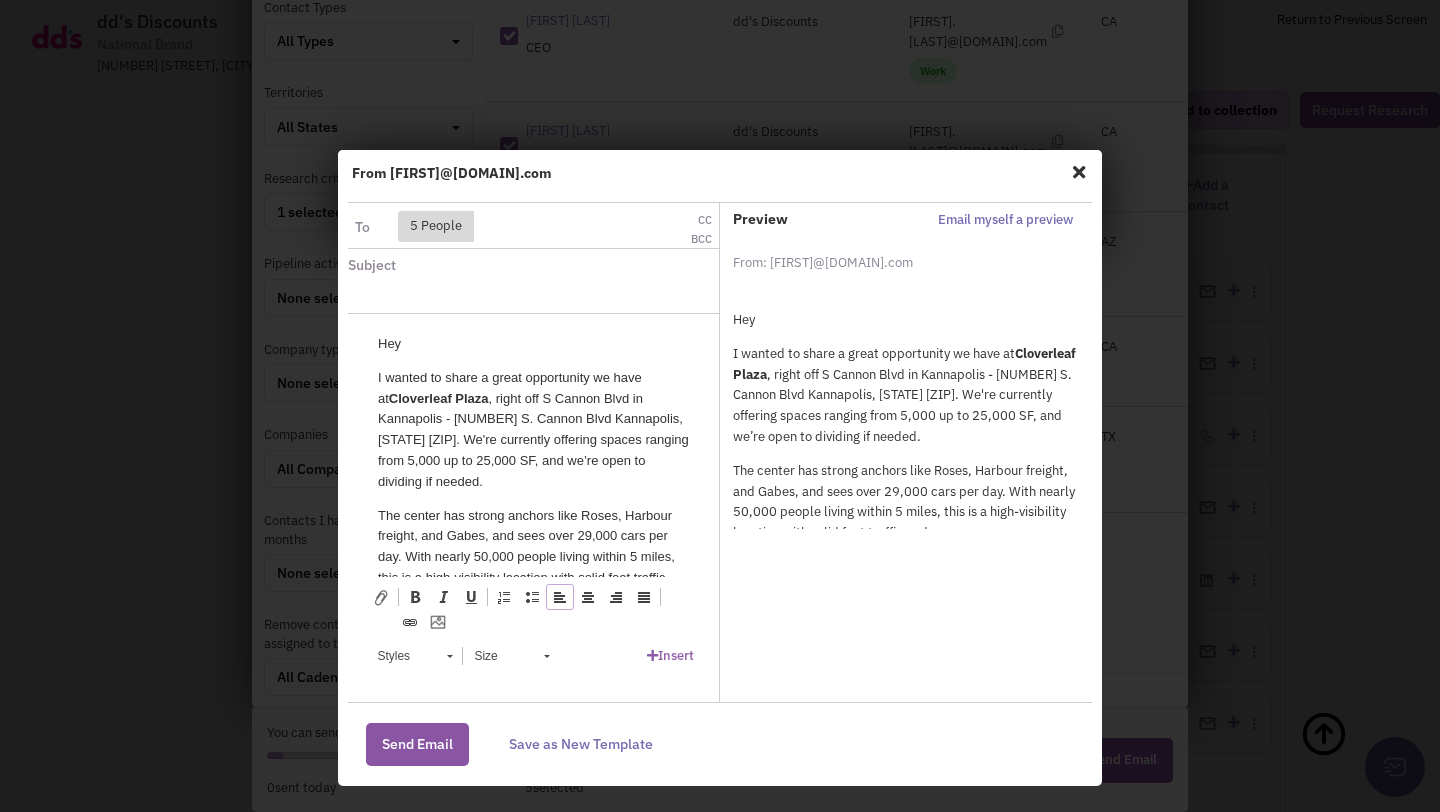 click on "Insert" at bounding box center [670, 655] 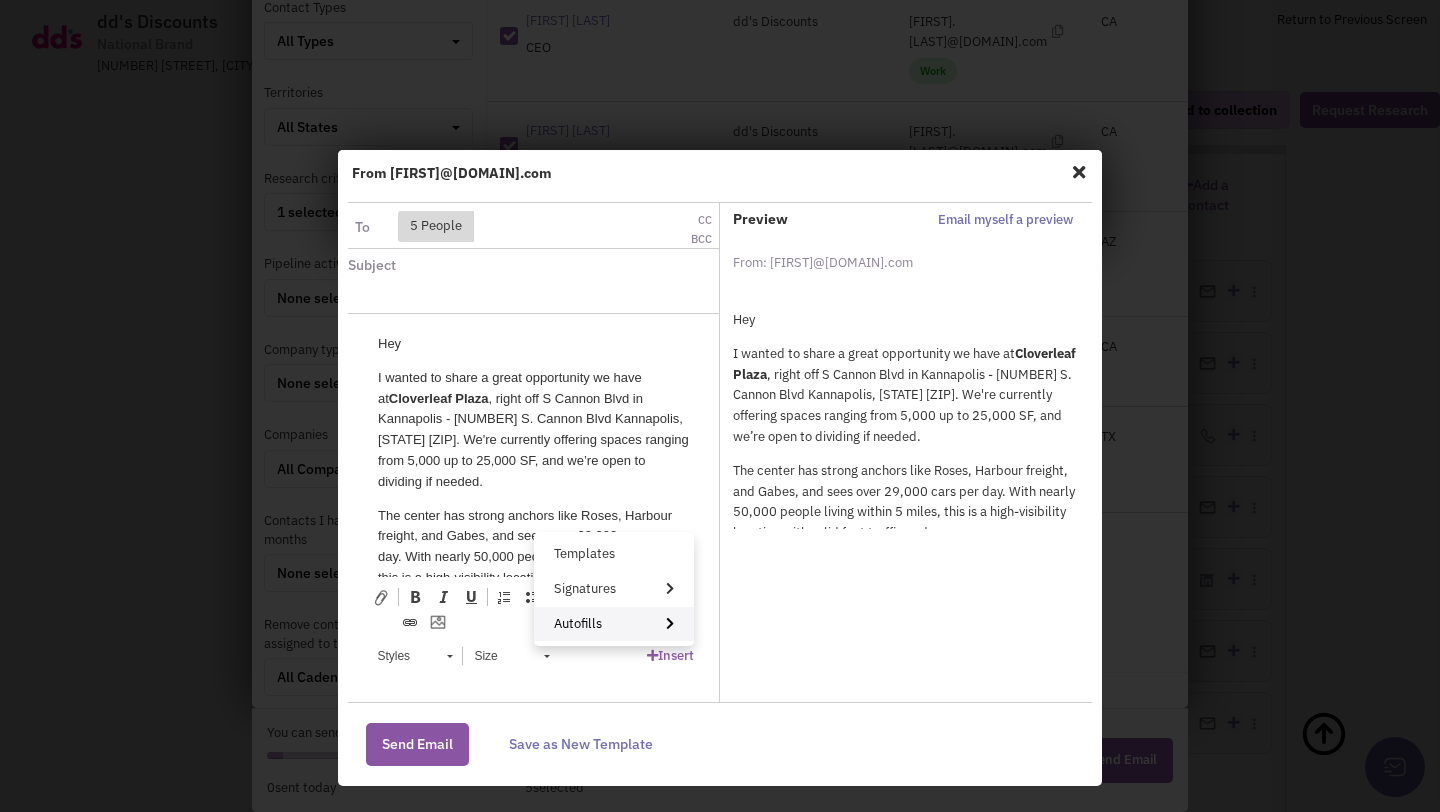 click on "Autofills" at bounding box center (614, 624) 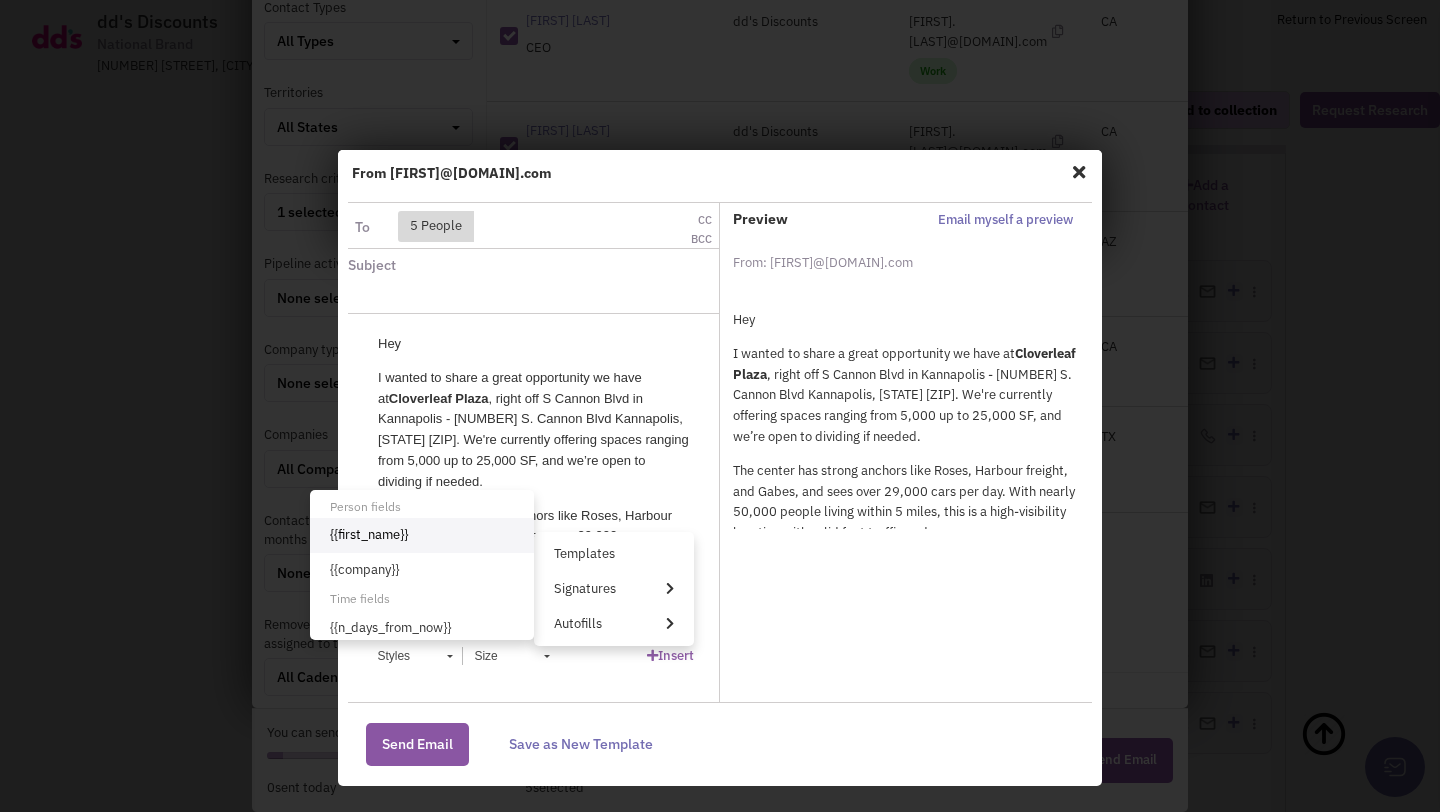click on "{{first_name}}" at bounding box center [422, 535] 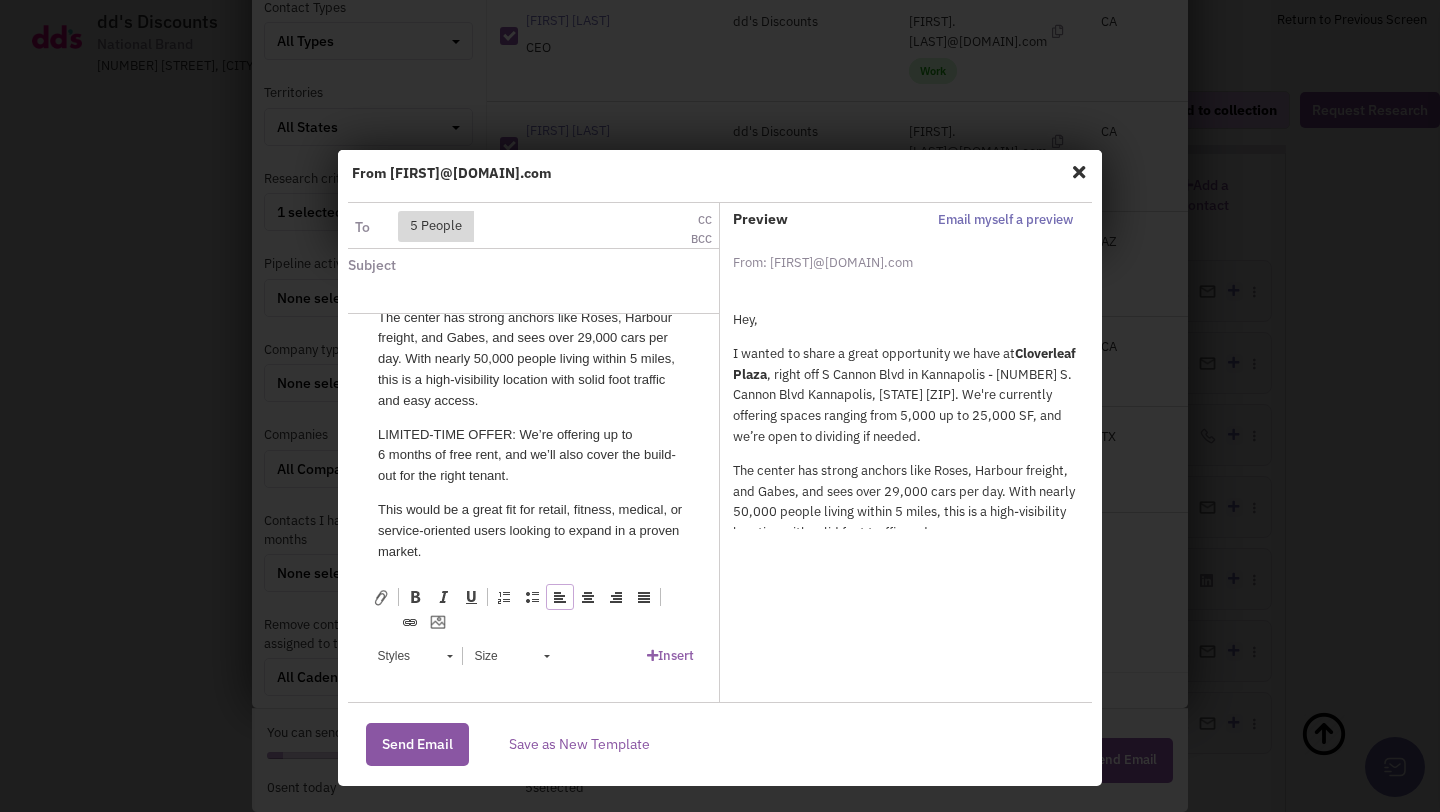 scroll, scrollTop: 88, scrollLeft: 0, axis: vertical 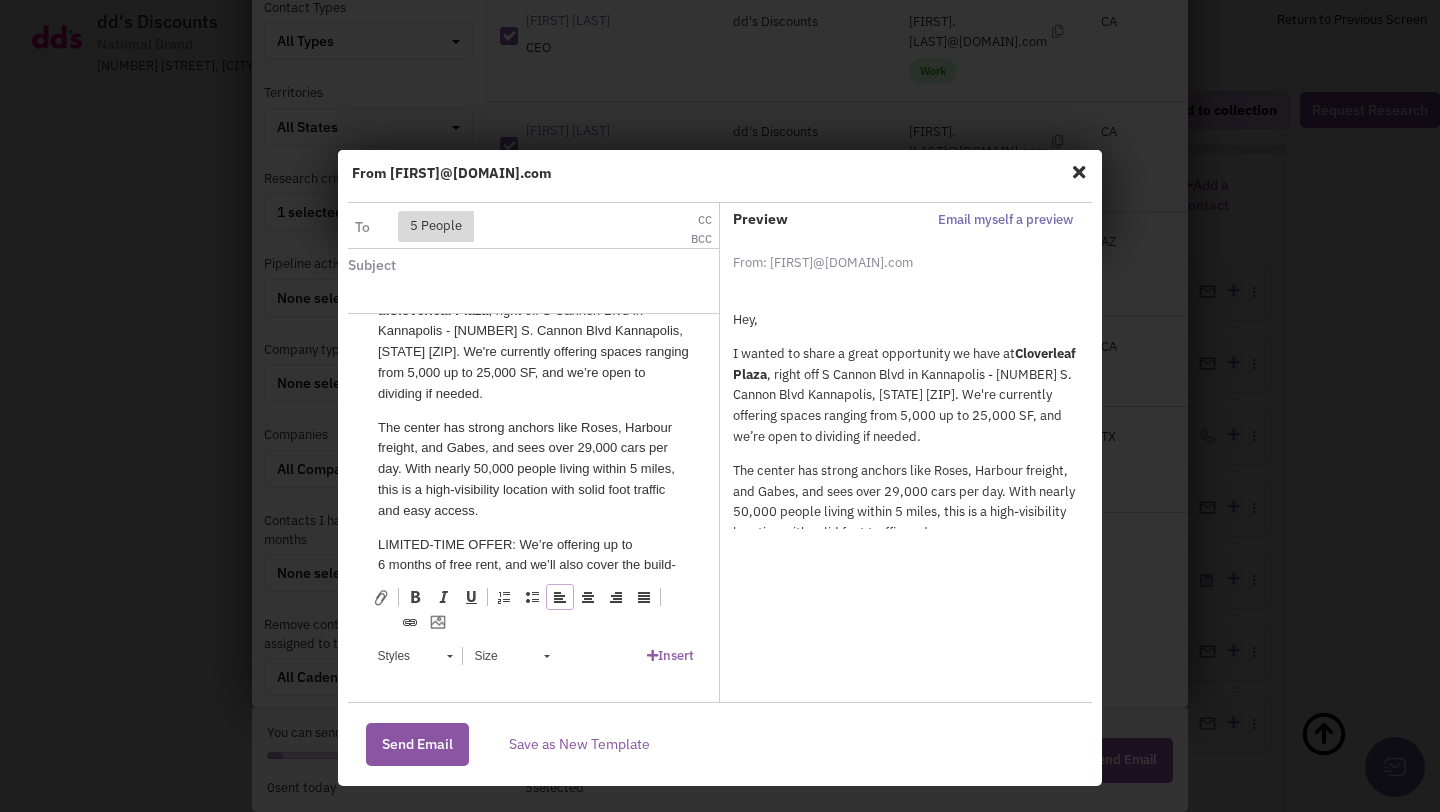 click at bounding box center (487, 297) 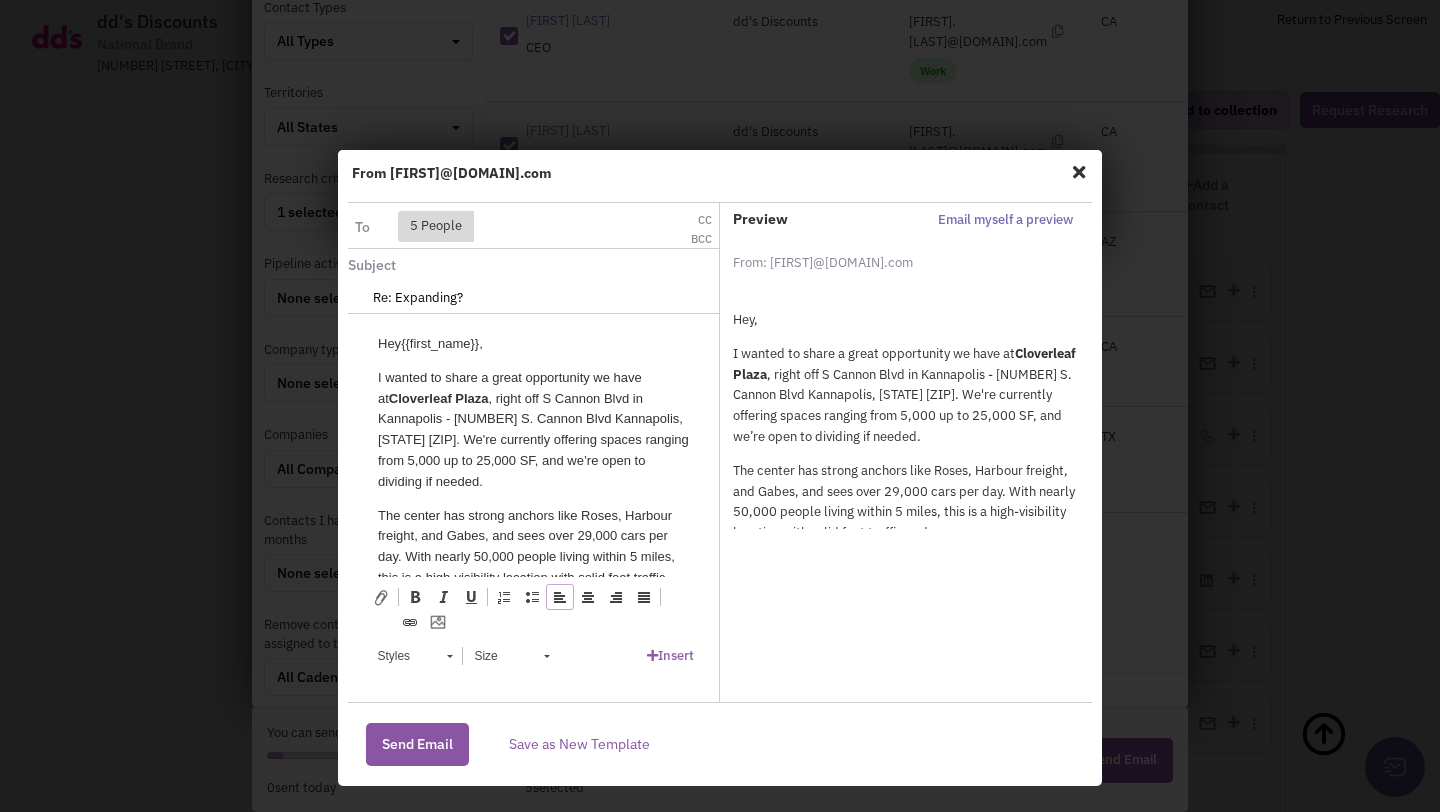 scroll, scrollTop: 258, scrollLeft: 0, axis: vertical 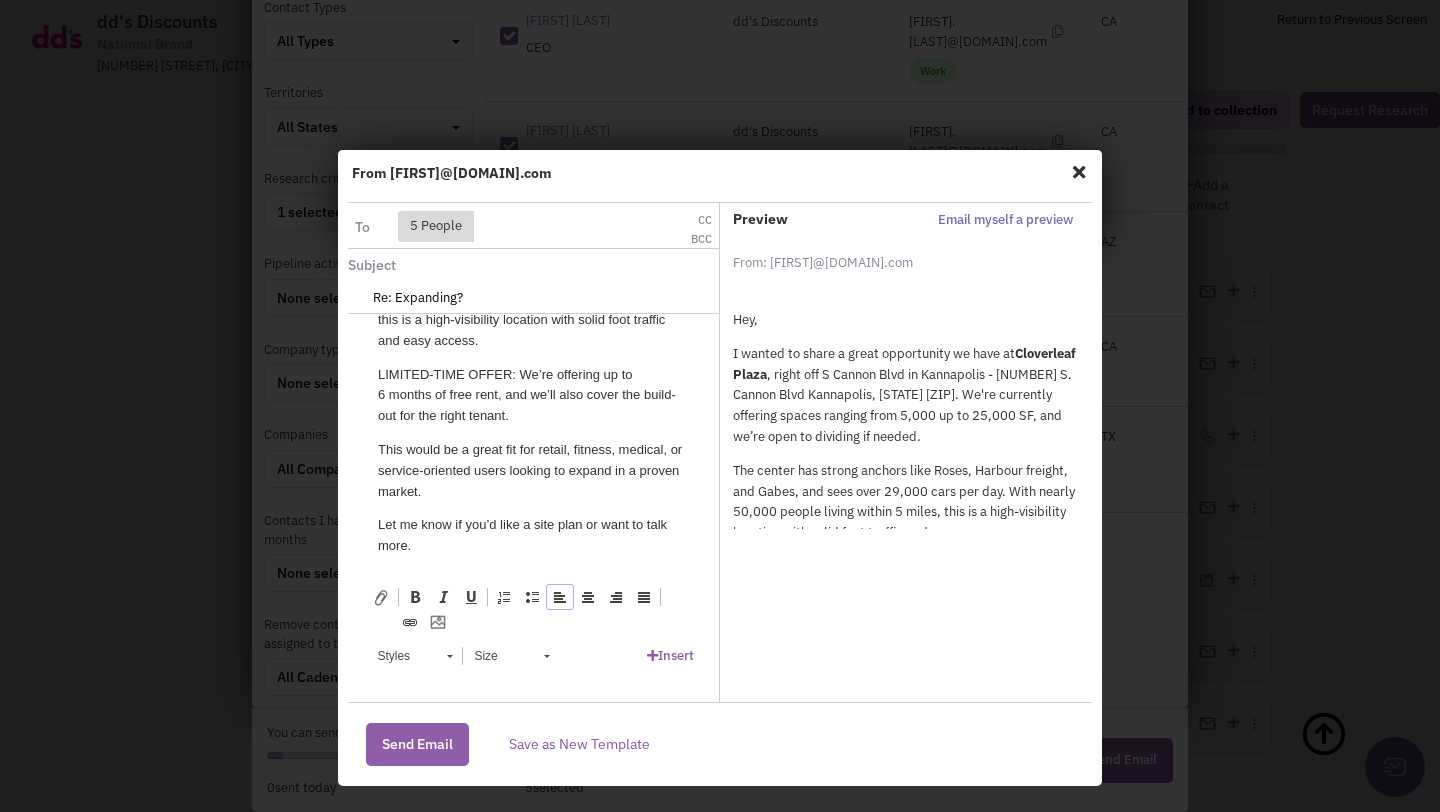 type on "Re: Expanding?" 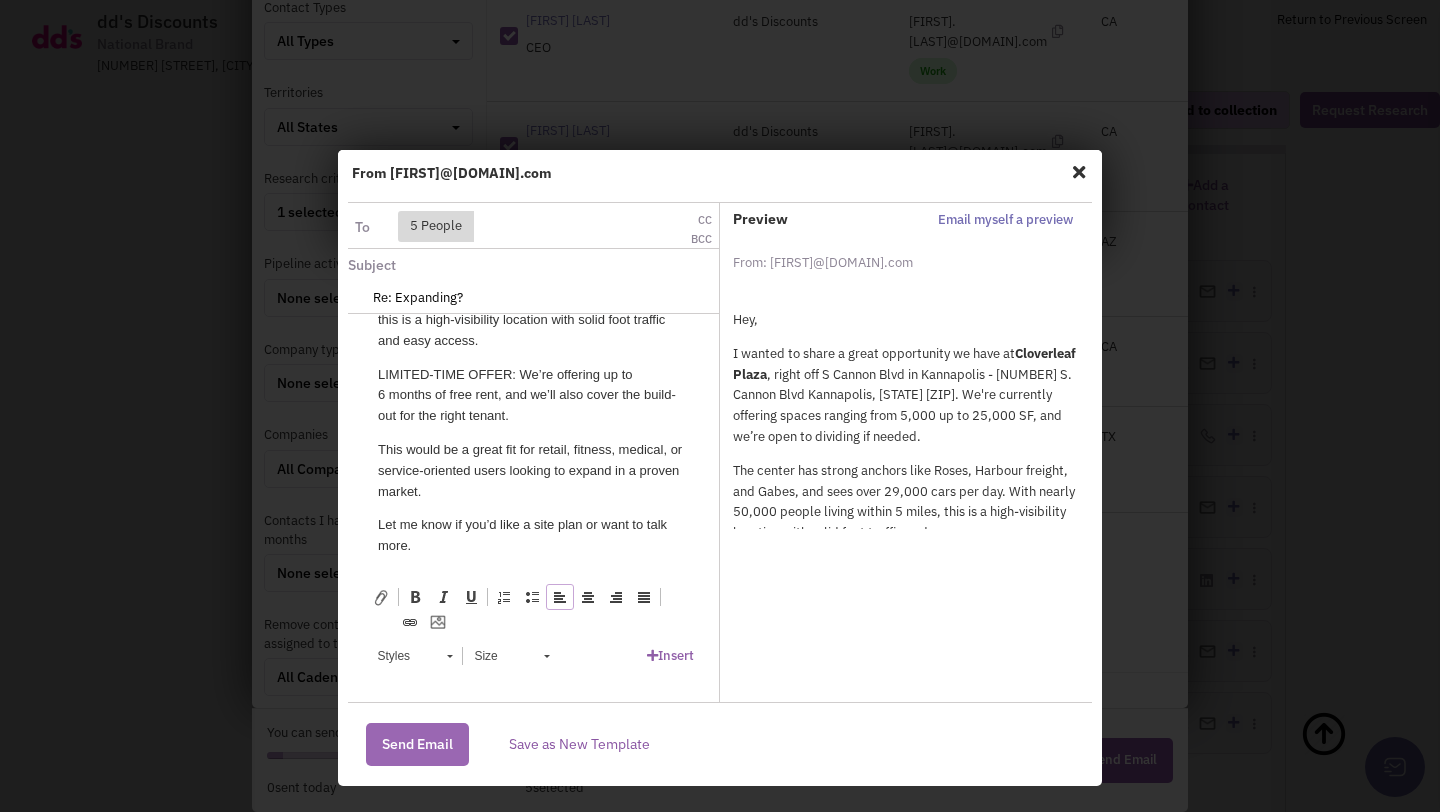 click on "Send Email" at bounding box center (417, 744) 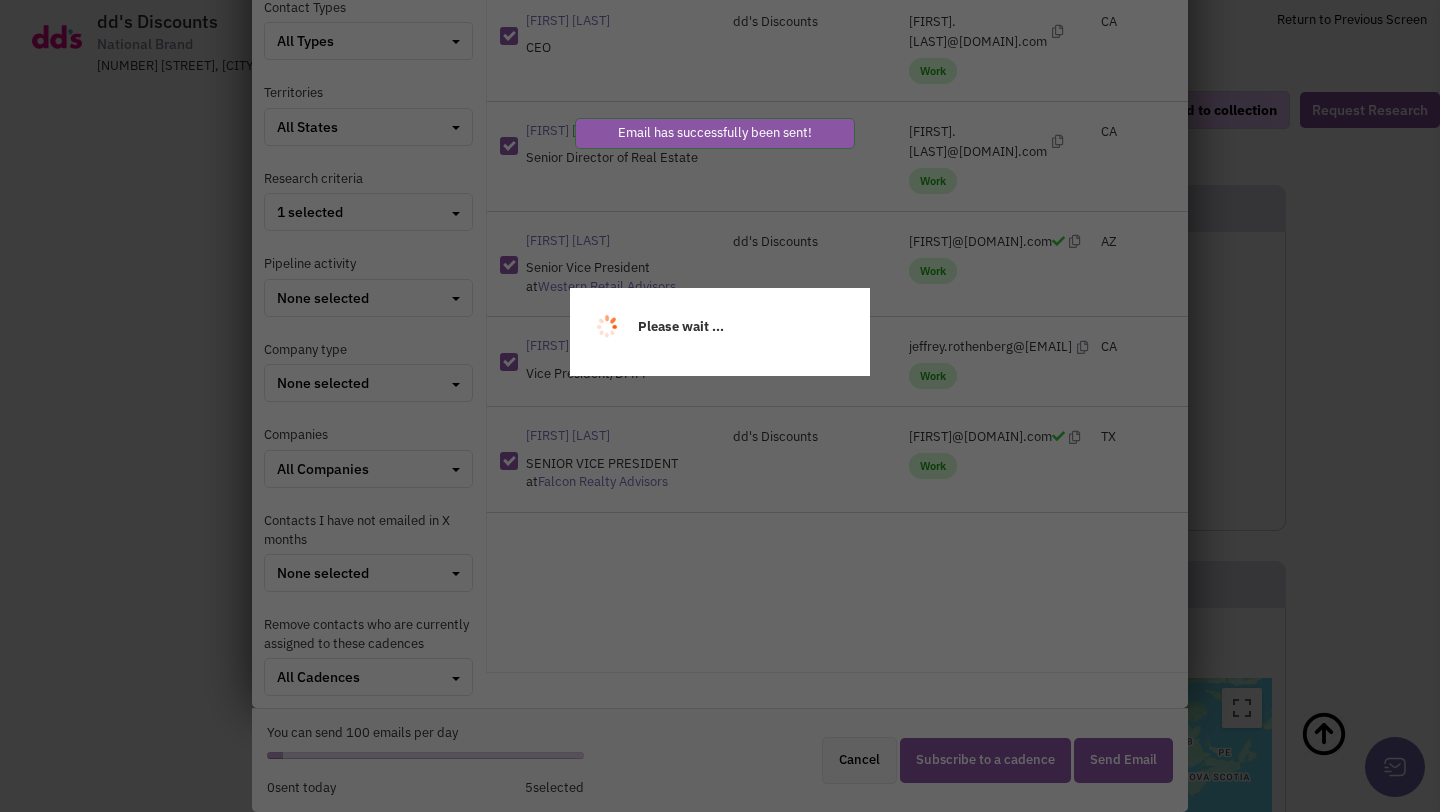 select 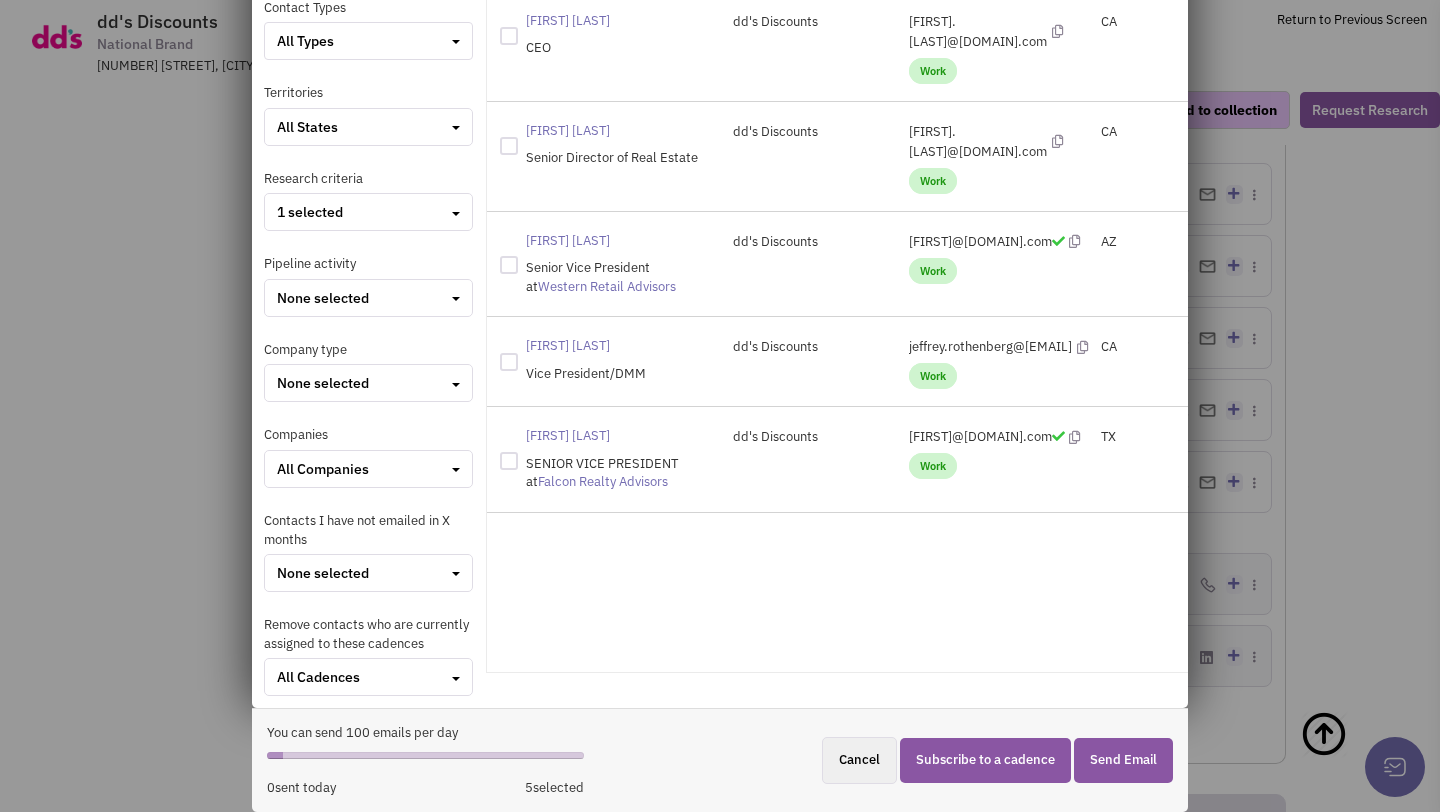 scroll, scrollTop: 1431, scrollLeft: 0, axis: vertical 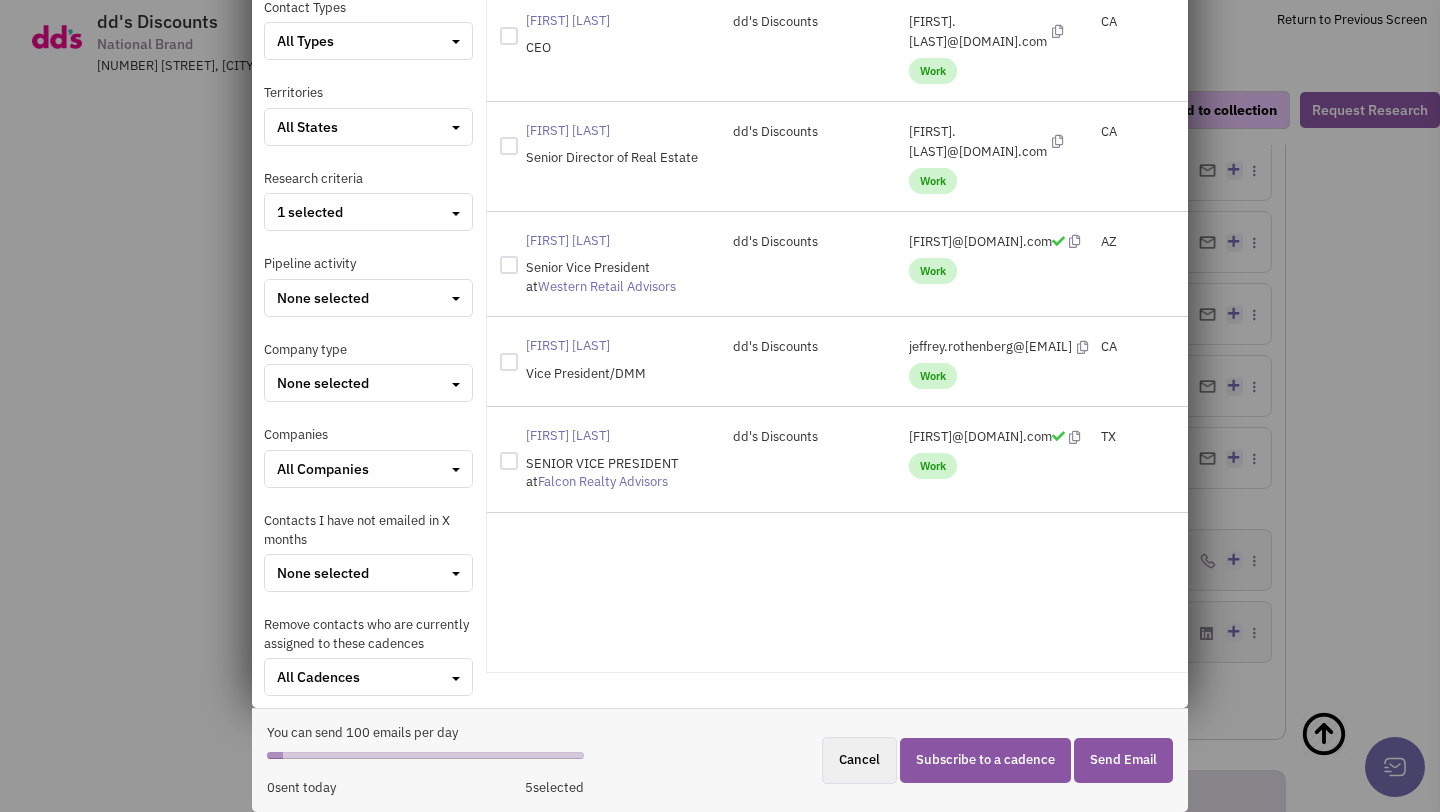 click on "5  selected" at bounding box center (554, 788) 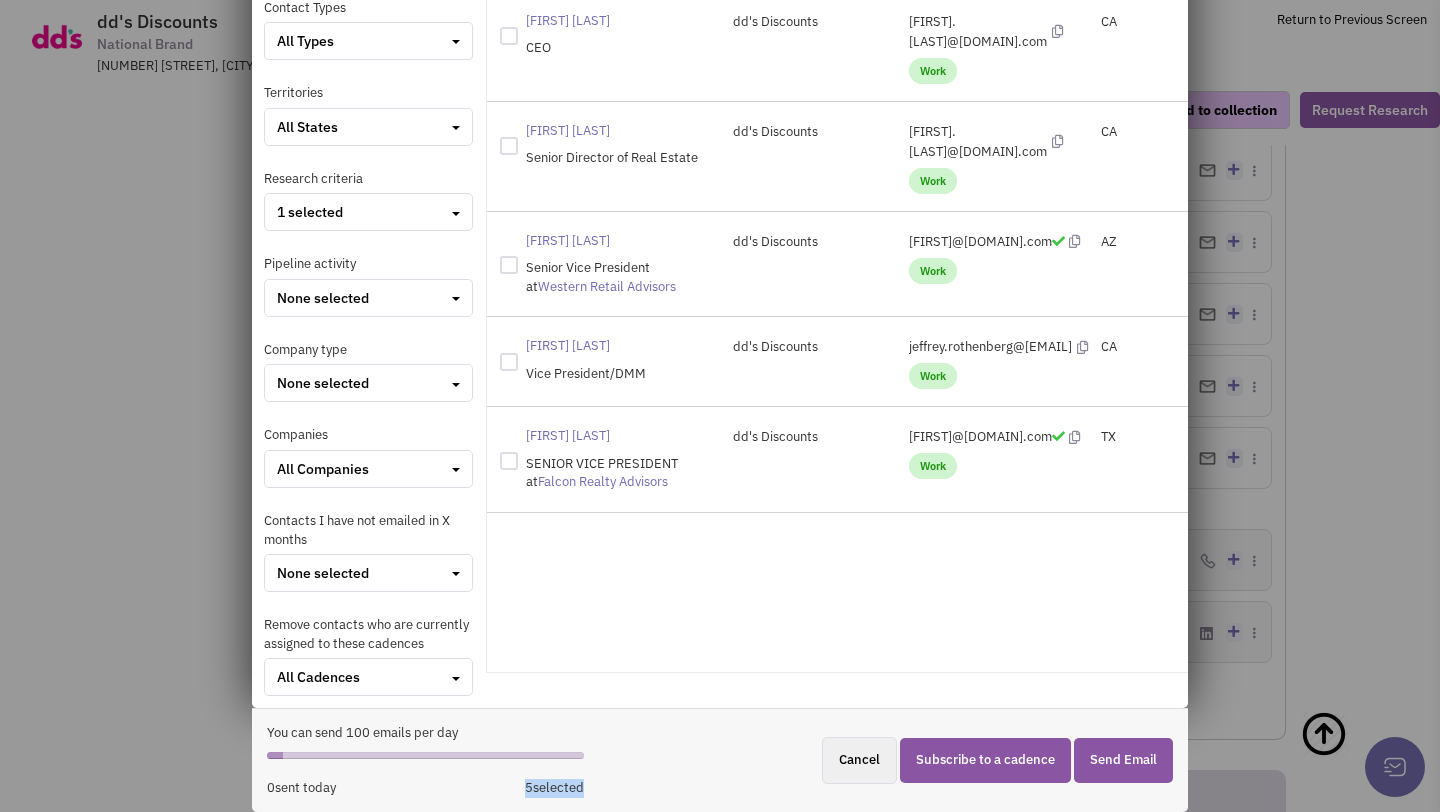 click on "5  selected" at bounding box center [554, 788] 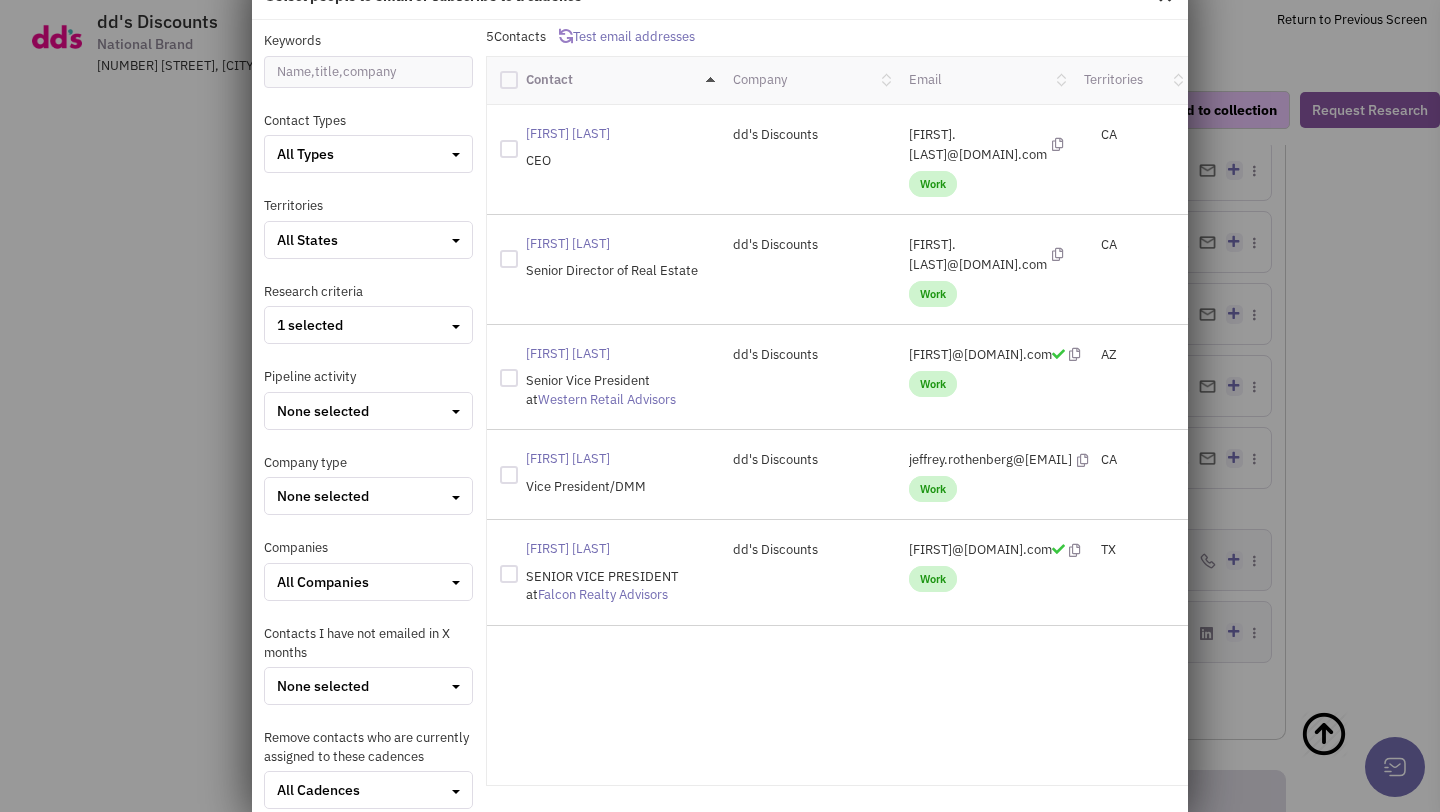 scroll, scrollTop: 0, scrollLeft: 0, axis: both 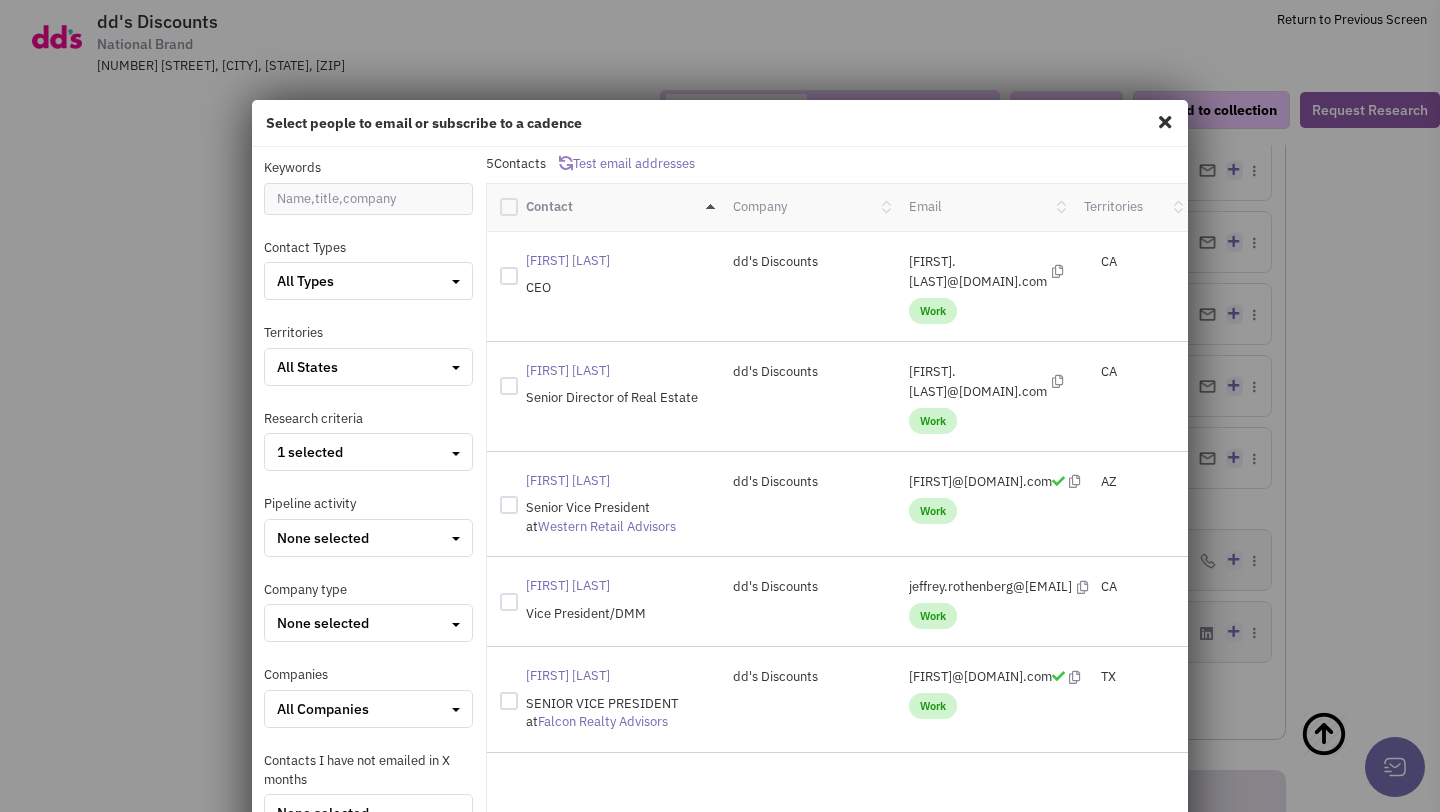 click at bounding box center [1165, 122] 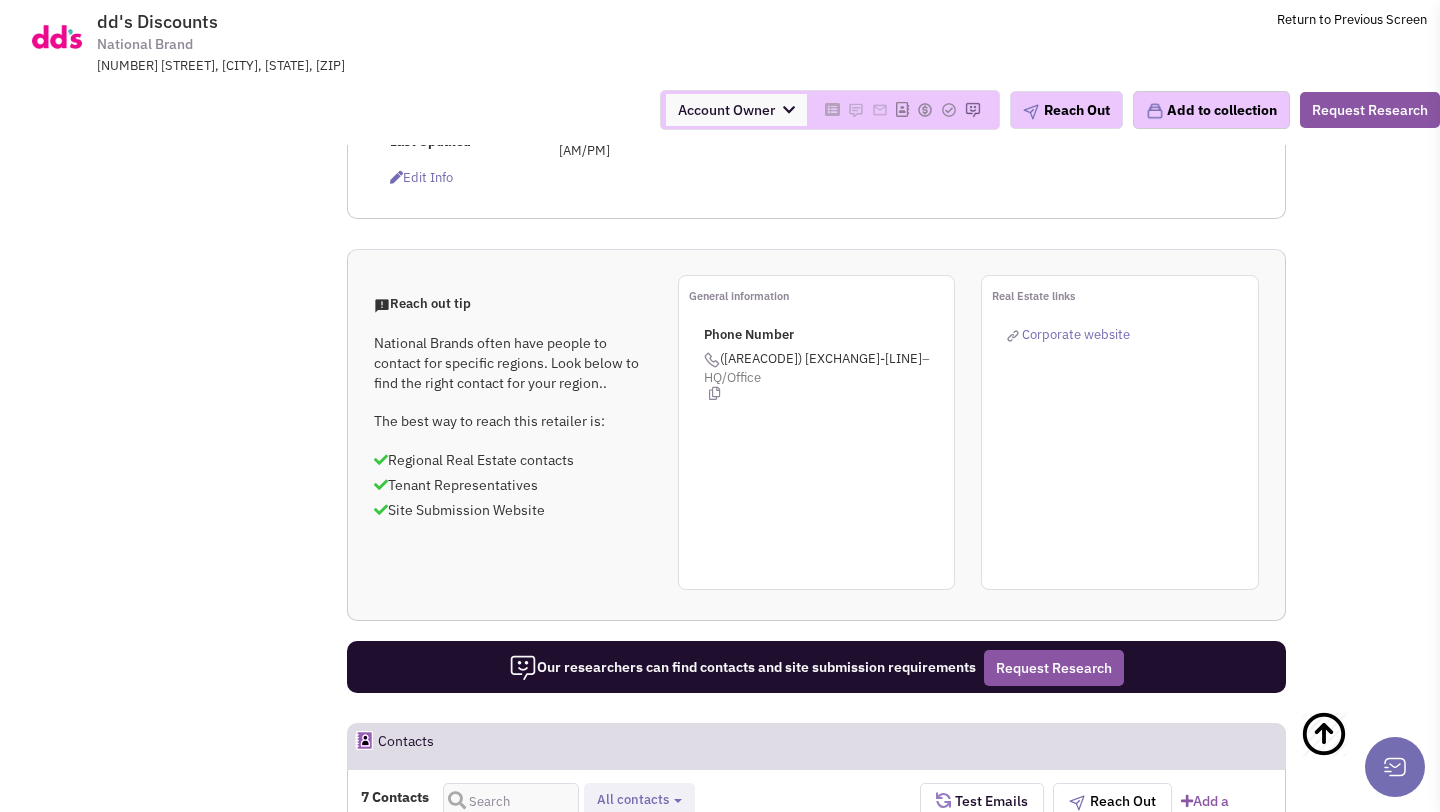 scroll, scrollTop: 677, scrollLeft: 0, axis: vertical 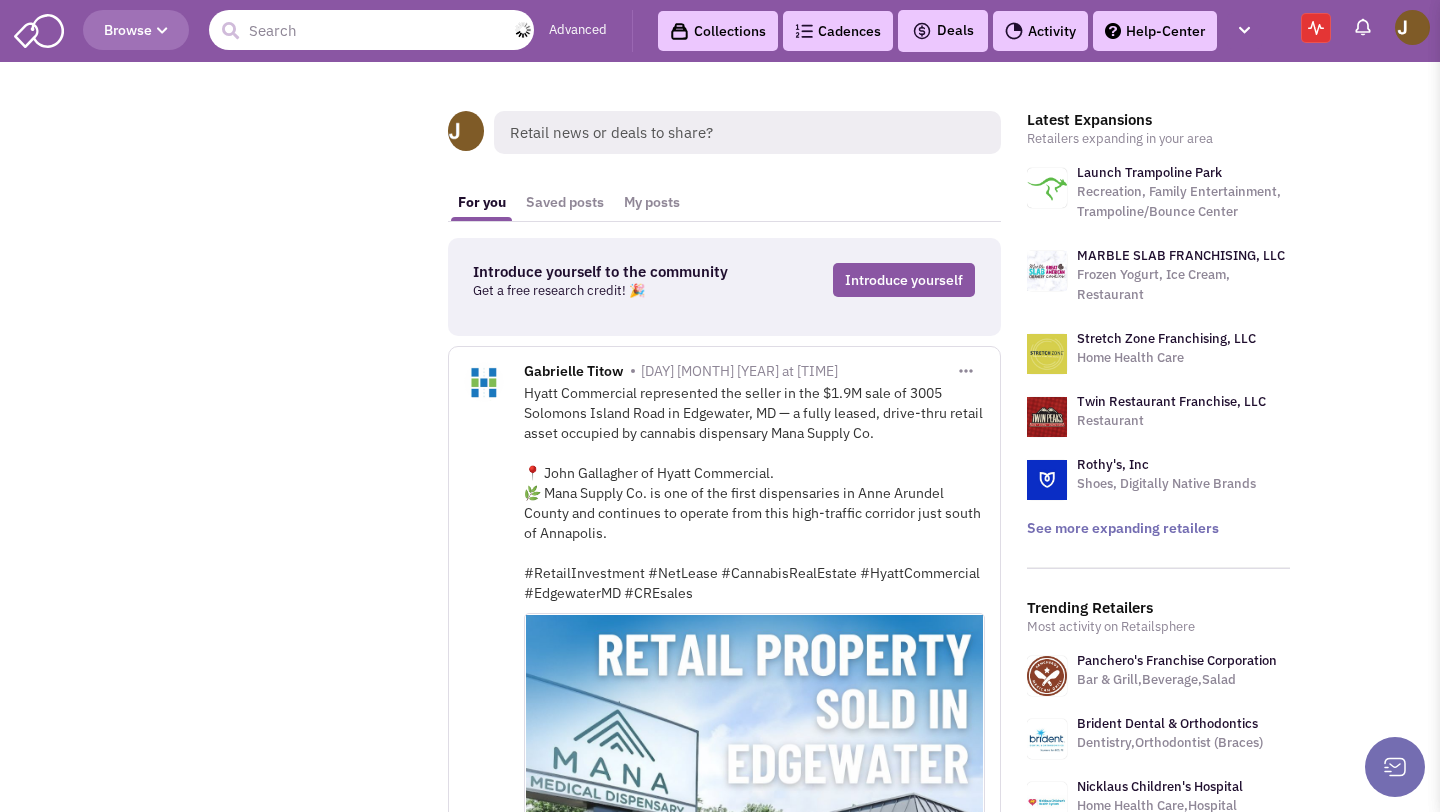 click at bounding box center [371, 30] 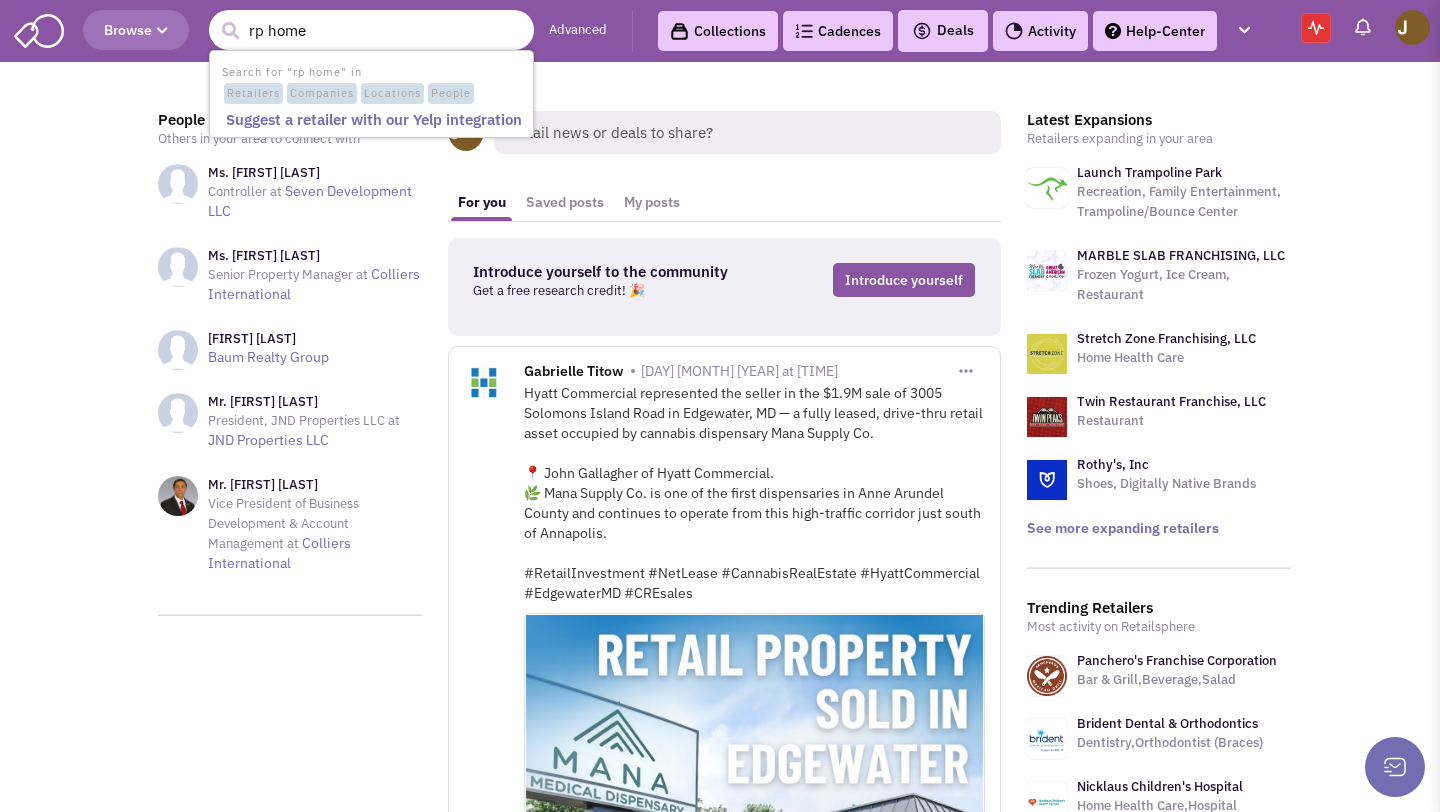 click on "rp home" at bounding box center (371, 30) 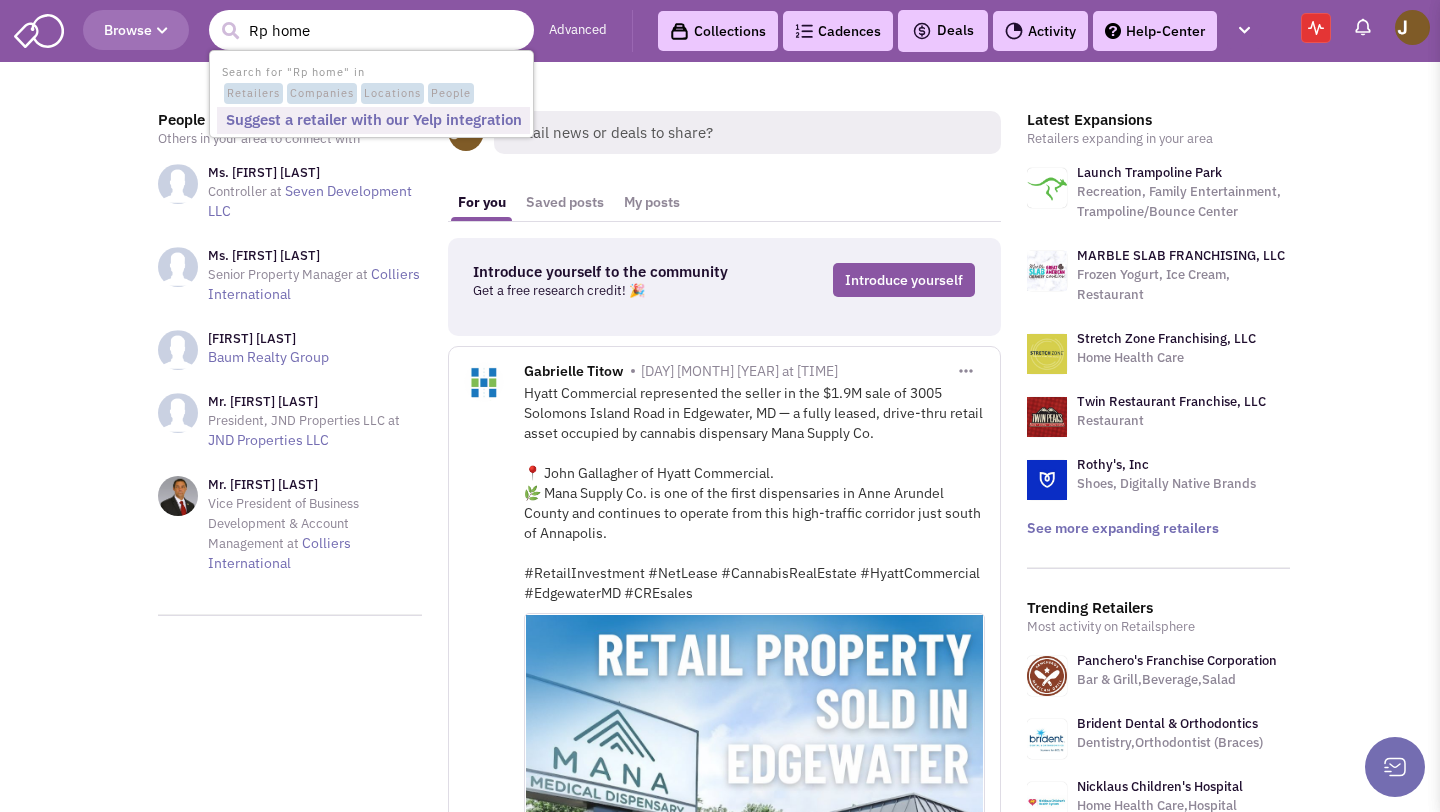 click on "Rp home" at bounding box center (371, 30) 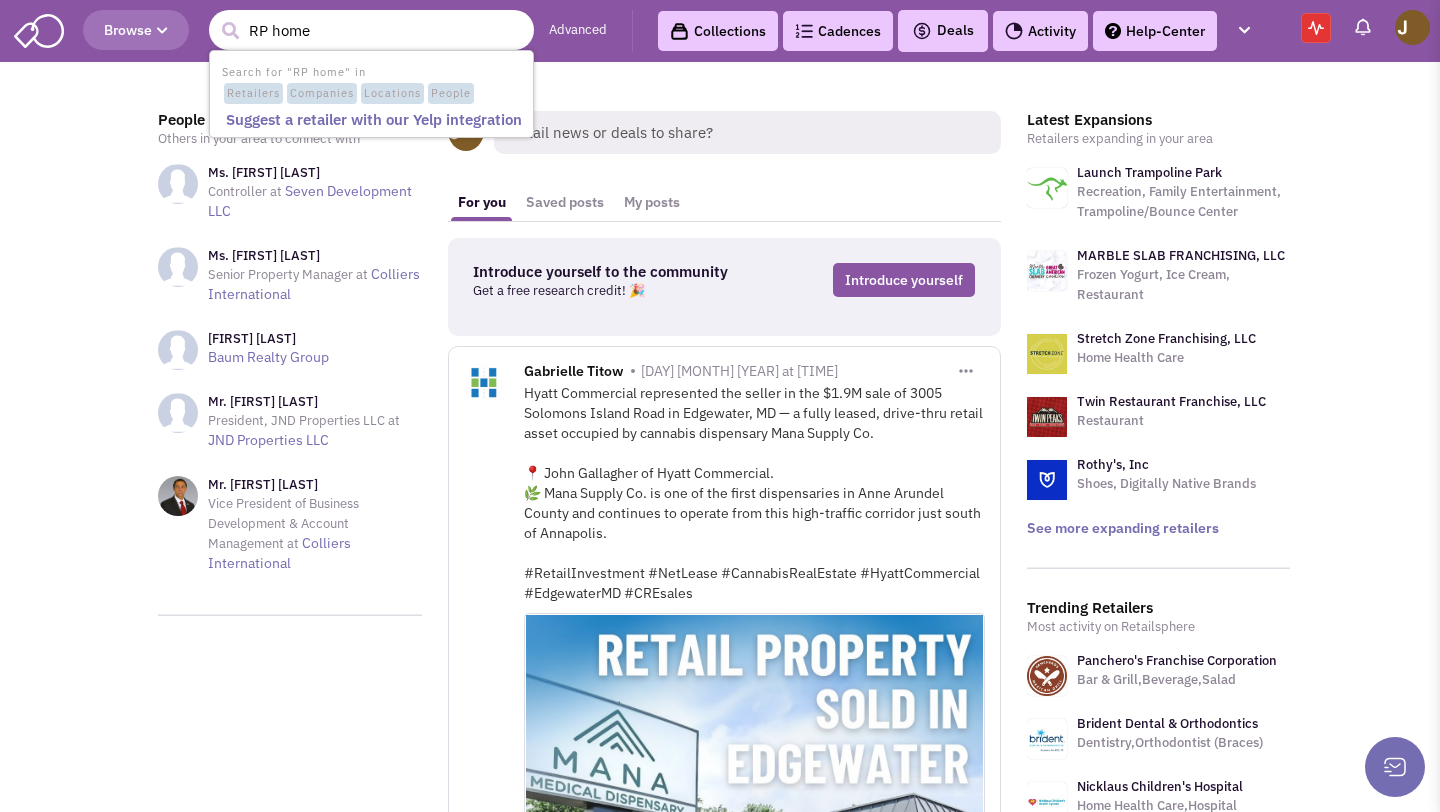 click on "RP home" at bounding box center [371, 30] 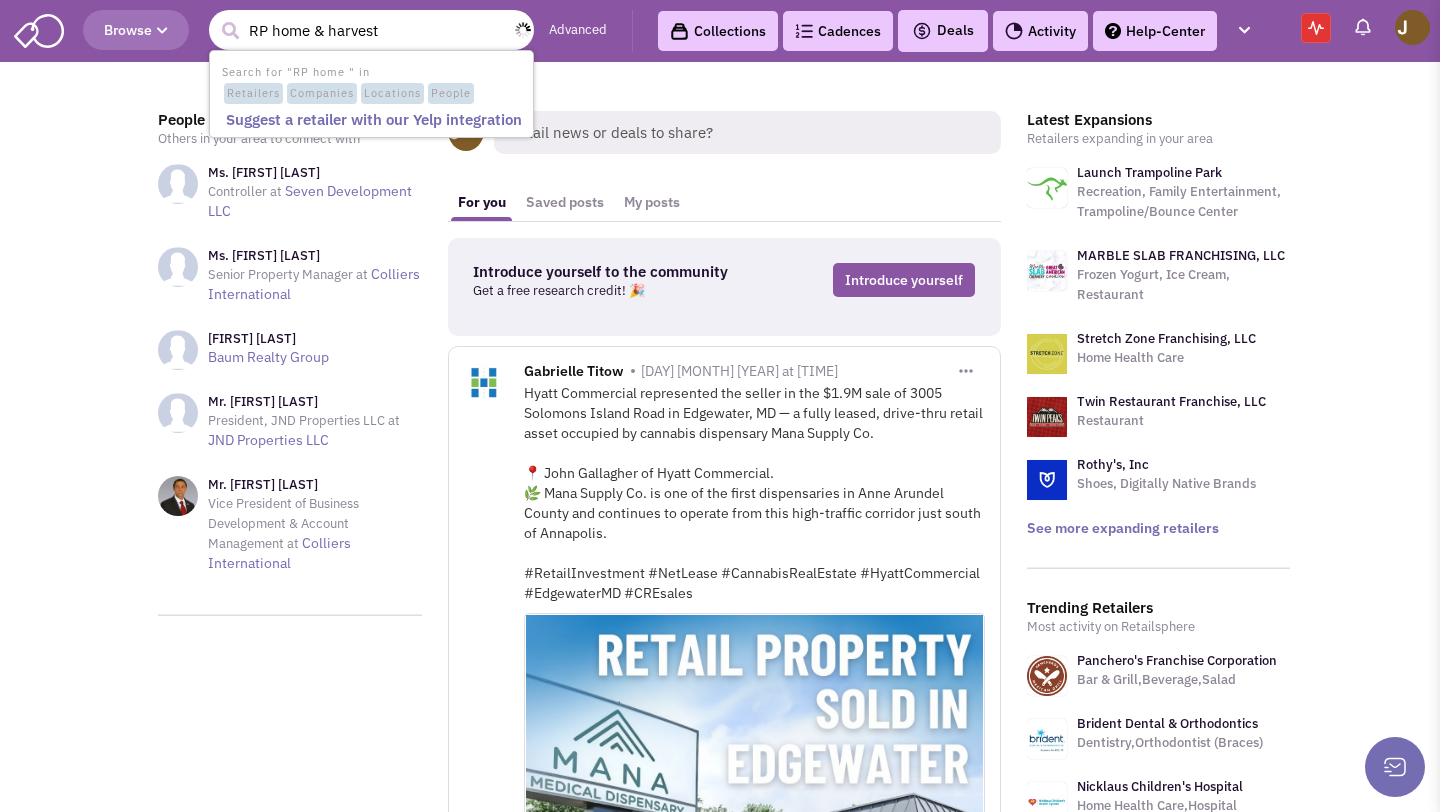 type on "RP home & harvest" 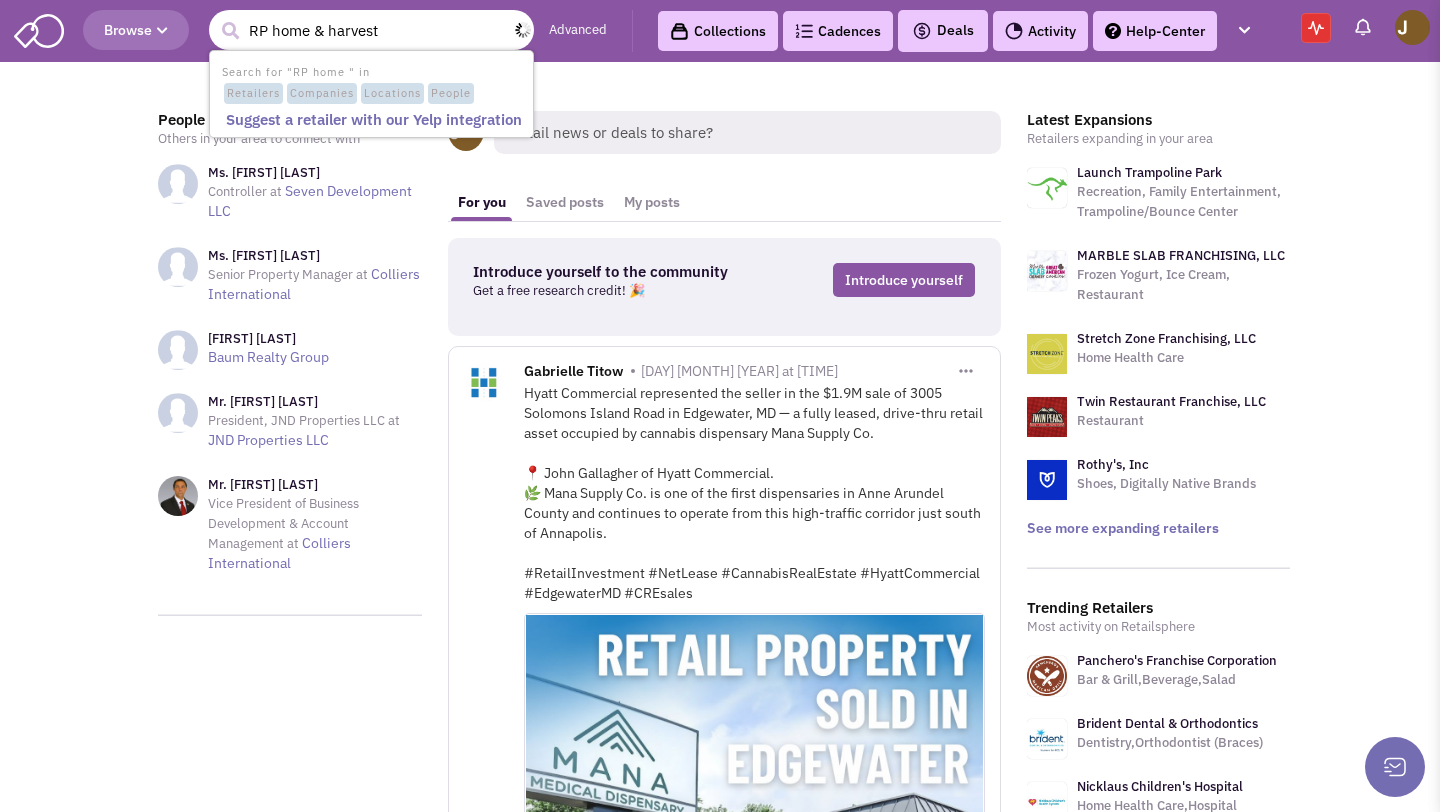 click at bounding box center [230, 31] 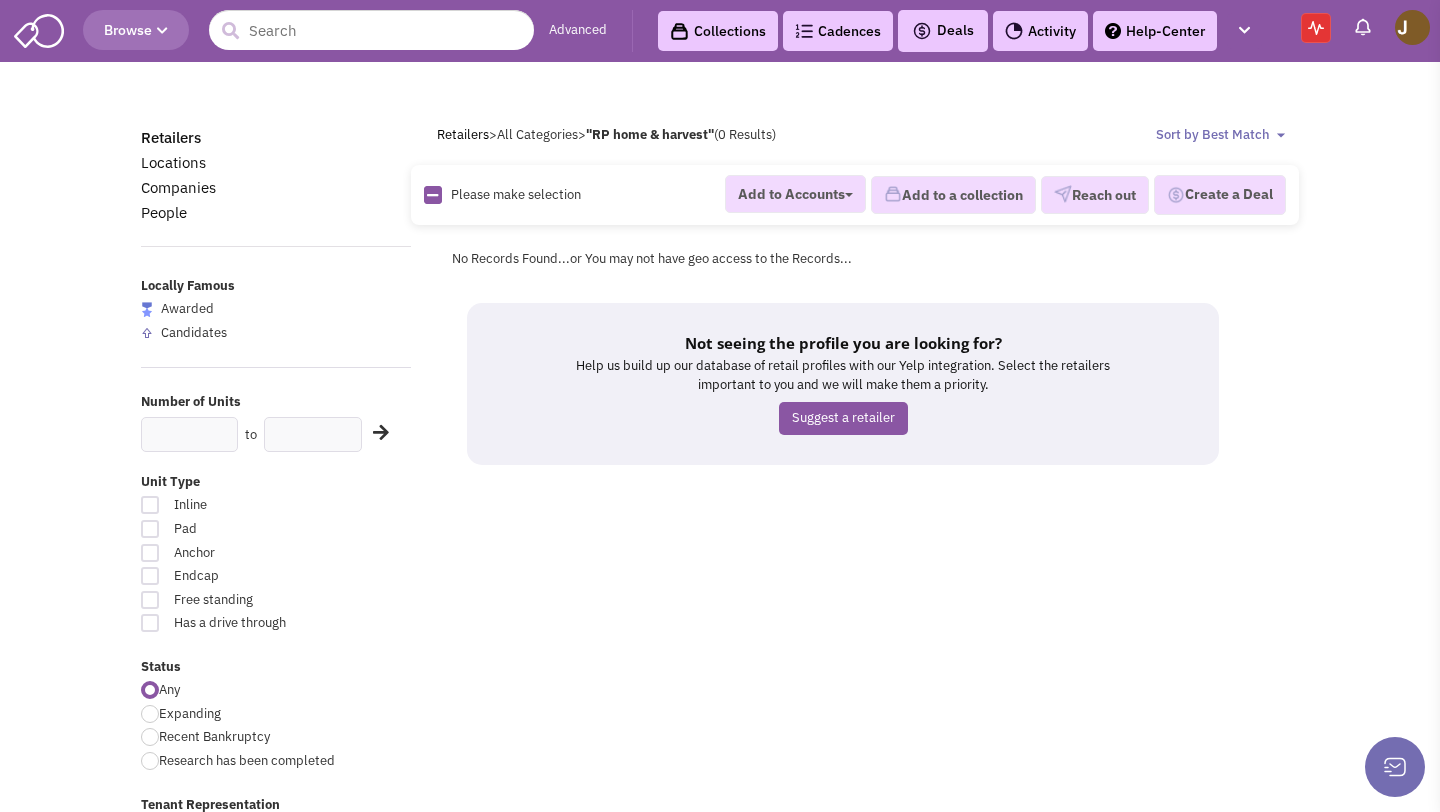 scroll, scrollTop: 0, scrollLeft: 0, axis: both 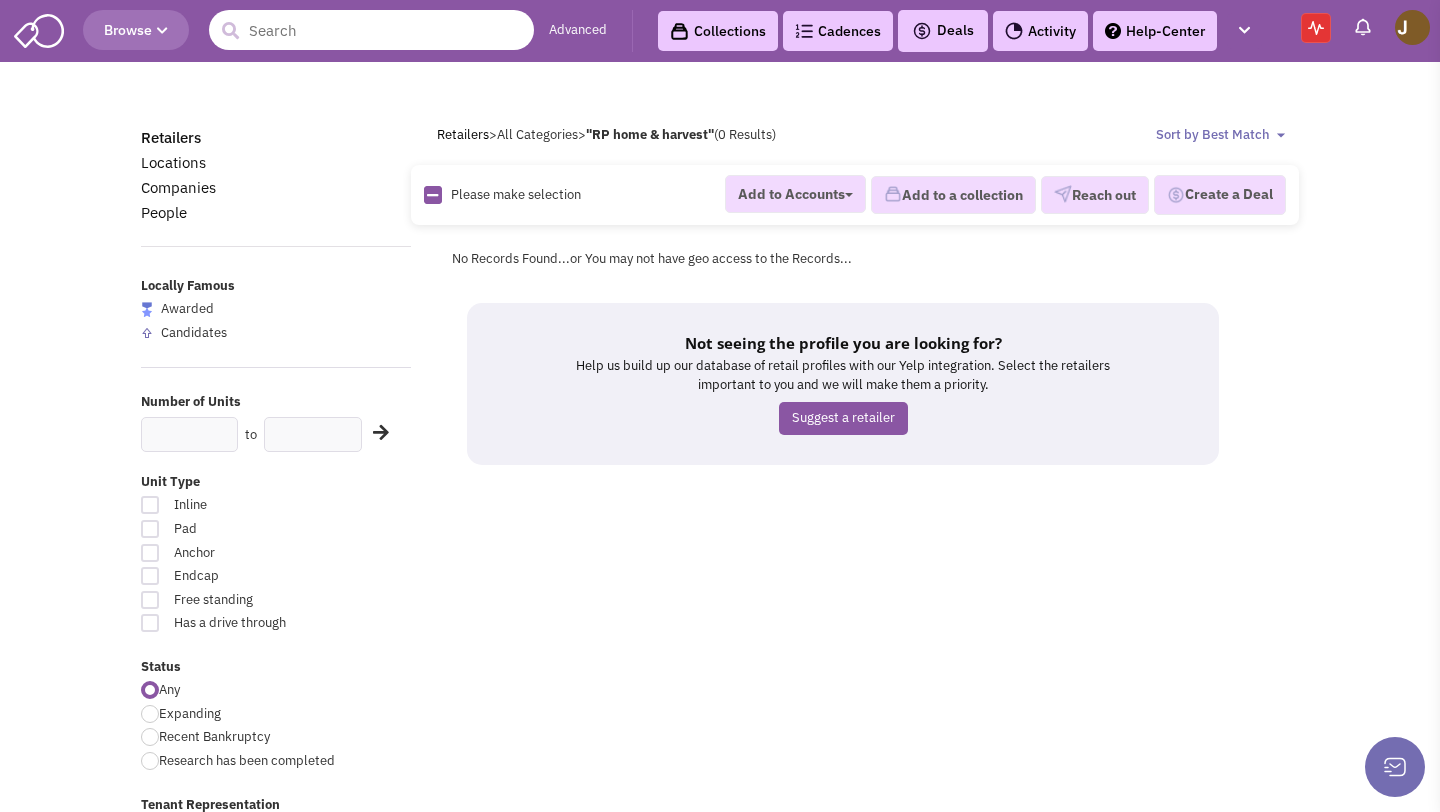 click at bounding box center [371, 30] 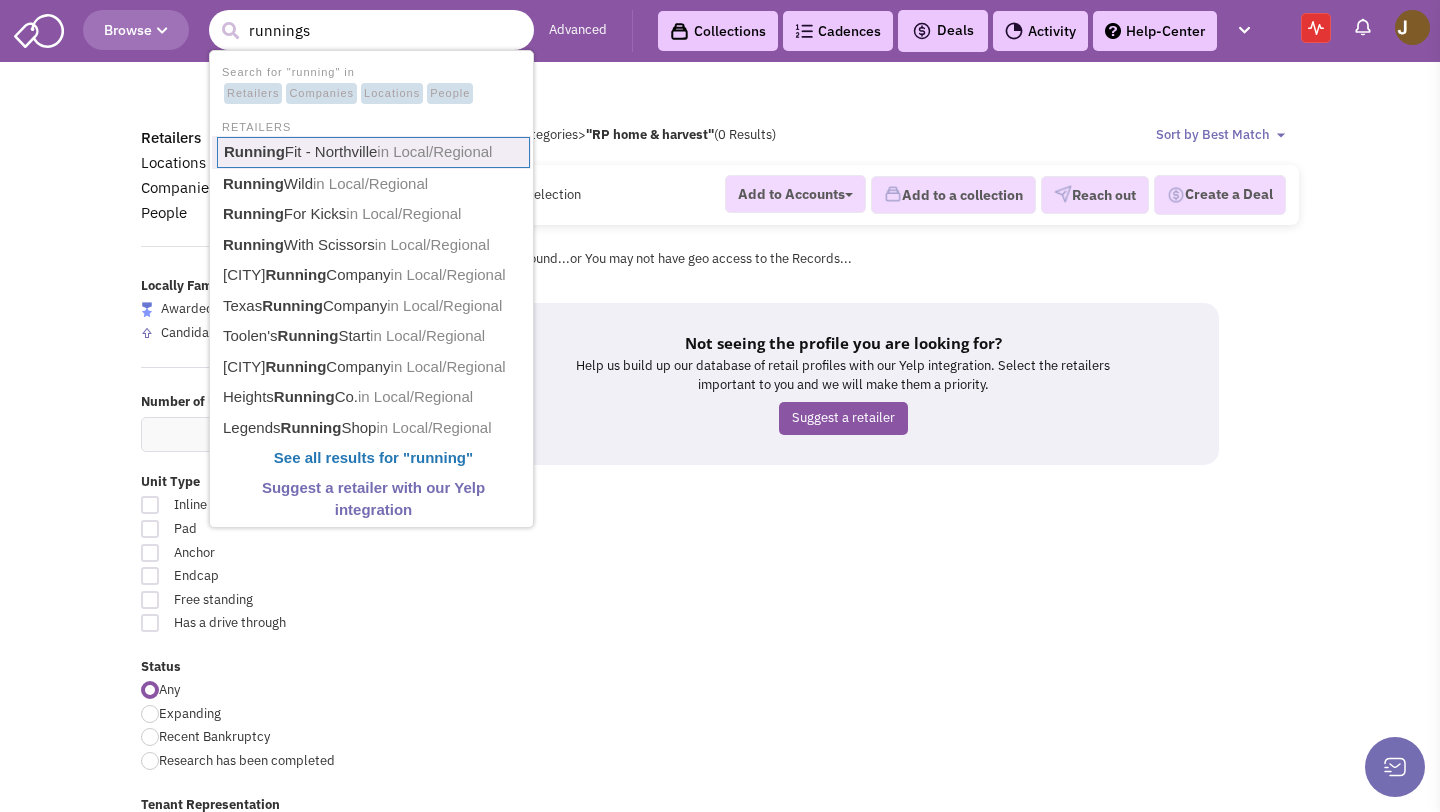 type on "Running Fit - Northville" 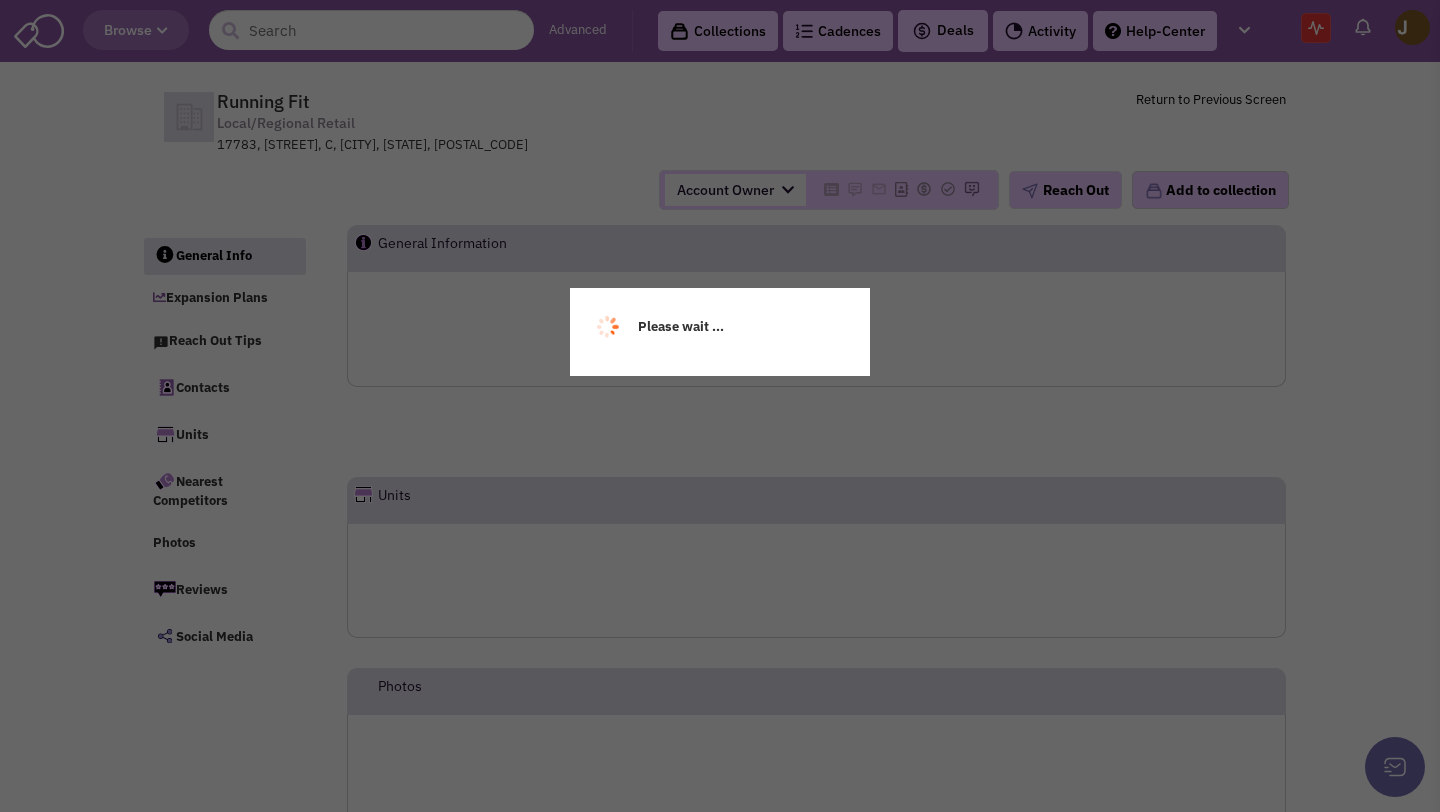 scroll, scrollTop: 0, scrollLeft: 0, axis: both 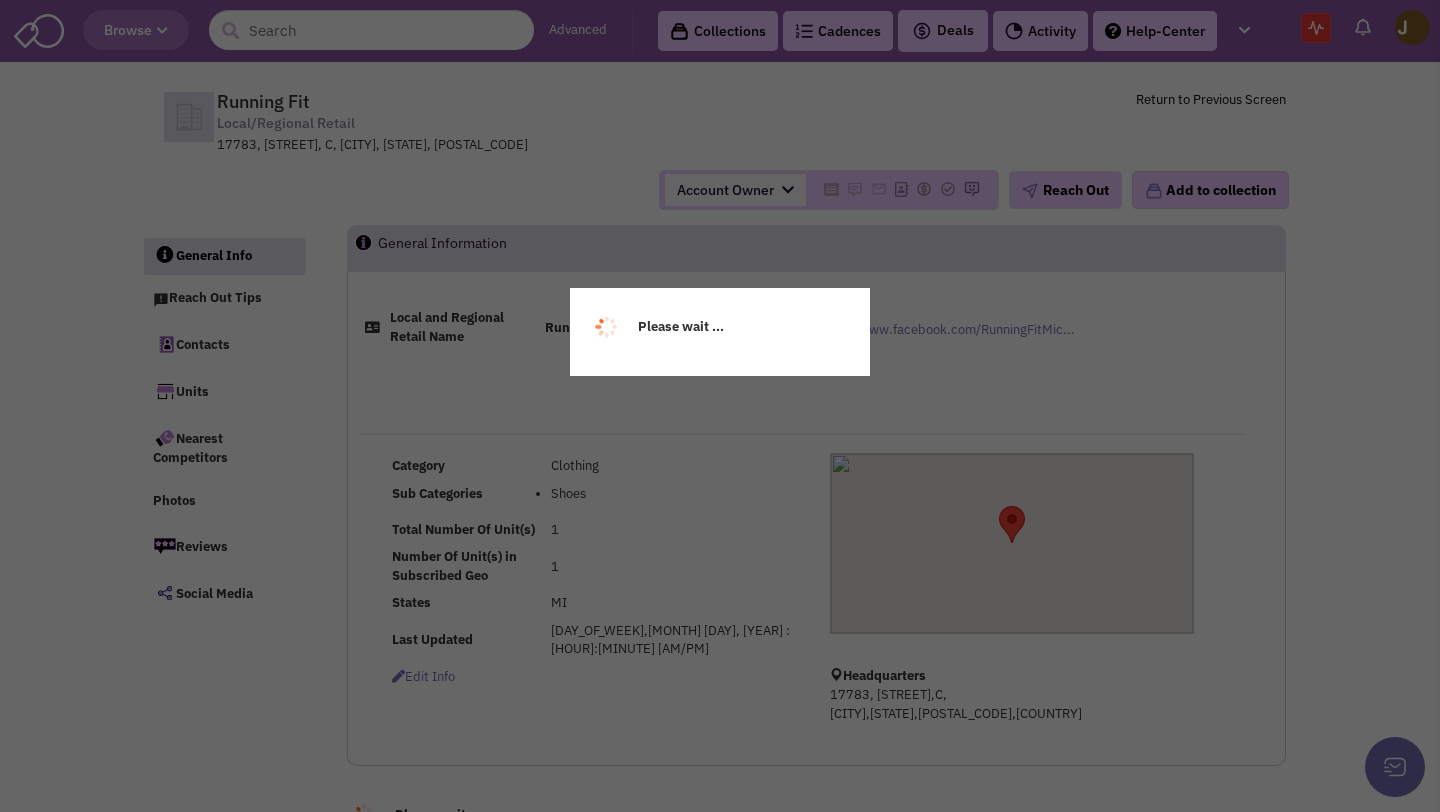 select 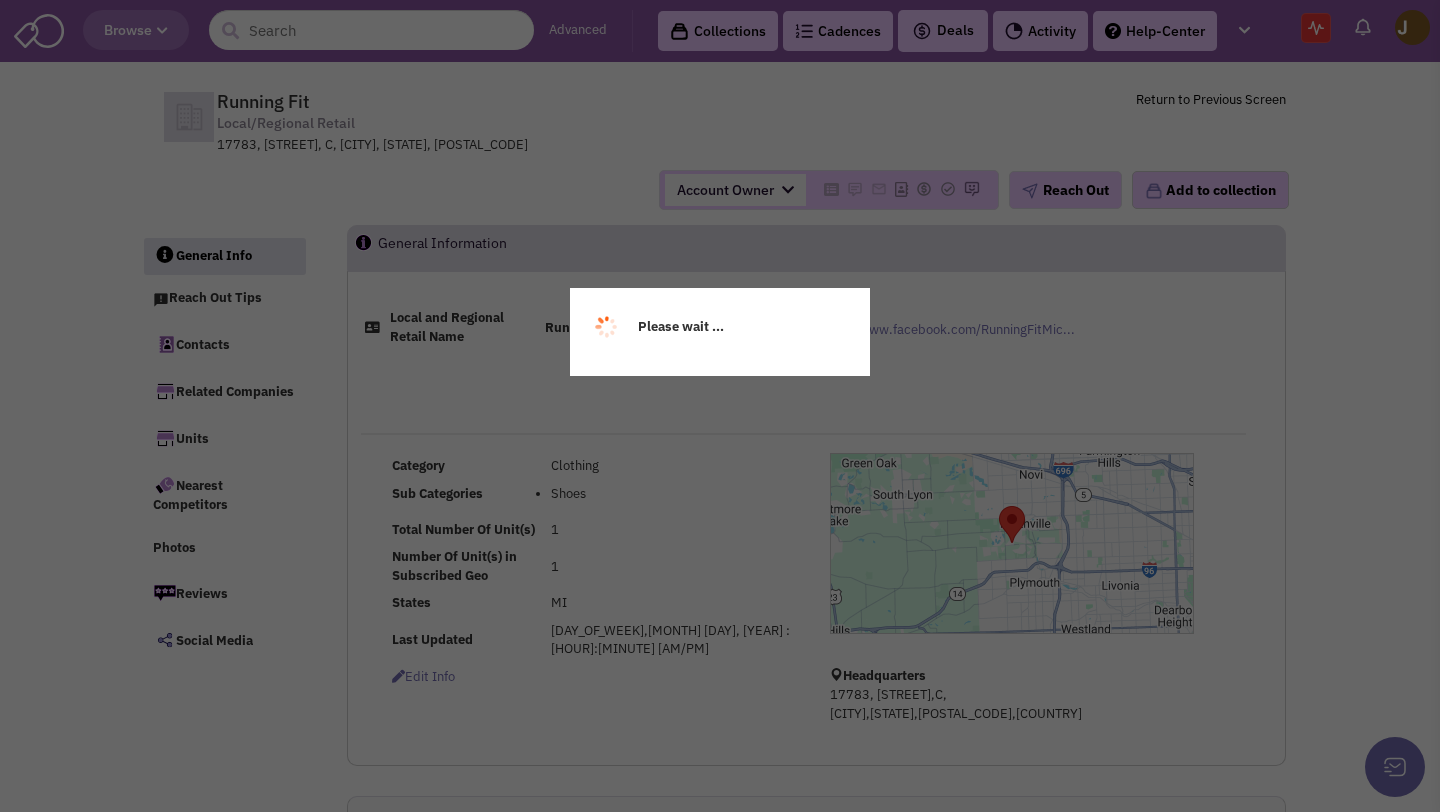 click on "Please wait ..." at bounding box center [720, 406] 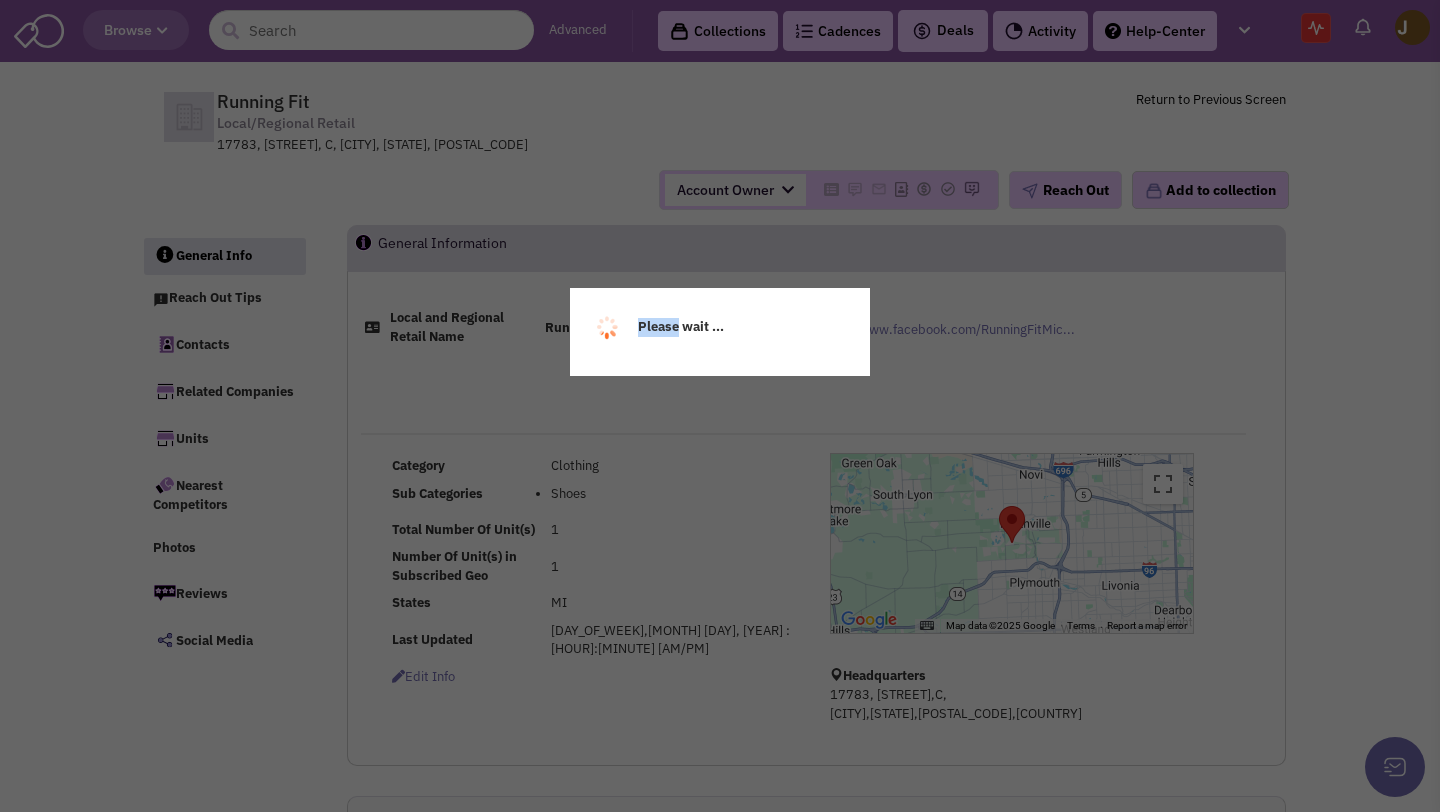click on "Please wait ..." at bounding box center (720, 406) 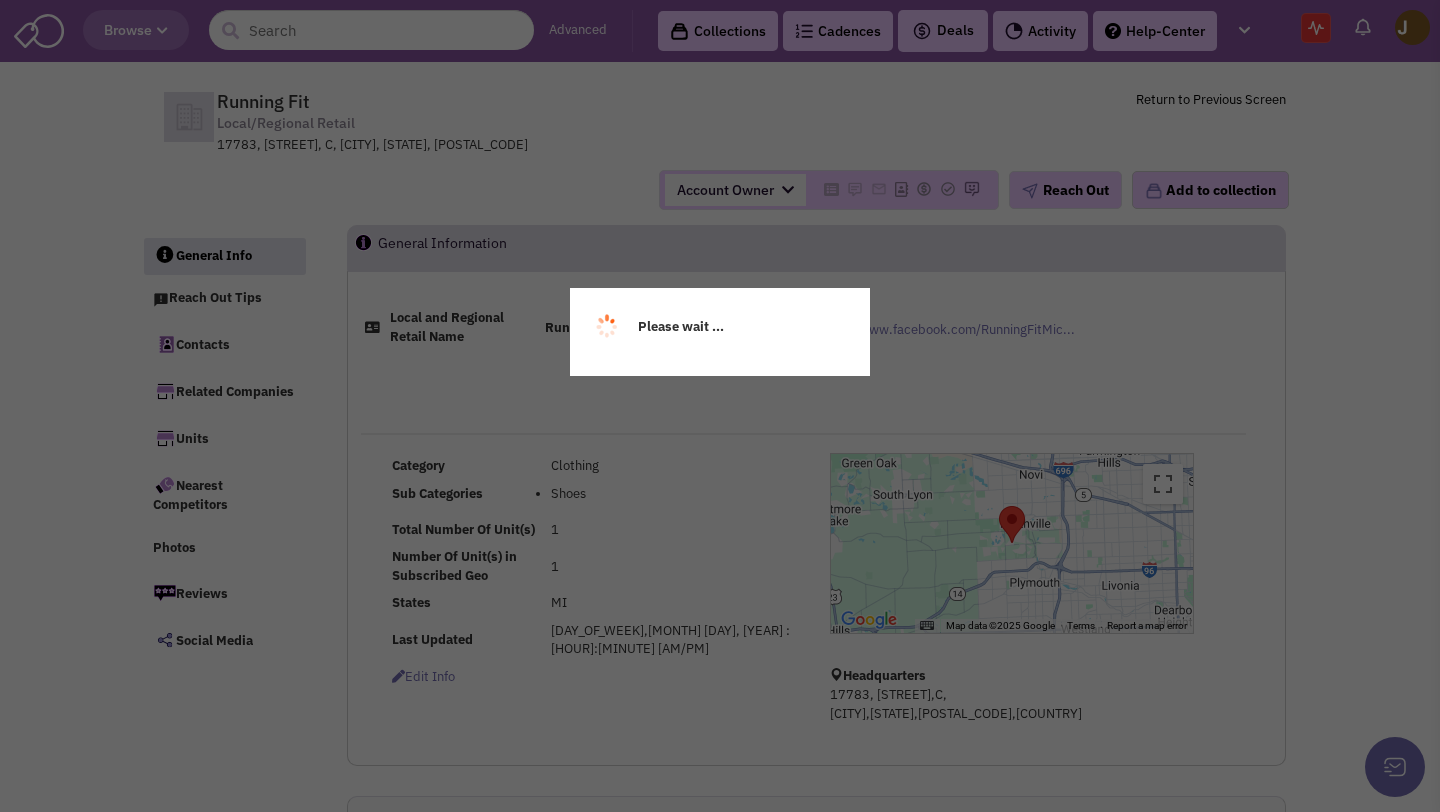 click on "Please wait ..." at bounding box center [720, 406] 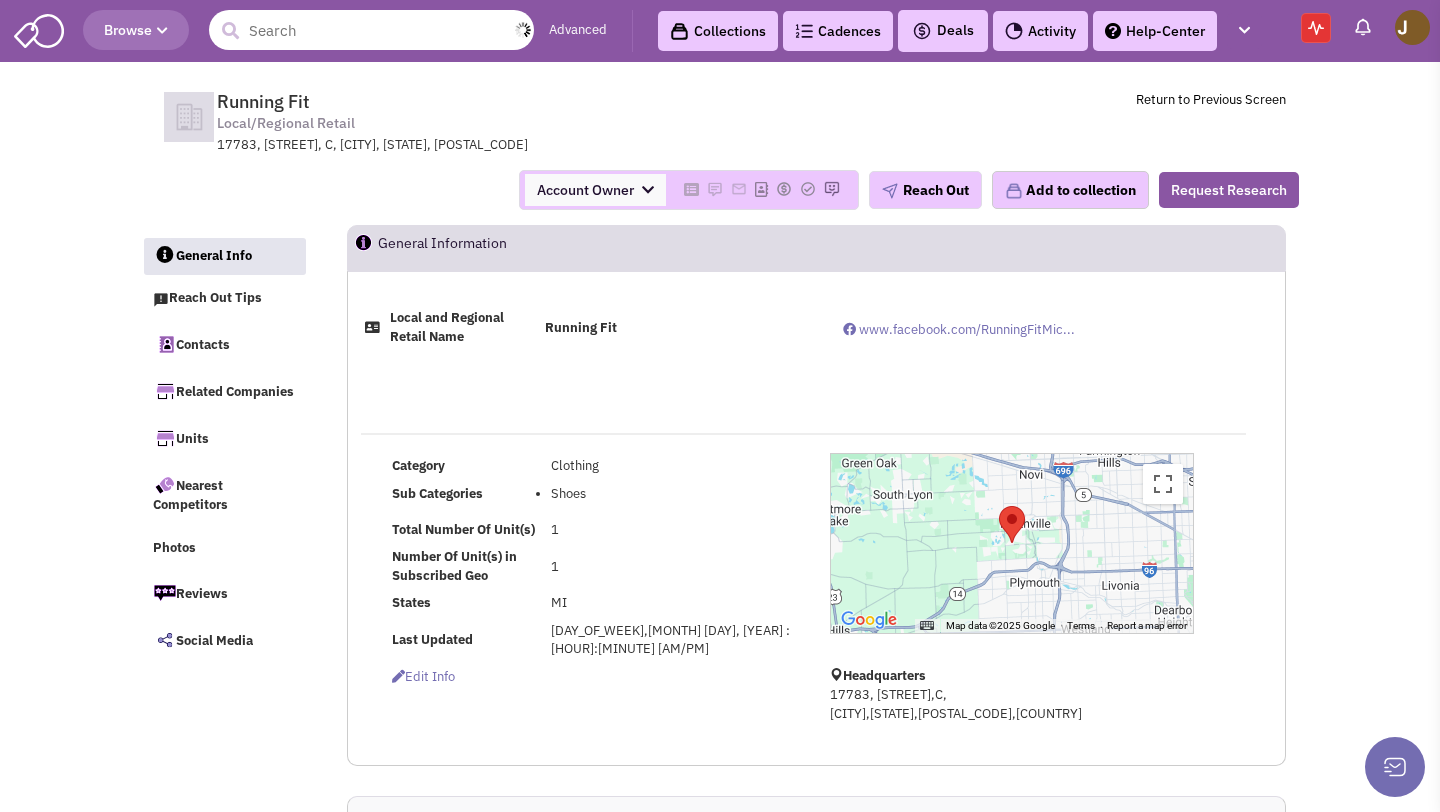 click at bounding box center (371, 30) 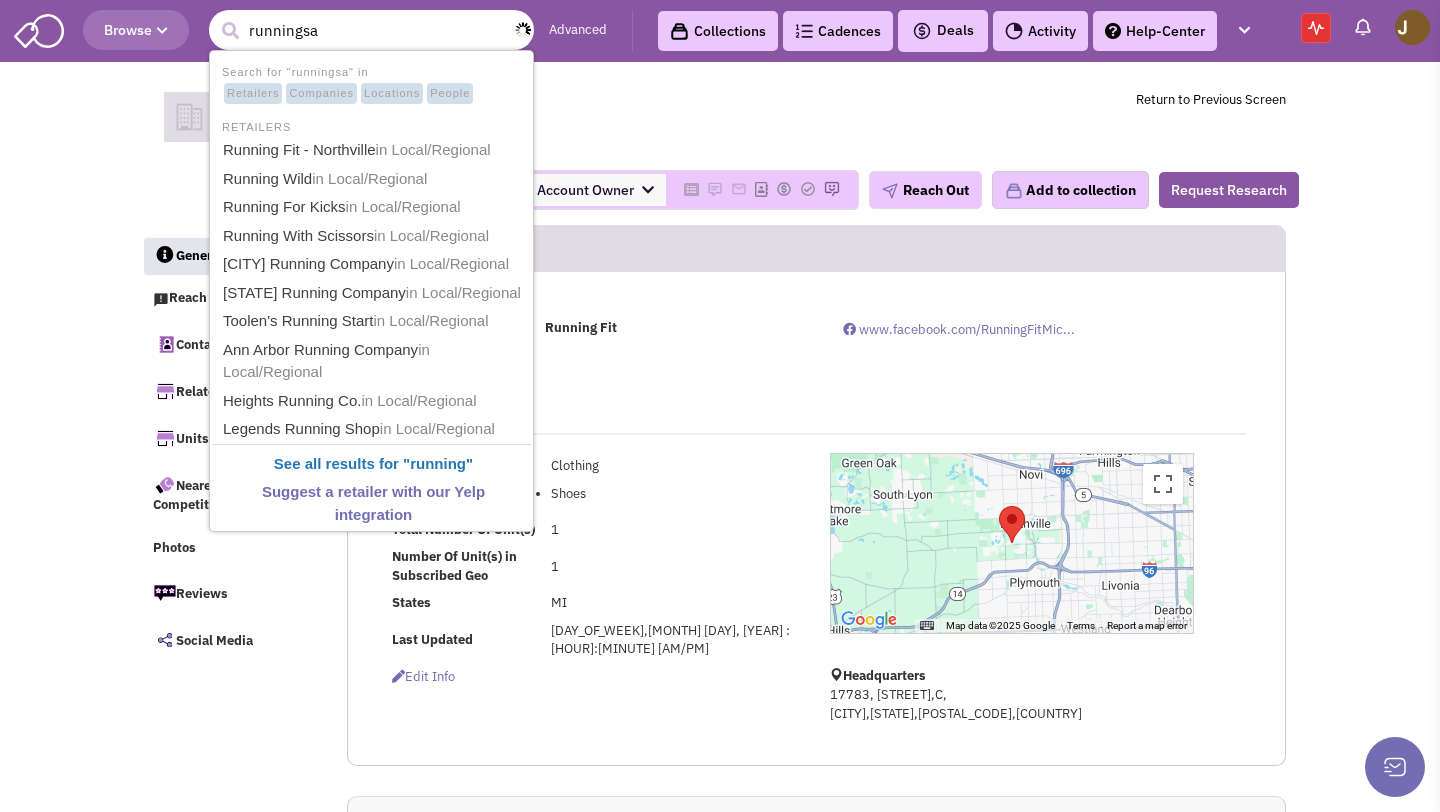 type on "runnings" 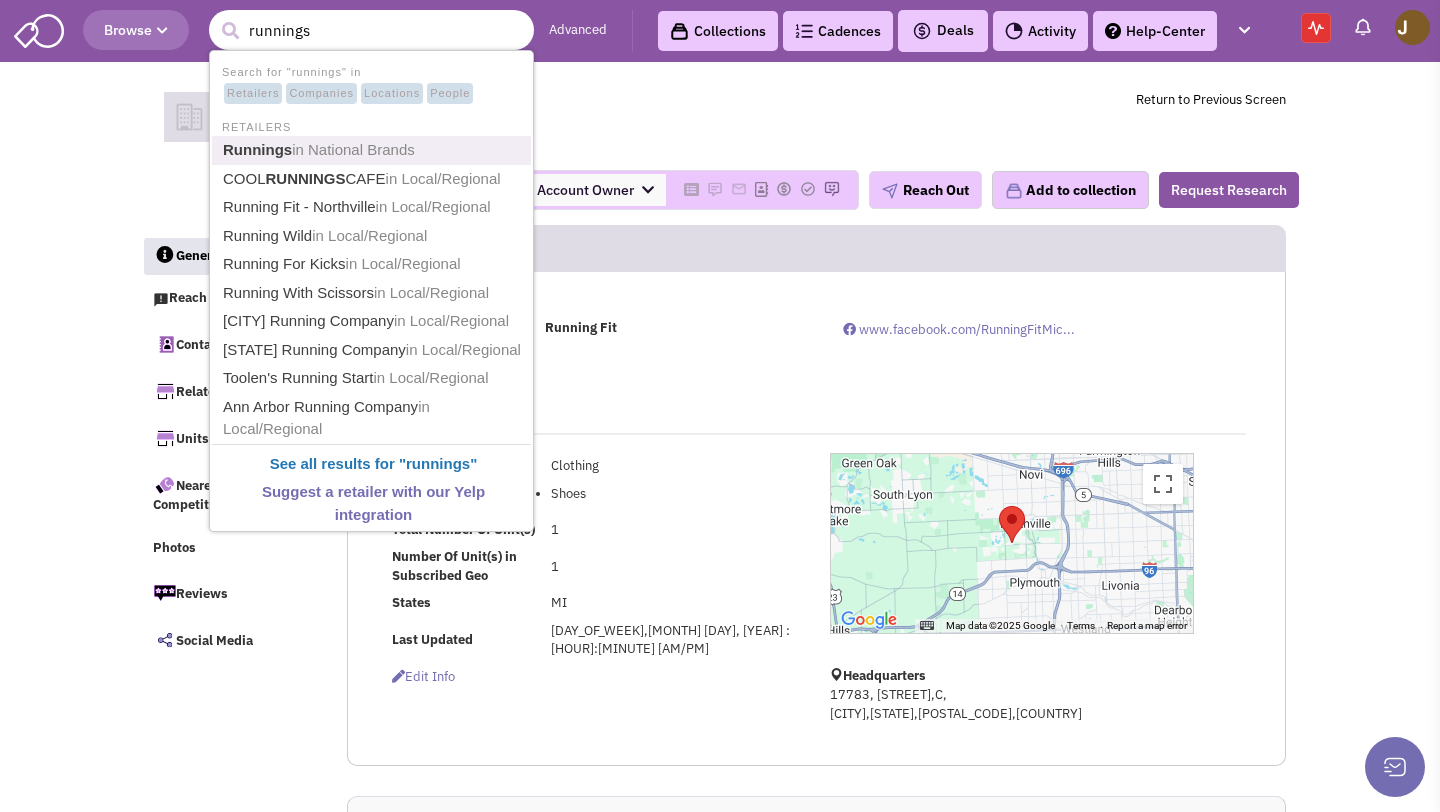 click on "in National Brands" at bounding box center (353, 149) 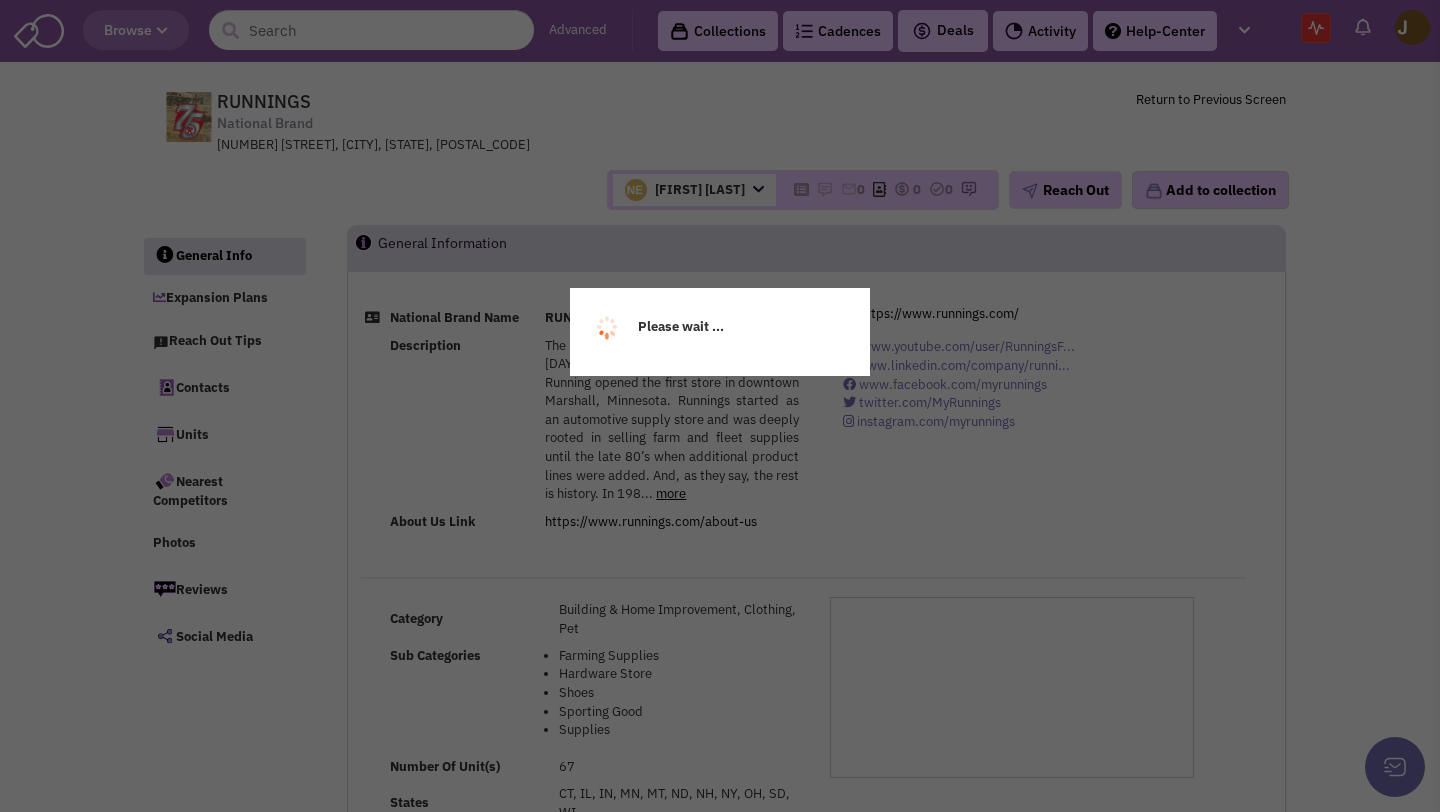scroll, scrollTop: 0, scrollLeft: 0, axis: both 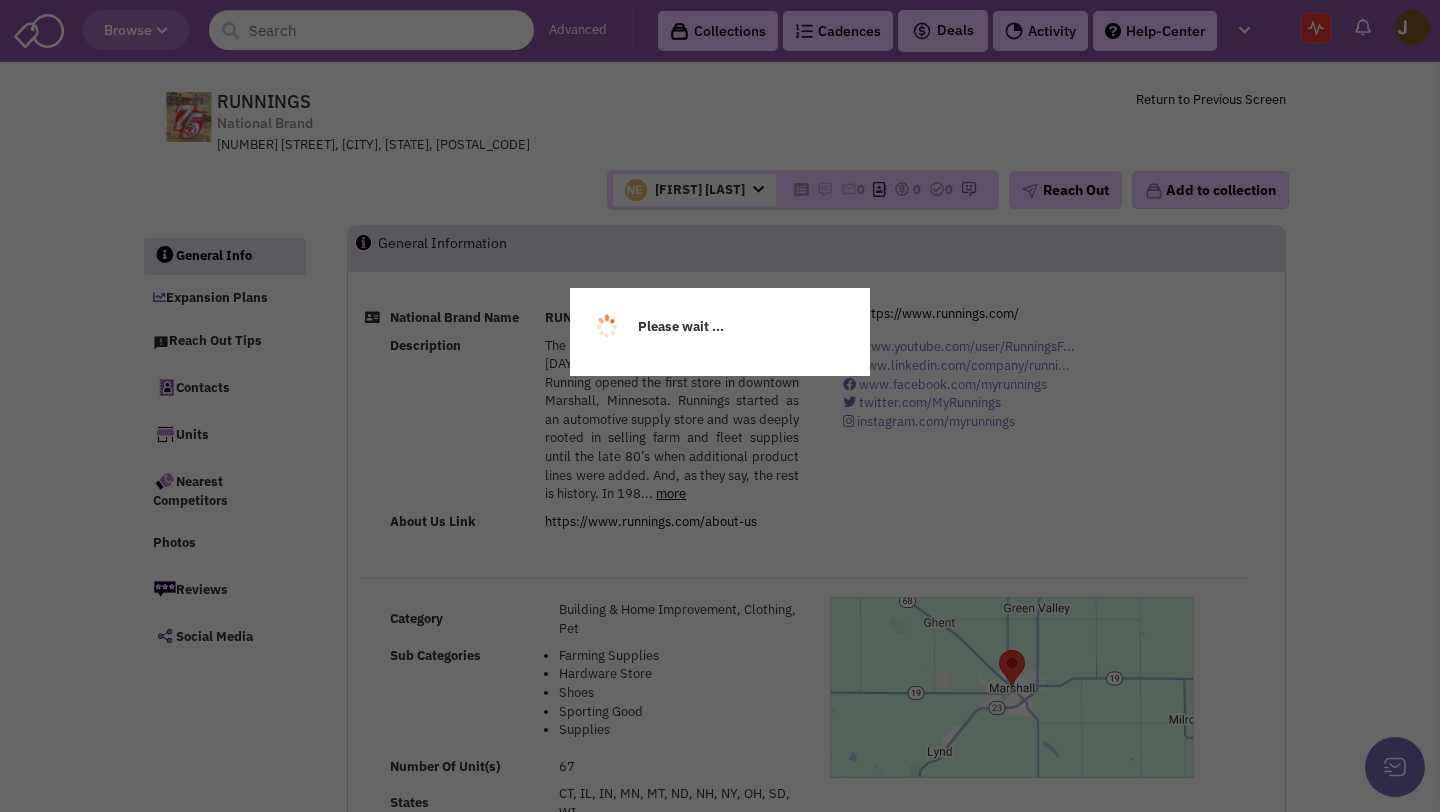 select 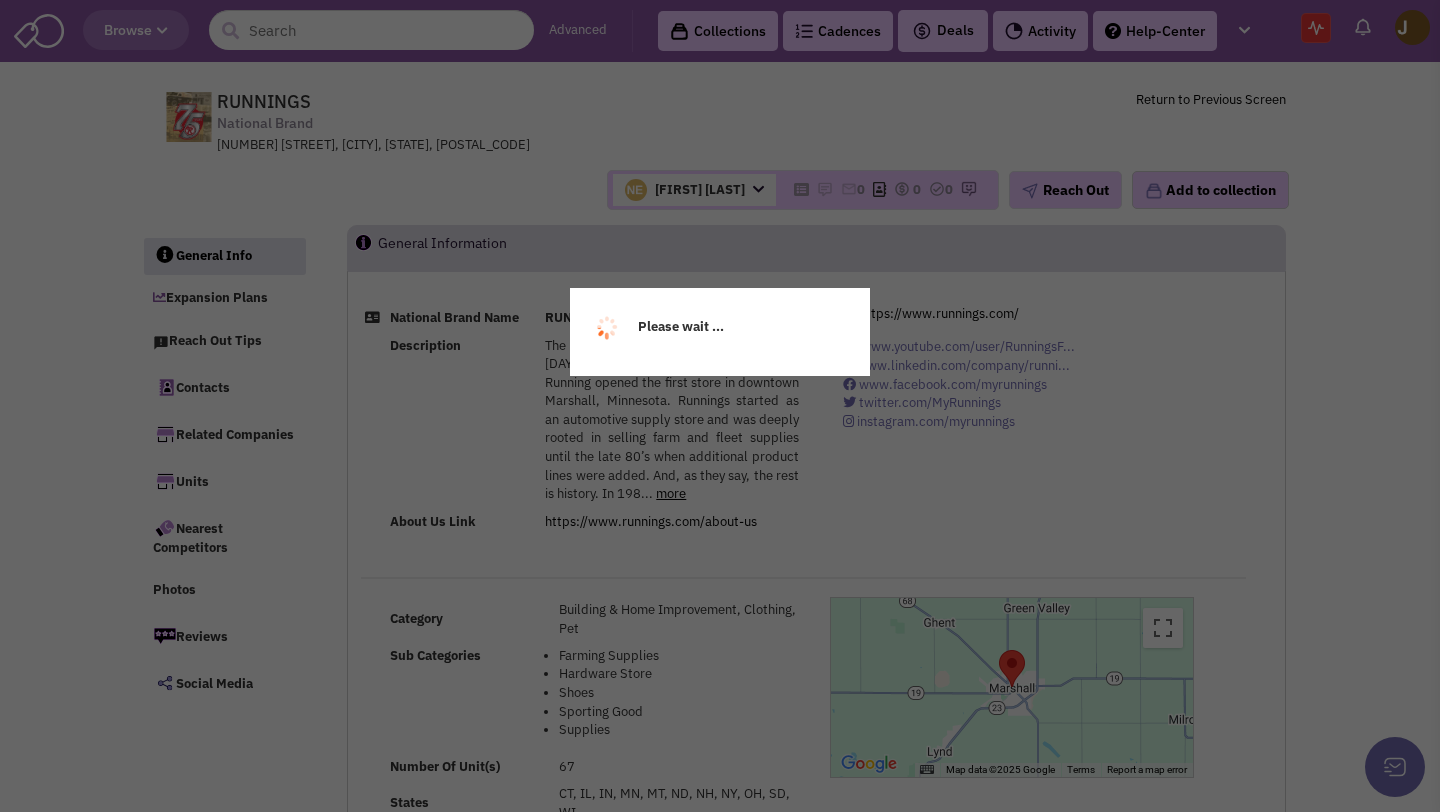 click on "RUNNINGS National Brand 901 North Highway 59, Marshall, [STATE], [POSTAL_CODE] Return to Previous Screen" at bounding box center [720, 152] 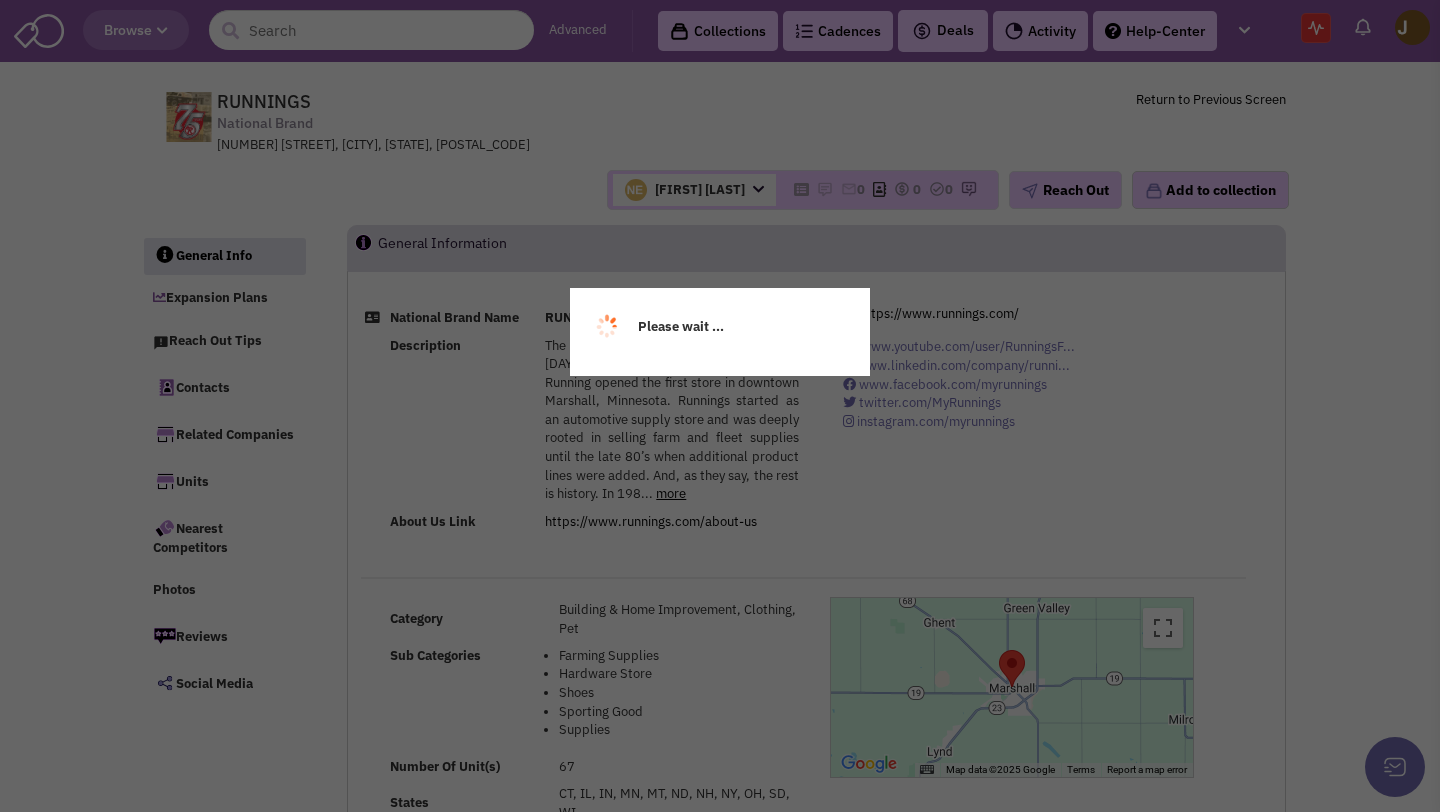select 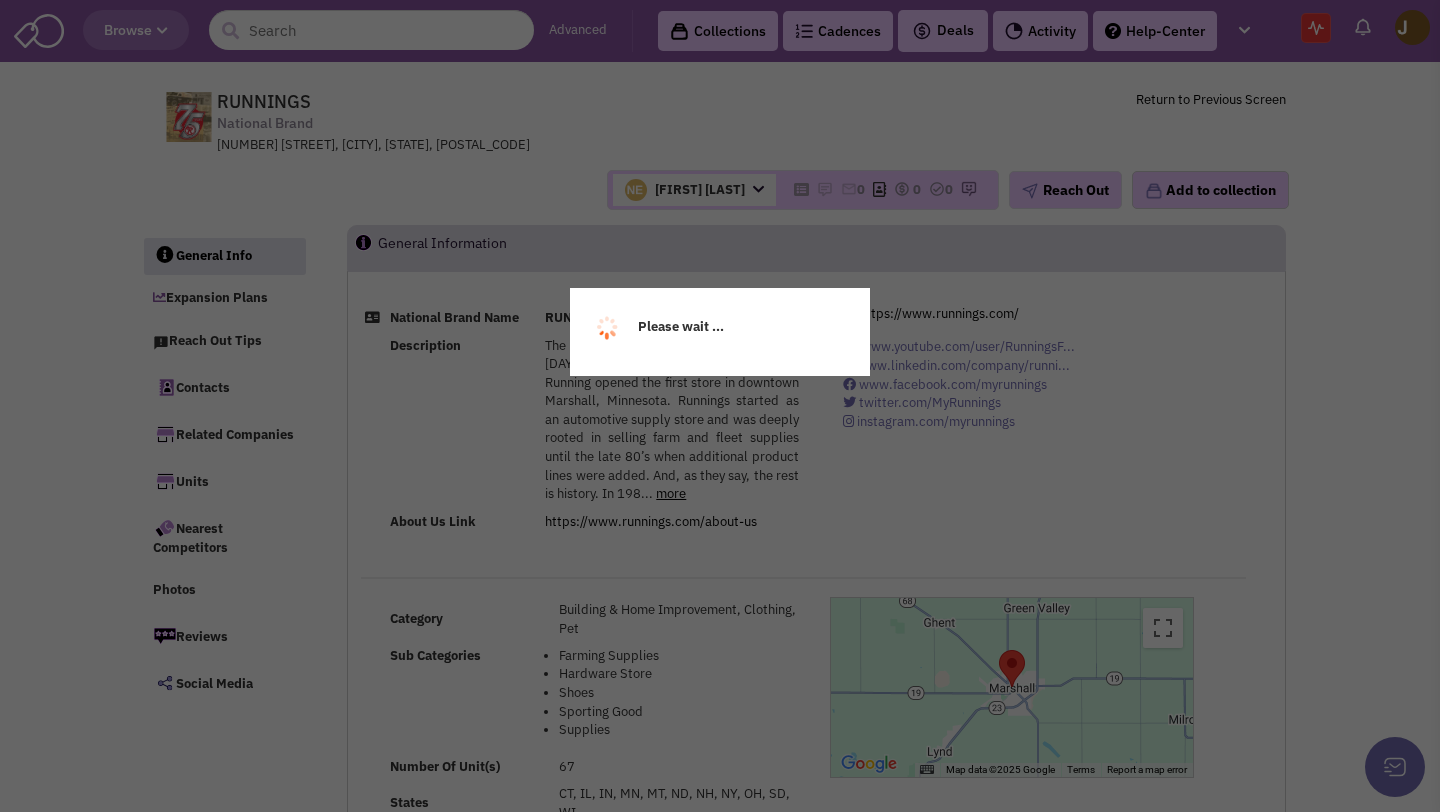select 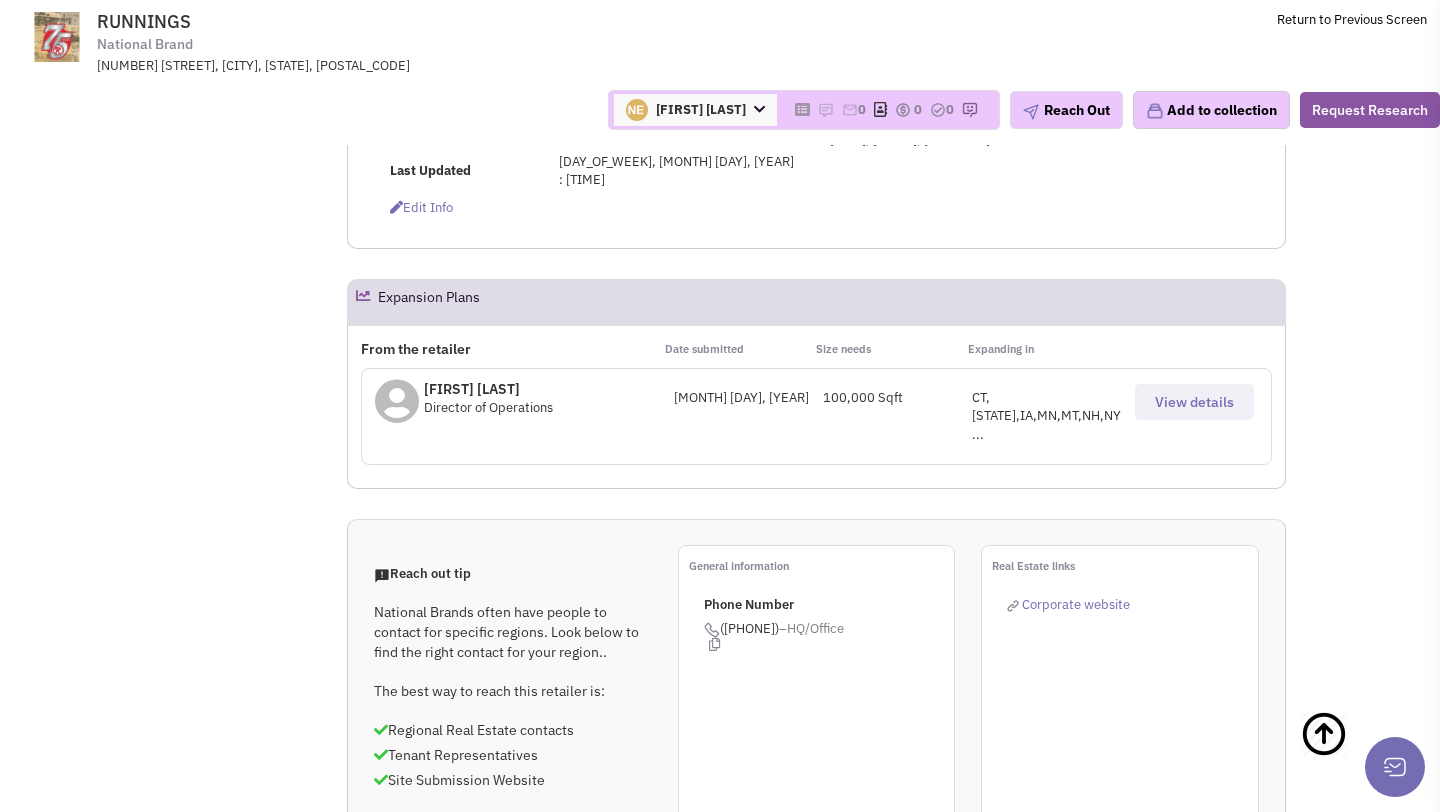 scroll, scrollTop: 599, scrollLeft: 0, axis: vertical 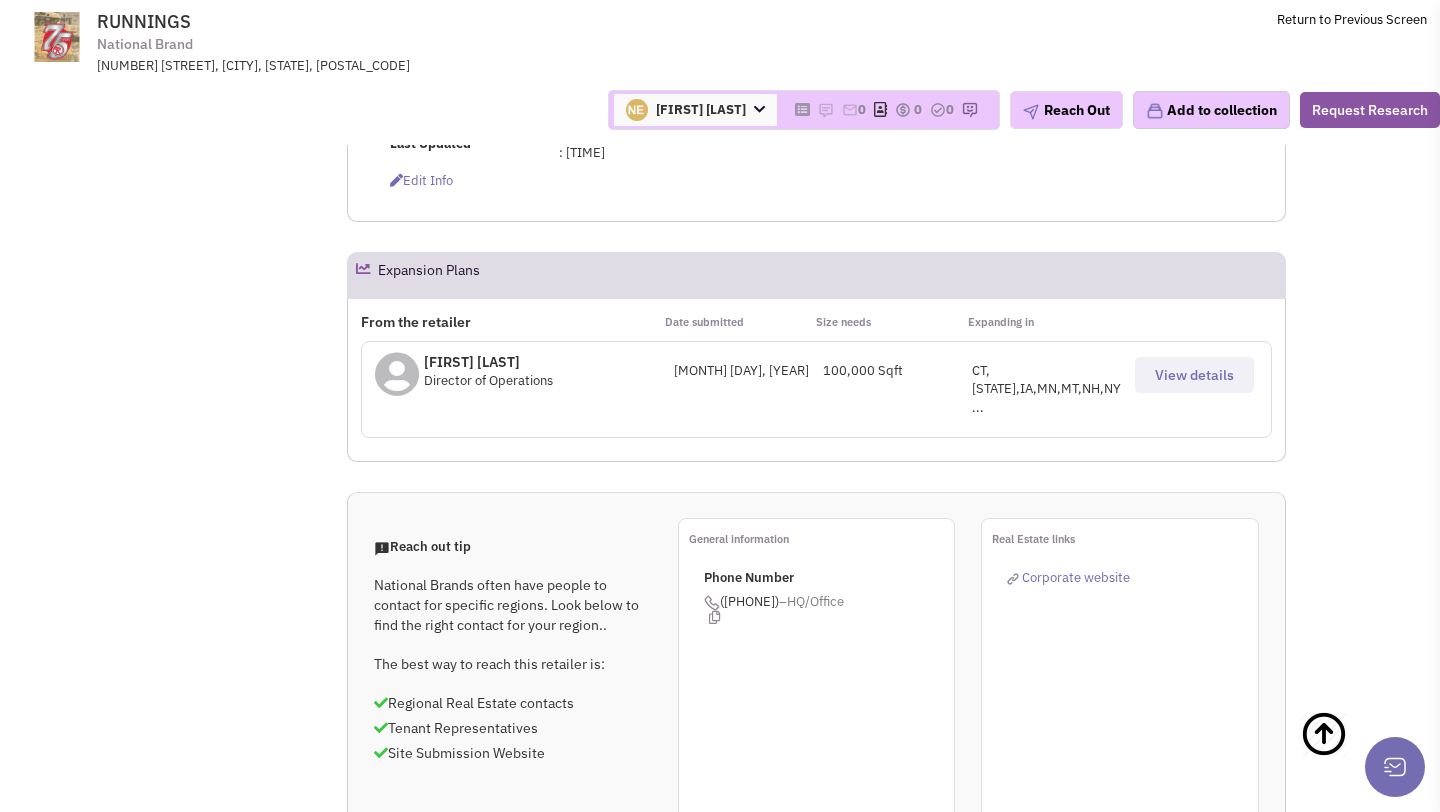 click on "Corporate website" at bounding box center [1076, 577] 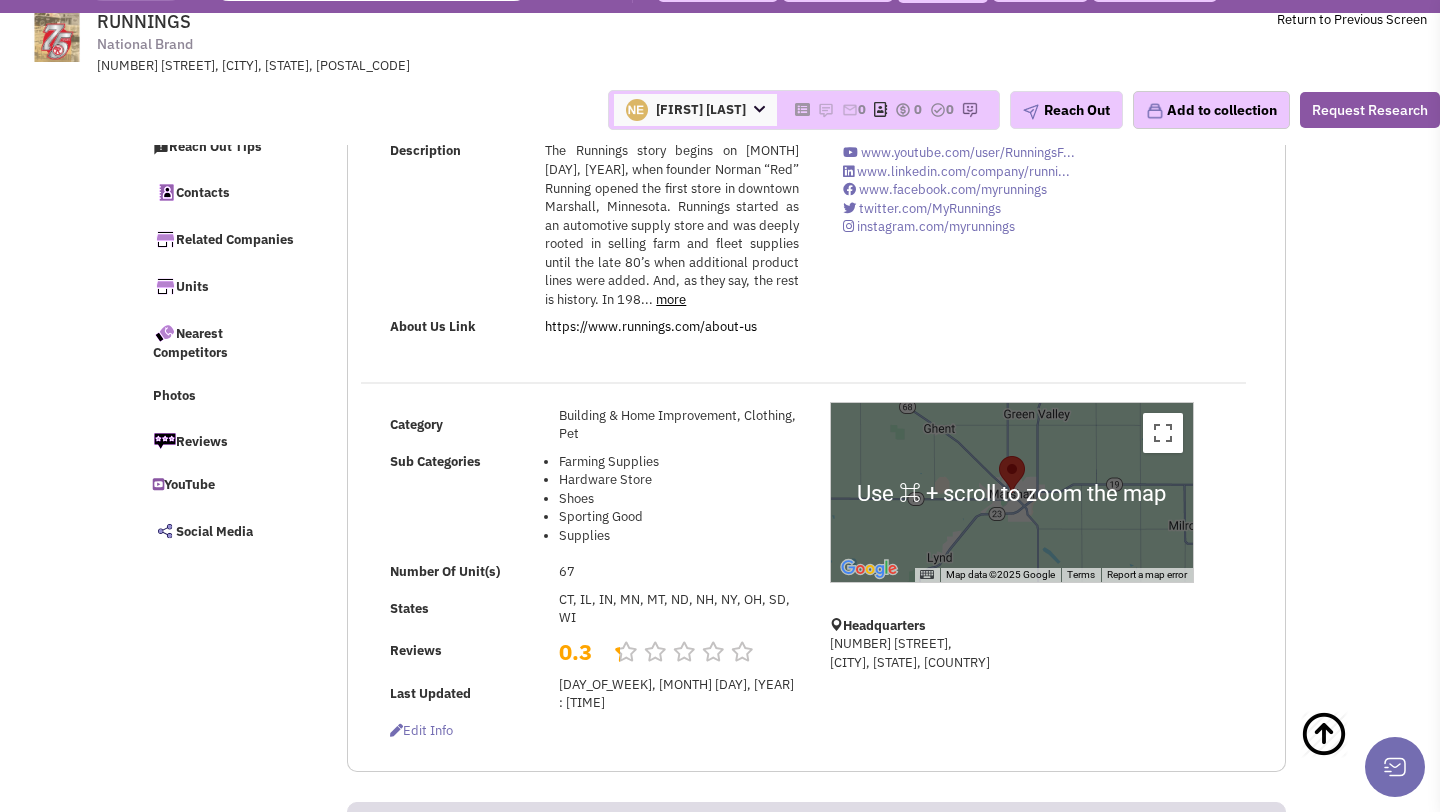 scroll, scrollTop: 0, scrollLeft: 0, axis: both 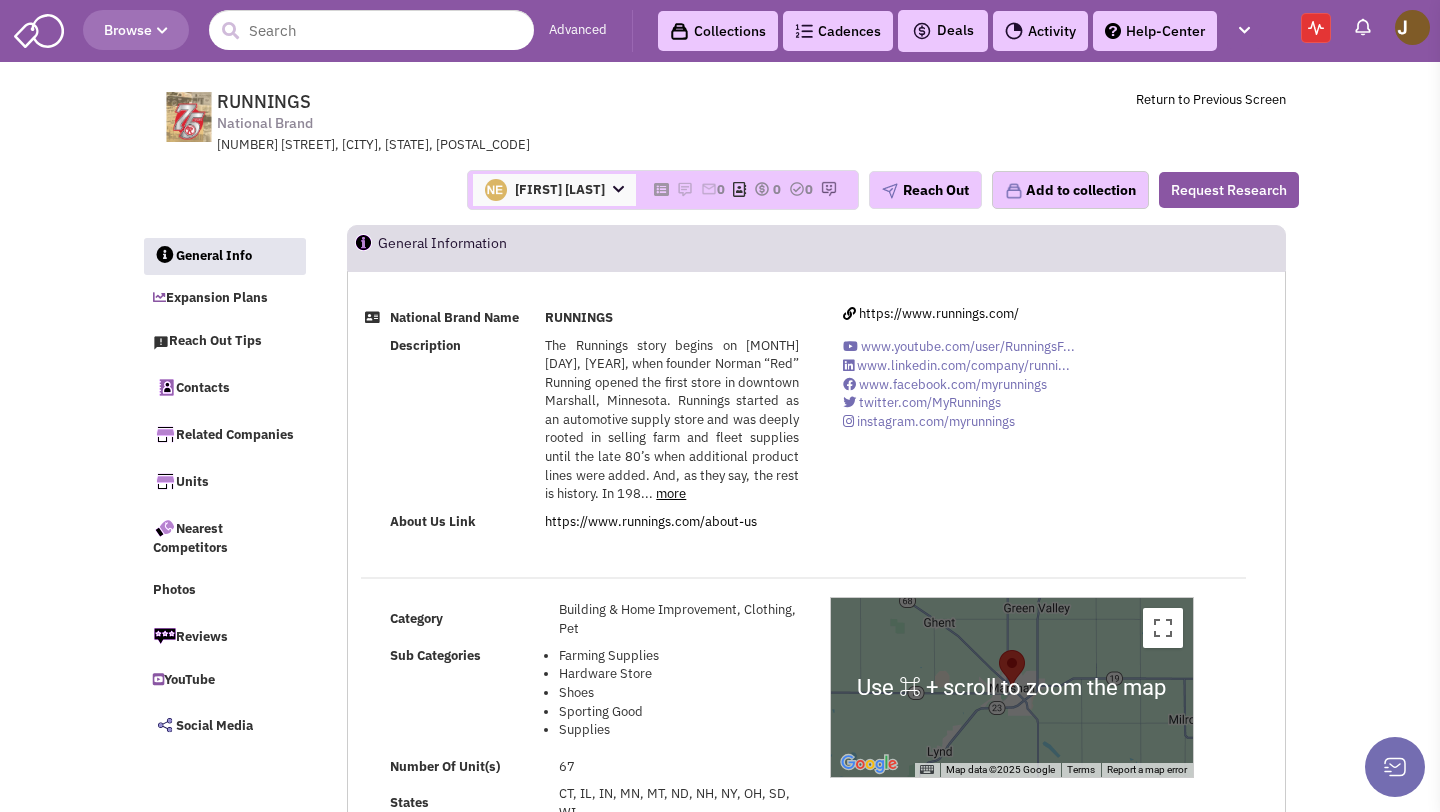click on "[FIRST] [LAST]" at bounding box center (554, 190) 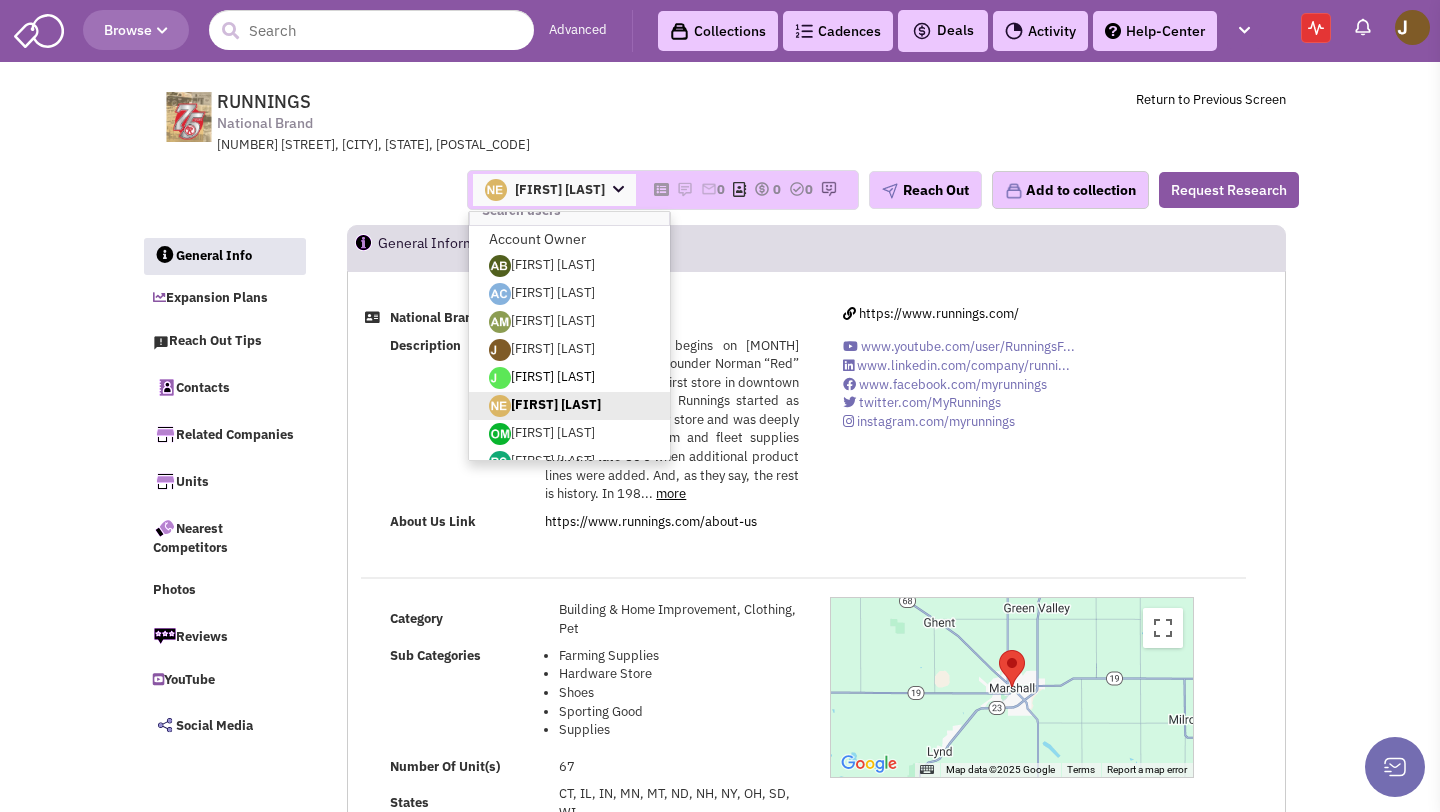 scroll, scrollTop: 30, scrollLeft: 0, axis: vertical 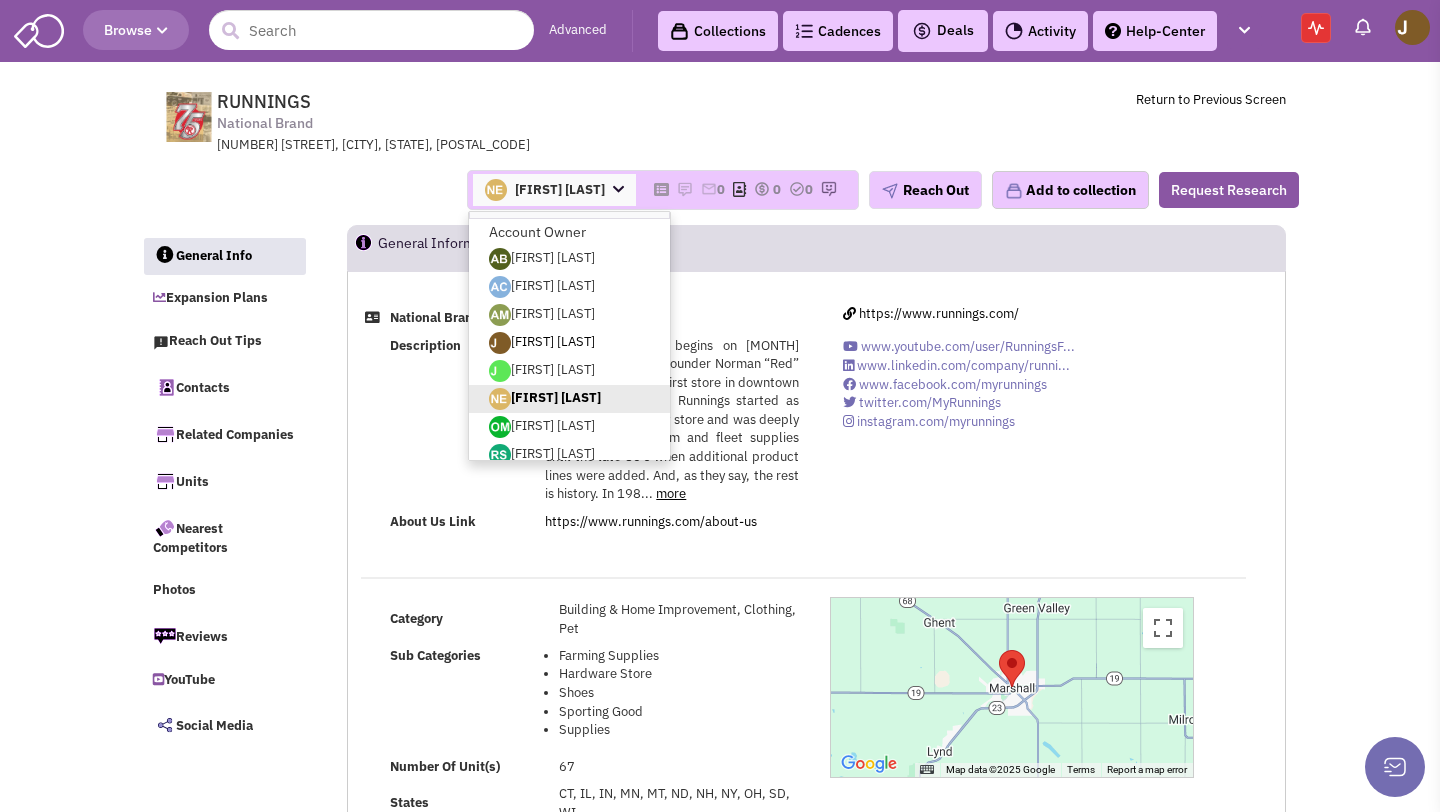 click on "[FIRST] [LAST]" at bounding box center (569, 343) 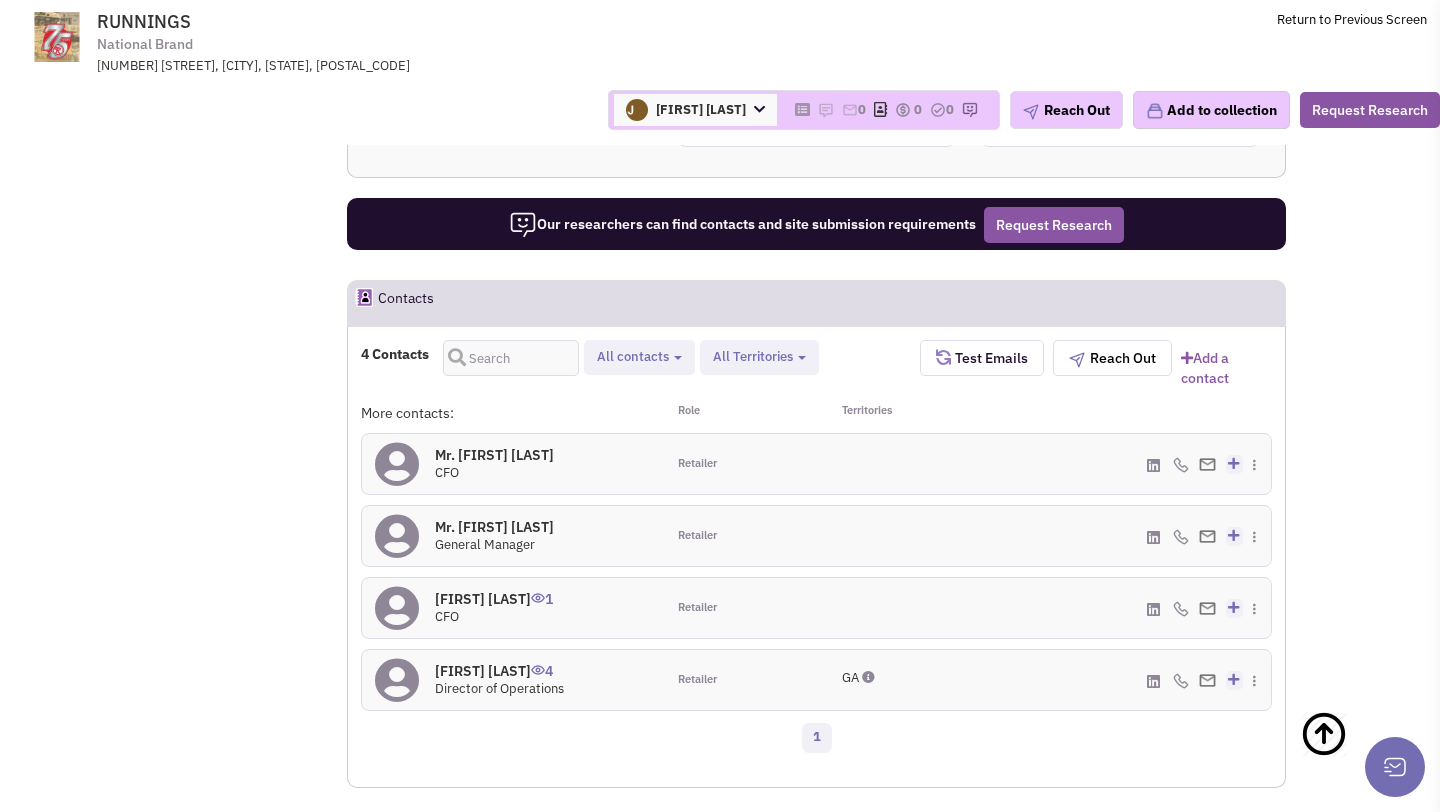 scroll, scrollTop: 1283, scrollLeft: 0, axis: vertical 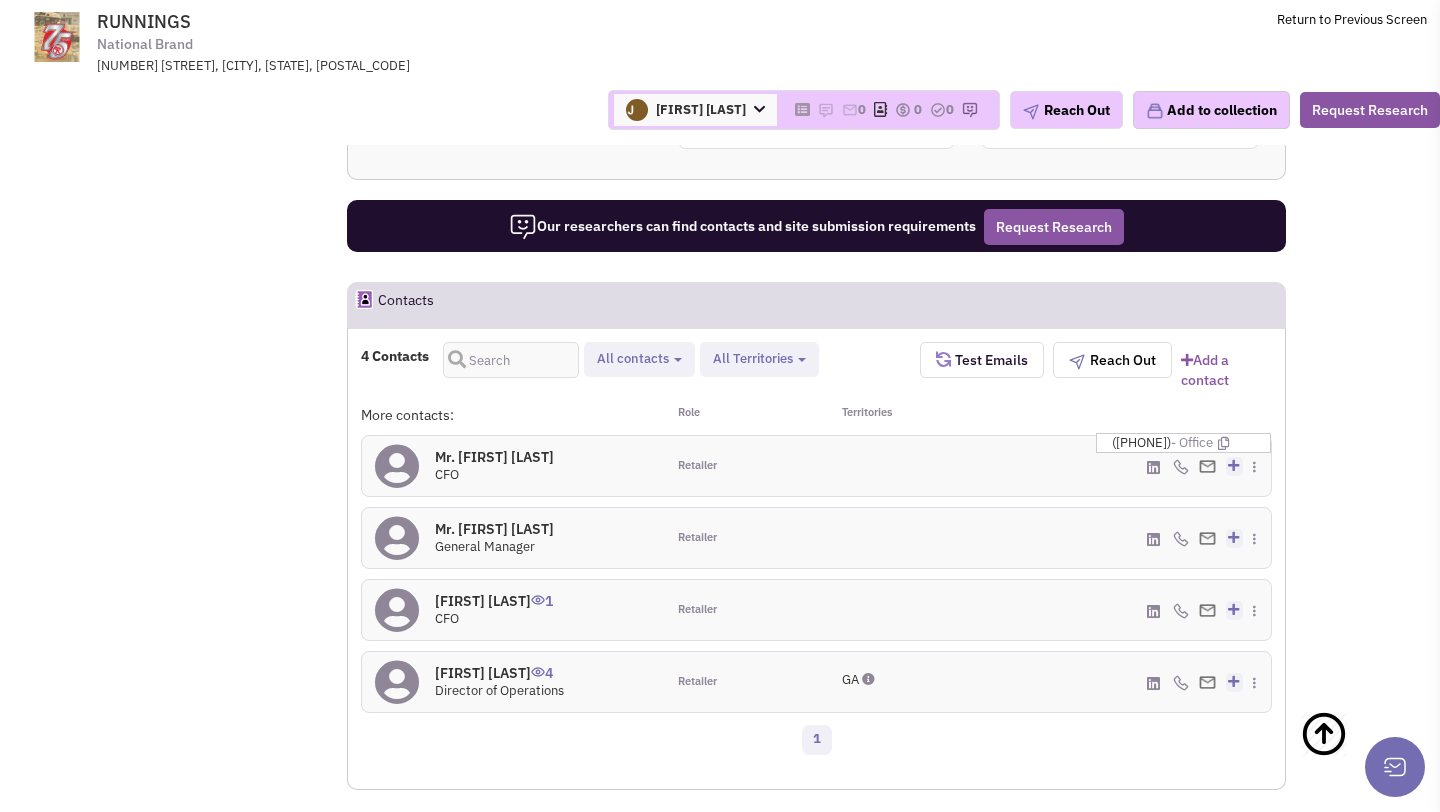 click on "(507) 532-9566
- Office" at bounding box center [1191, 443] 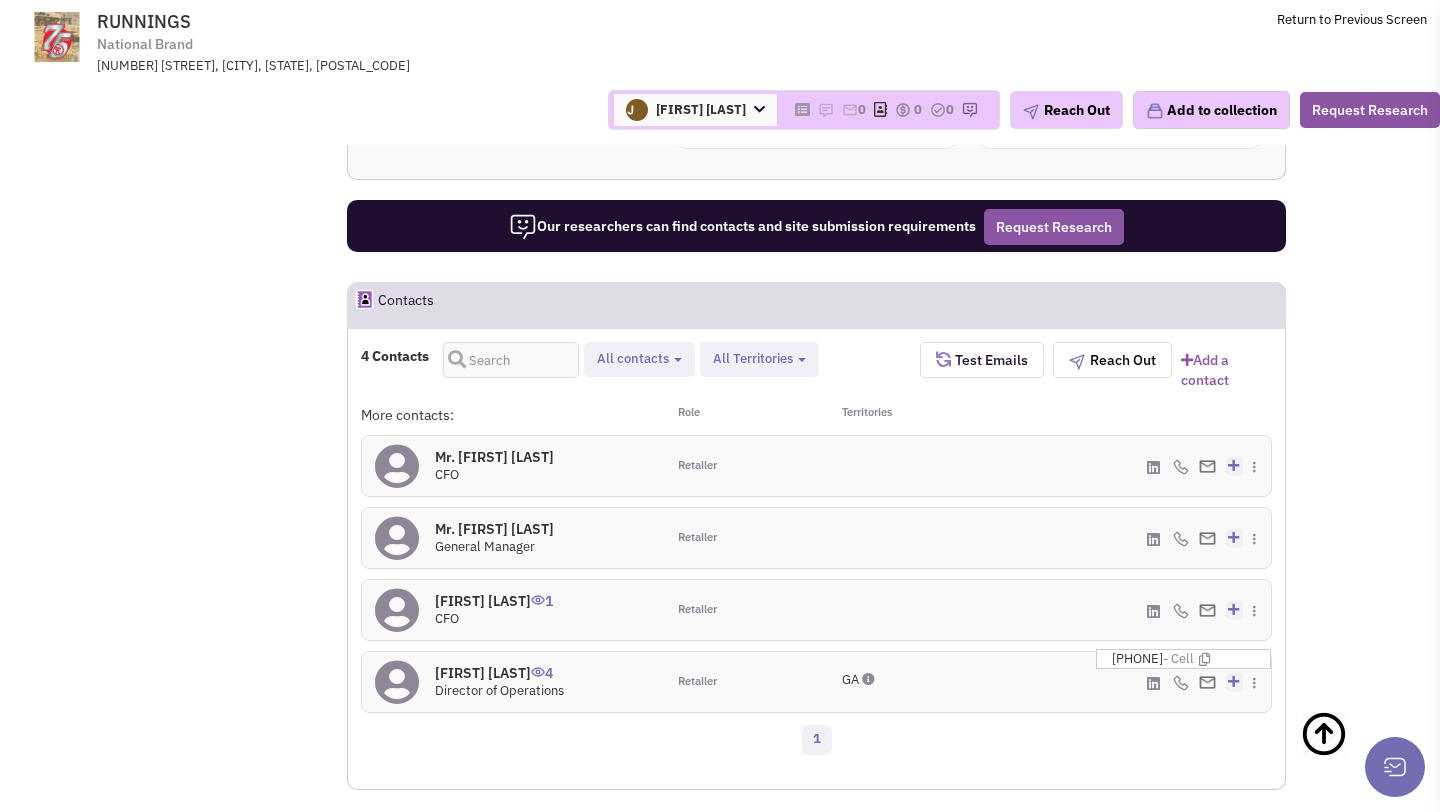 click on "(515) 890-2368
- Cell" at bounding box center [1191, 659] 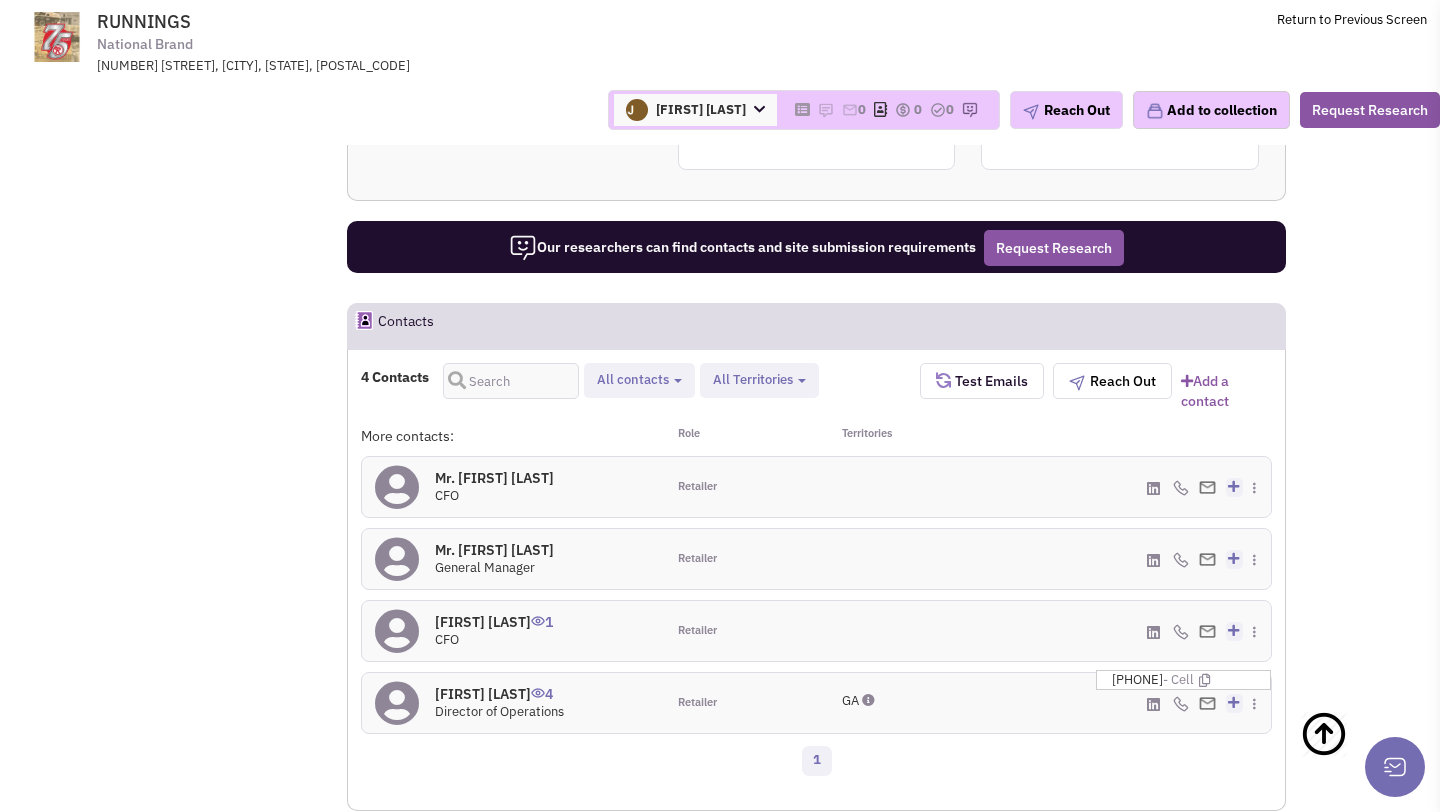 scroll, scrollTop: 1271, scrollLeft: 0, axis: vertical 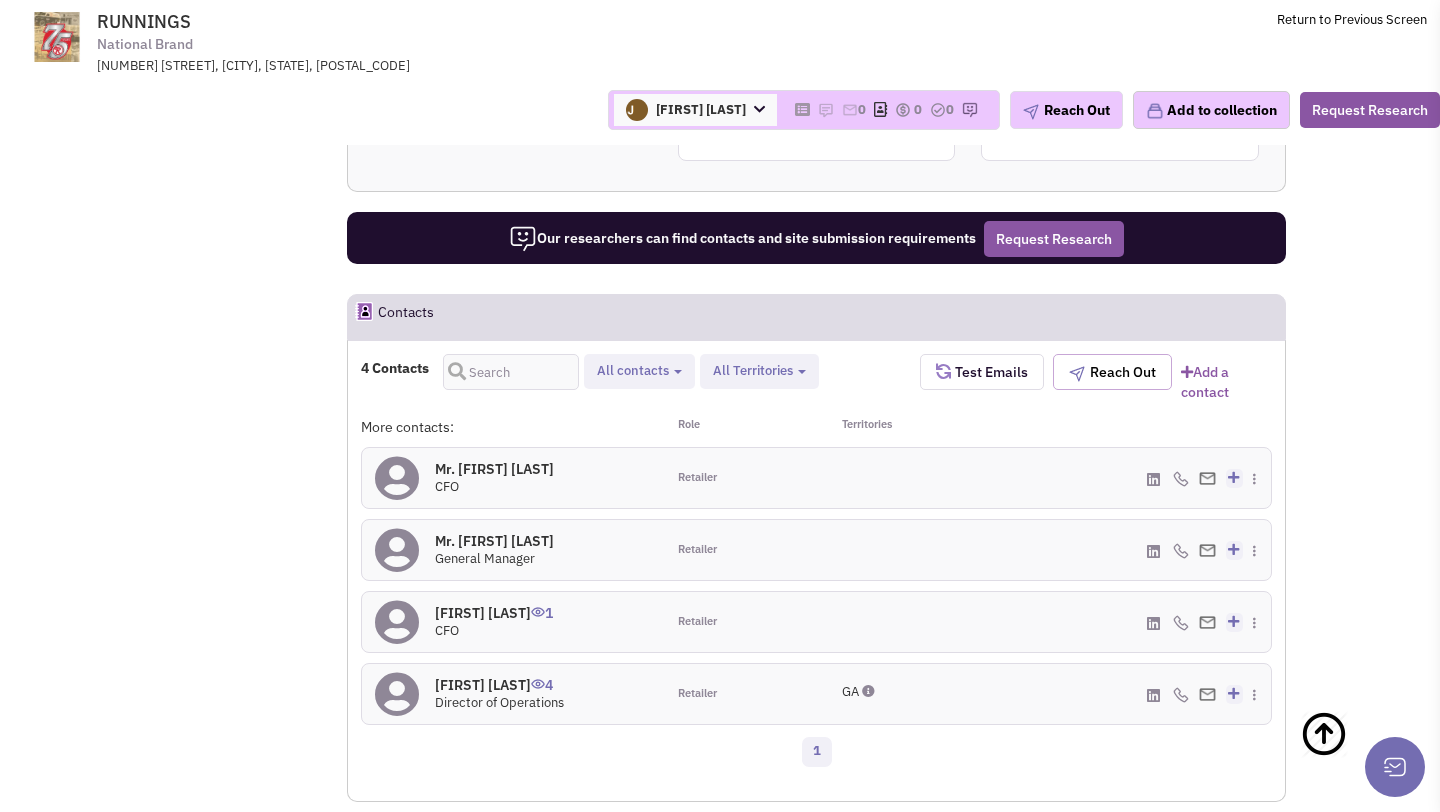 click on "Reach Out" at bounding box center (1112, 372) 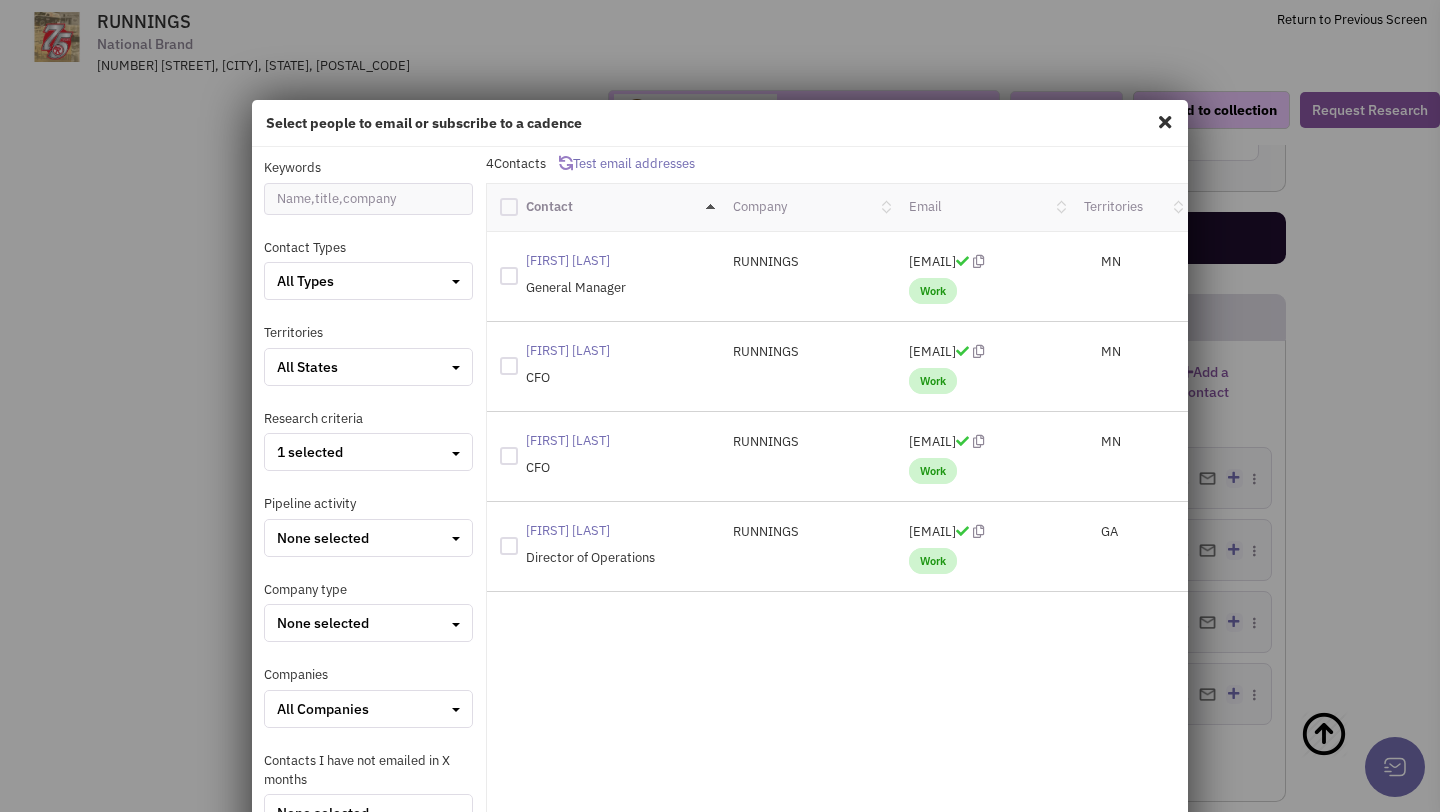 click at bounding box center [523, 202] 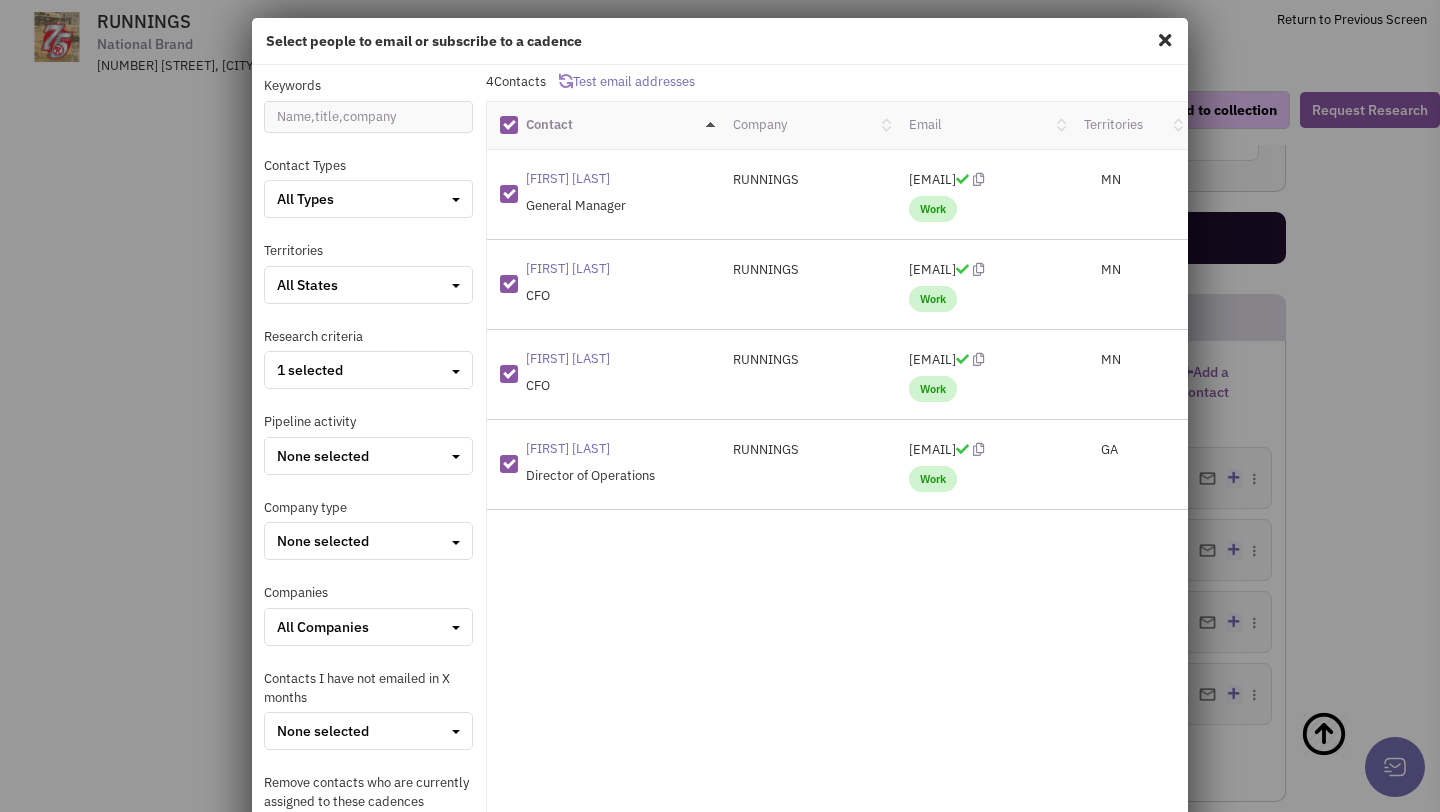 scroll, scrollTop: 241, scrollLeft: 0, axis: vertical 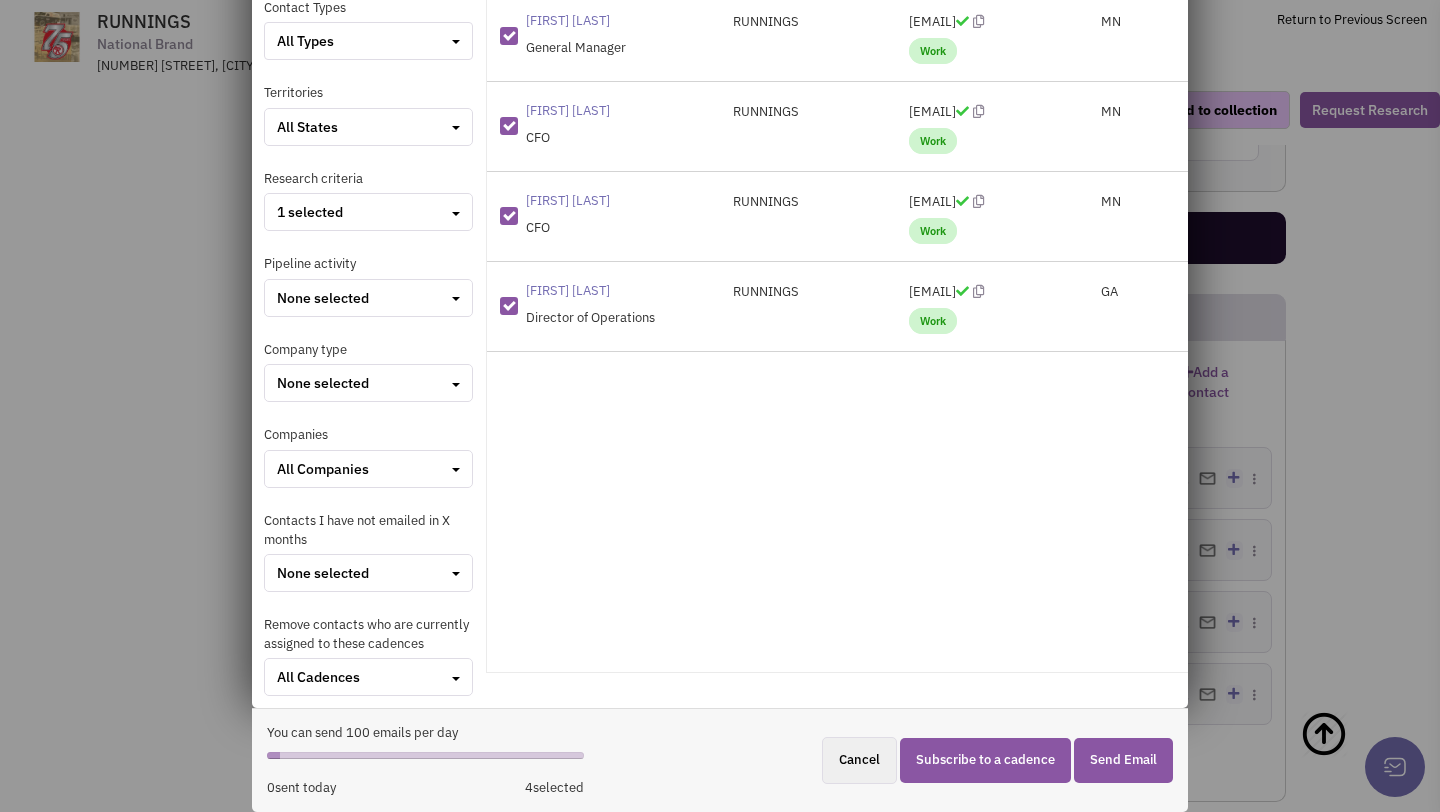 click on "Send Email" at bounding box center [1123, 760] 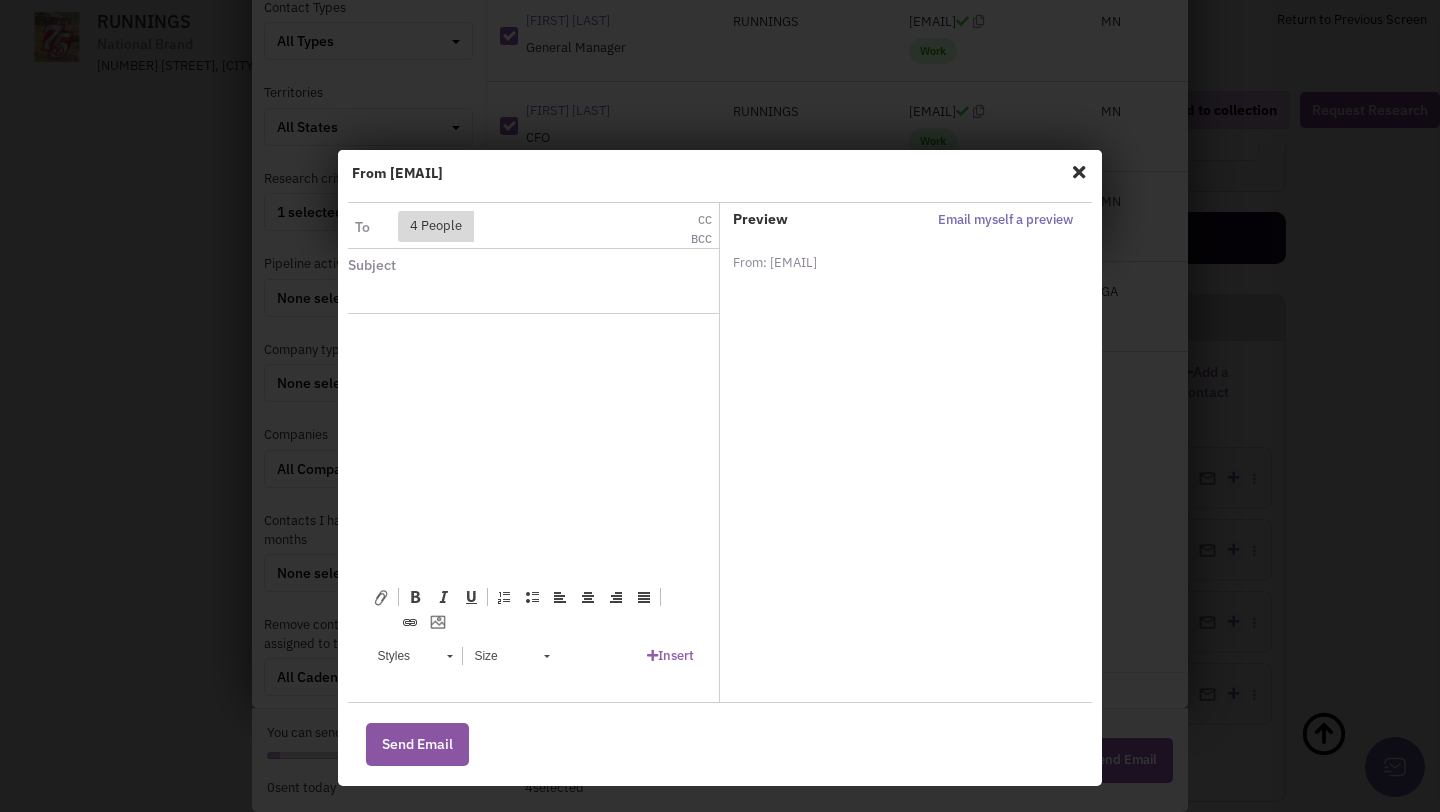 click at bounding box center (487, 297) 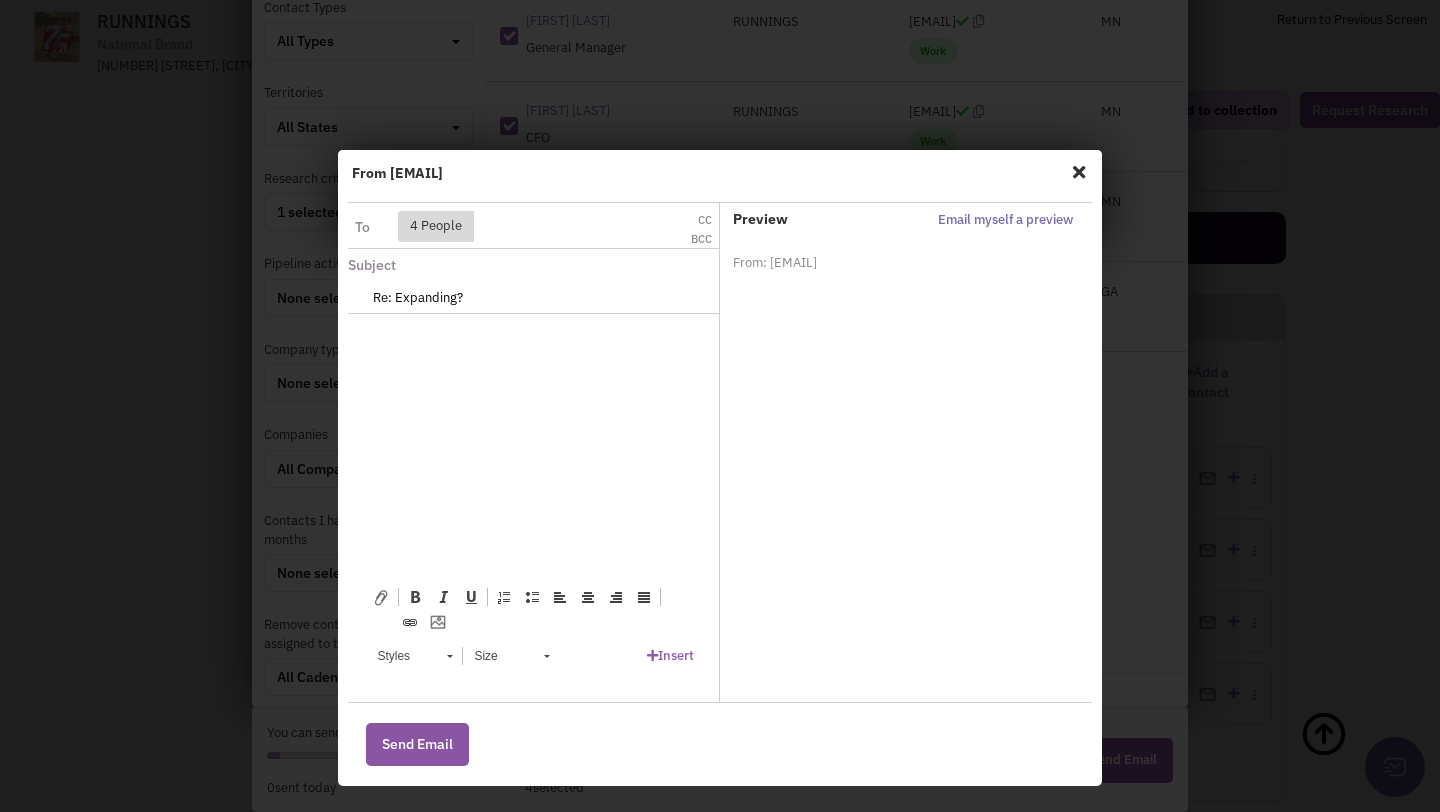type on "Re: Expanding?" 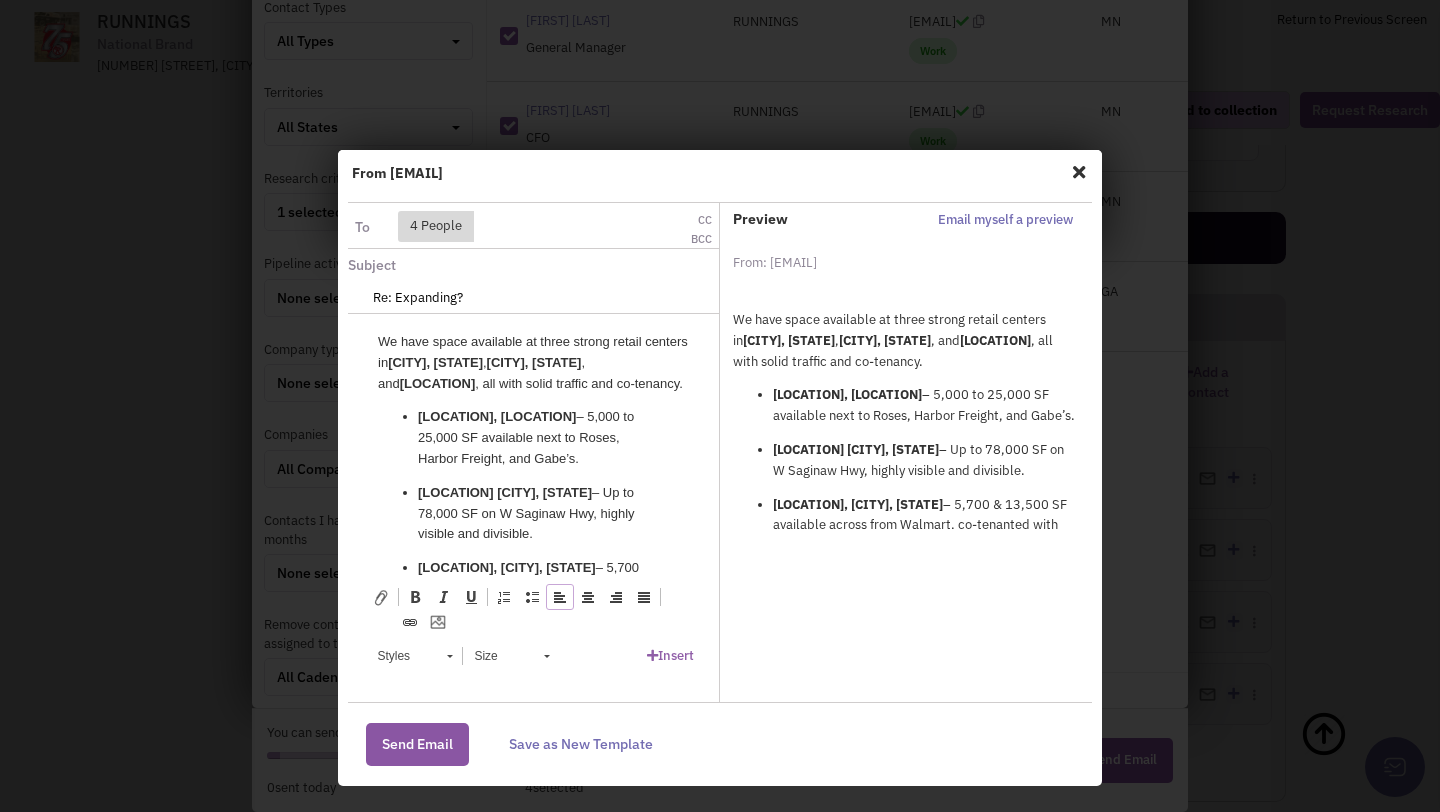 scroll, scrollTop: 0, scrollLeft: 0, axis: both 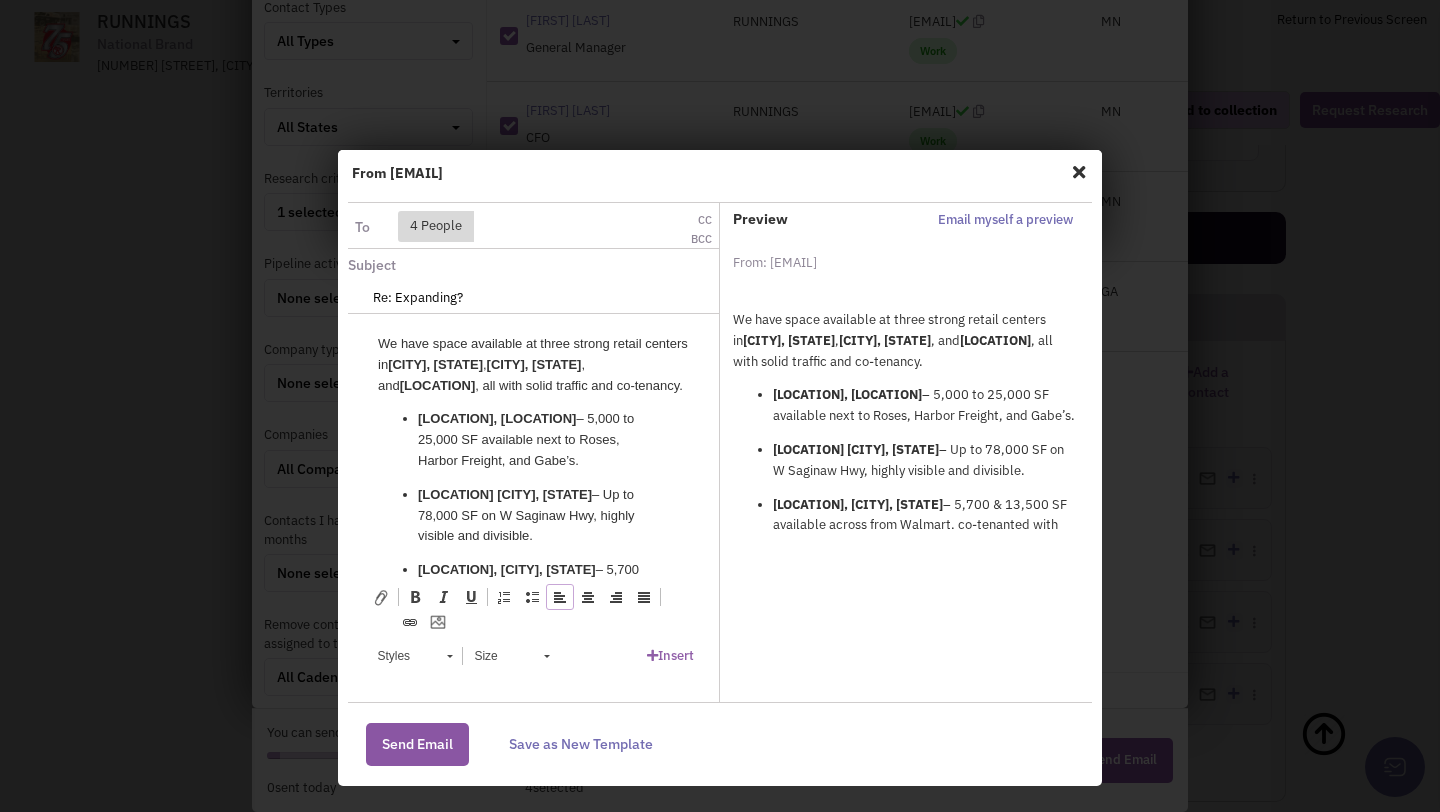 click on "We have space available at three strong retail centers in  Kannapolis, NC ,  Lansing, MI , and  Rochelle, IL , all with solid traffic and co-tenancy. Cloverleaf Plaza, Kannapolis, NC  – 5,000 to 25,000 SF available next to Roses, Harbor Freight, and Gabe’s. Lansing Towne Center, Lansing, MI  – Up to 78,000 SF on W Saginaw Hwy, highly visible and divisible. Rochelle Commons, Rochelle, IL  – 5,700 & 13,500 SF available across from Walmart, co-tenanted with Dollar General & O’Reilly. Limited-time offer:  Up to  6 months free rent  and  Landlord-paid build-out  available. Let me know if you'd like a site plan or to set up a call." at bounding box center (533, 533) 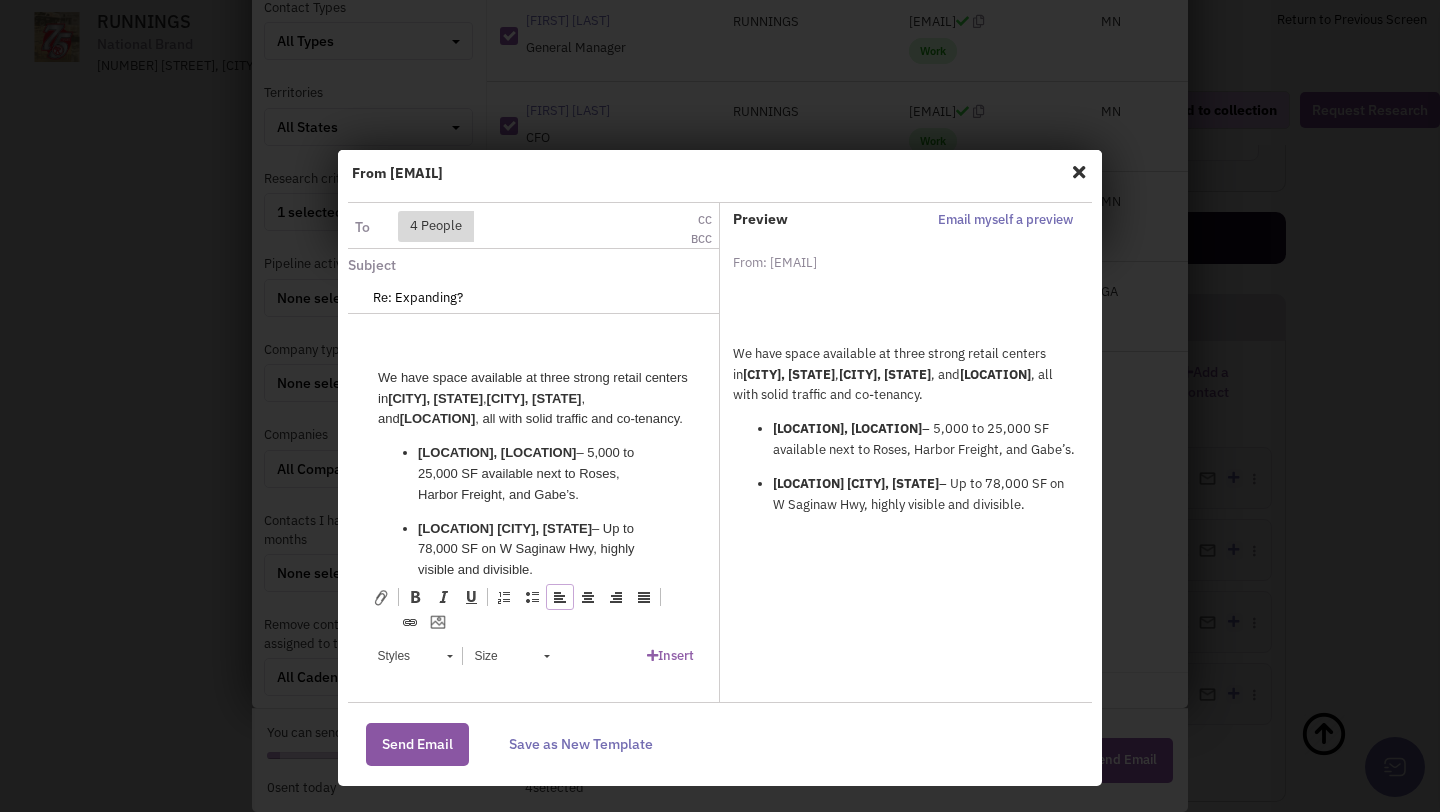 click on "We have space available at three strong retail centers in  Kannapolis, NC ,  Lansing, MI , and  Rochelle, IL , all with solid traffic and co-tenancy. Cloverleaf Plaza, Kannapolis, NC  – 5,000 to 25,000 SF available next to Roses, Harbor Freight, and Gabe’s. Lansing Towne Center, Lansing, MI  – Up to 78,000 SF on W Saginaw Hwy, highly visible and divisible. Rochelle Commons, Rochelle, IL  – 5,700 & 13,500 SF available across from Walmart, co-tenanted with Dollar General & O’Reilly. Limited-time offer:  Up to  6 months free rent  and  Landlord-paid build-out  available. Let me know if you'd like a site plan or to set up a call." at bounding box center (533, 550) 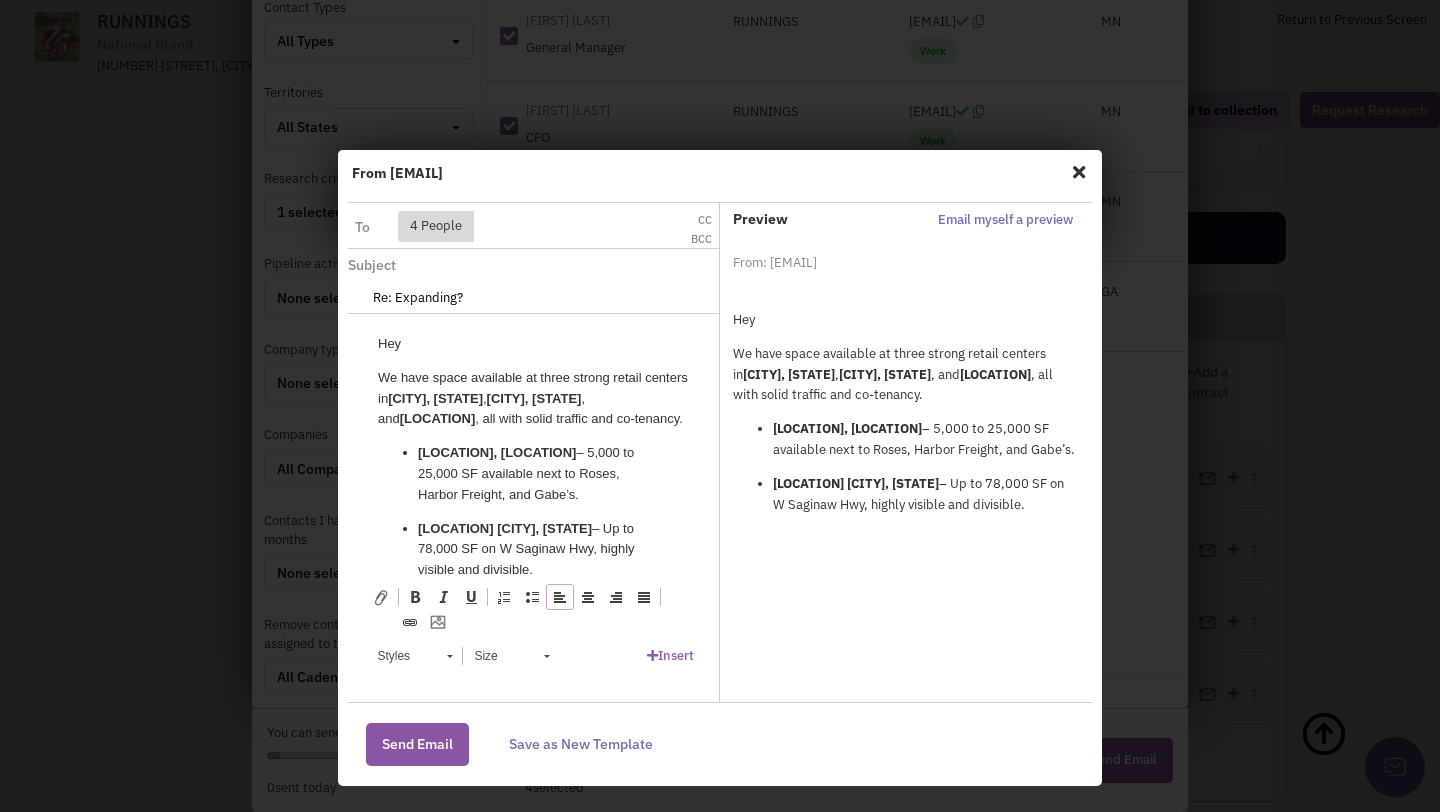 click on "Insert" at bounding box center [670, 655] 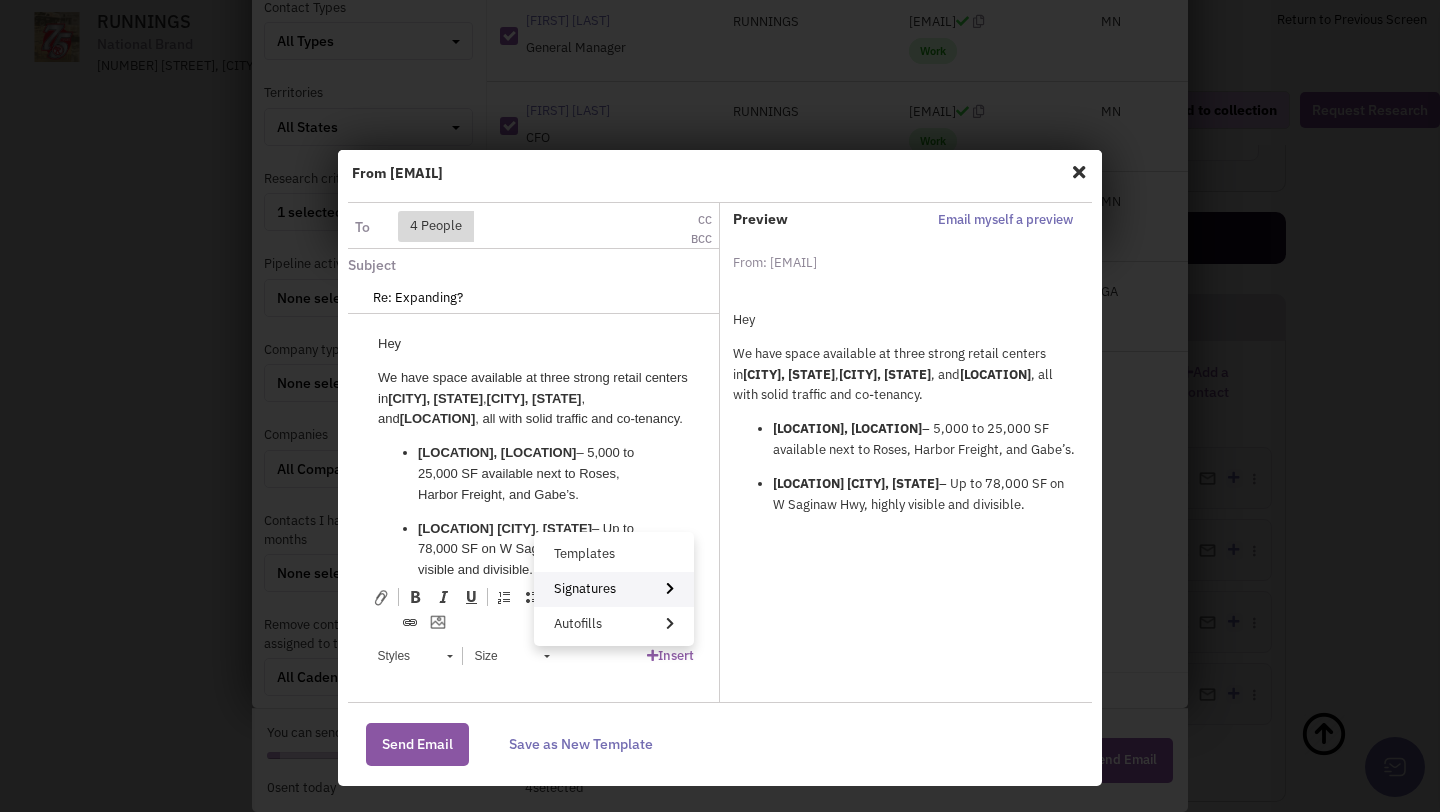 click on "Signatures" at bounding box center [614, 589] 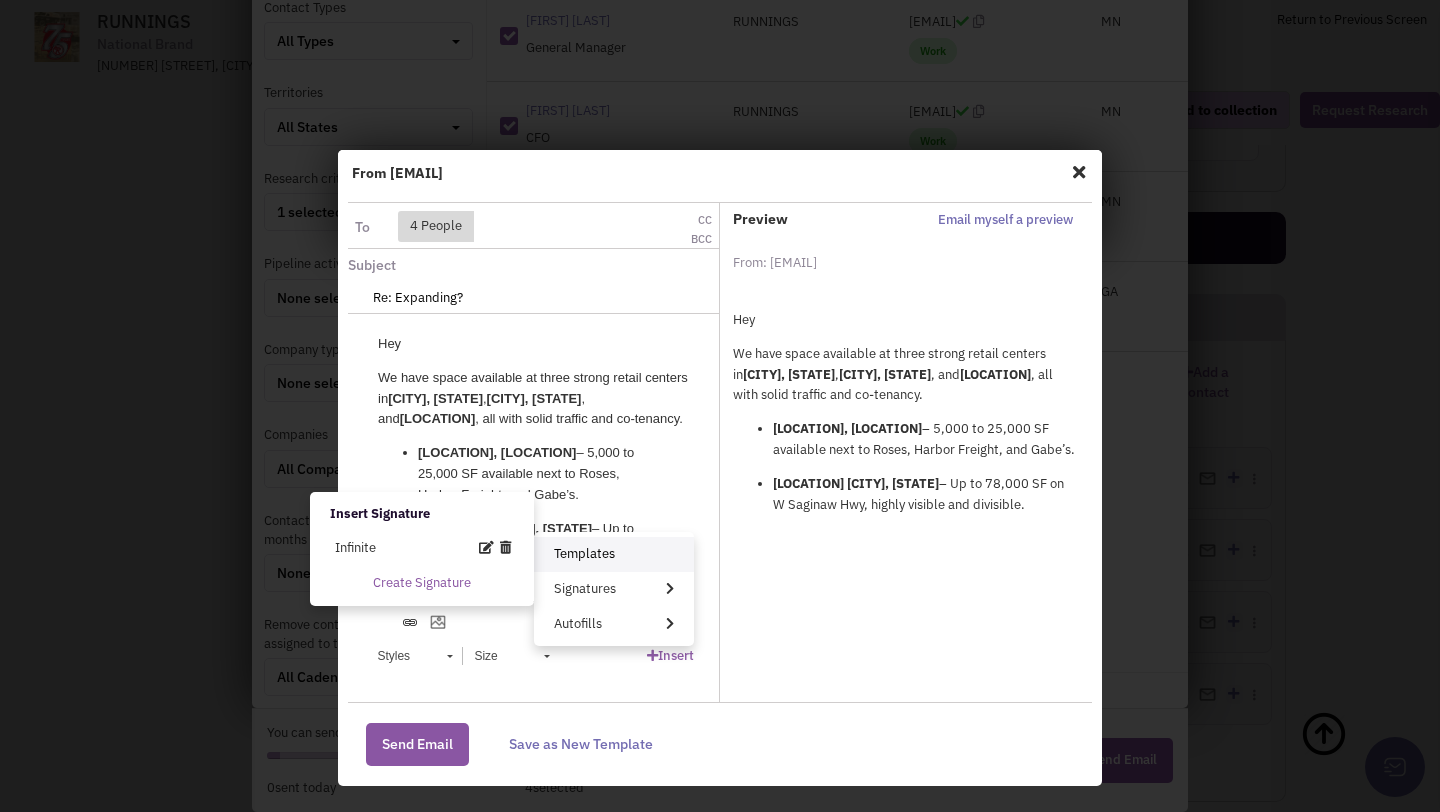 click on "Templates" at bounding box center (614, 554) 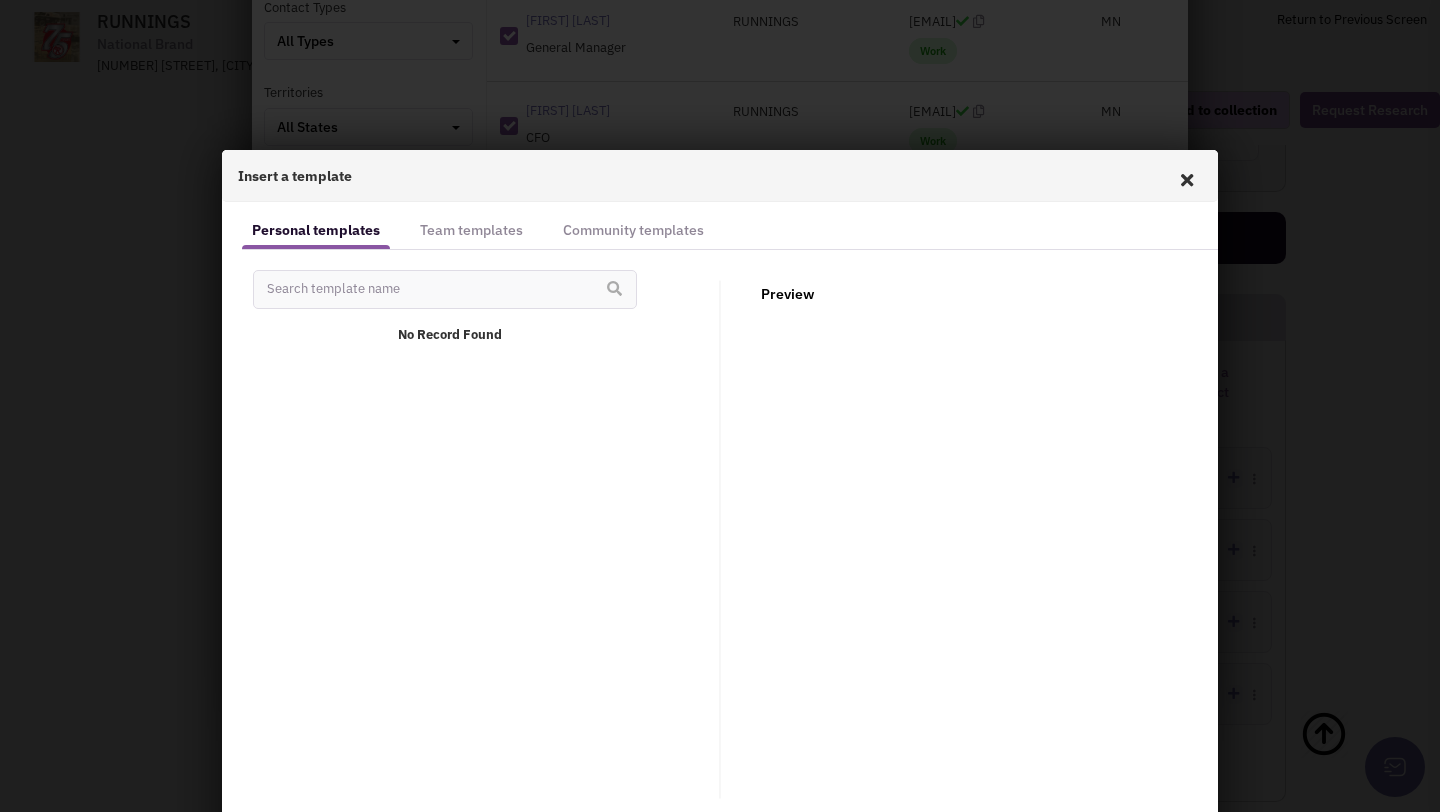click at bounding box center (1187, 180) 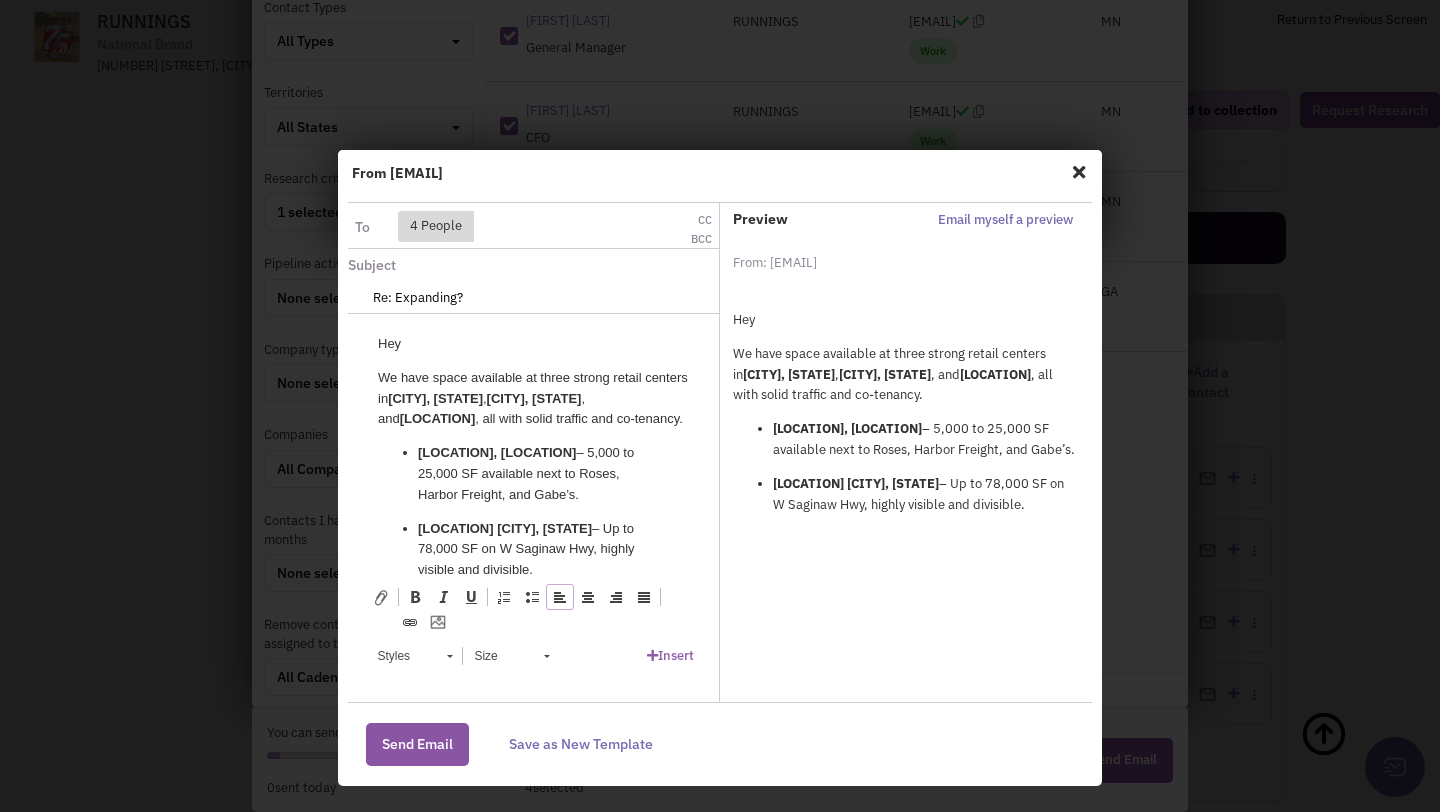 click on "Hey  We have space available at three strong retail centers in  Kannapolis, NC ,  Lansing, MI , and  Rochelle, IL , all with solid traffic and co-tenancy. Cloverleaf Plaza, Kannapolis, NC  – 5,000 to 25,000 SF available next to Roses, Harbor Freight, and Gabe’s. Lansing Towne Center, Lansing, MI  – Up to 78,000 SF on W Saginaw Hwy, highly visible and divisible. Rochelle Commons, Rochelle, IL  – 5,700 & 13,500 SF available across from Walmart, co-tenanted with Dollar General & O’Reilly. Limited-time offer:  Up to  6 months free rent  and  Landlord-paid build-out  available. Let me know if you'd like a site plan or to set up a call." at bounding box center [533, 550] 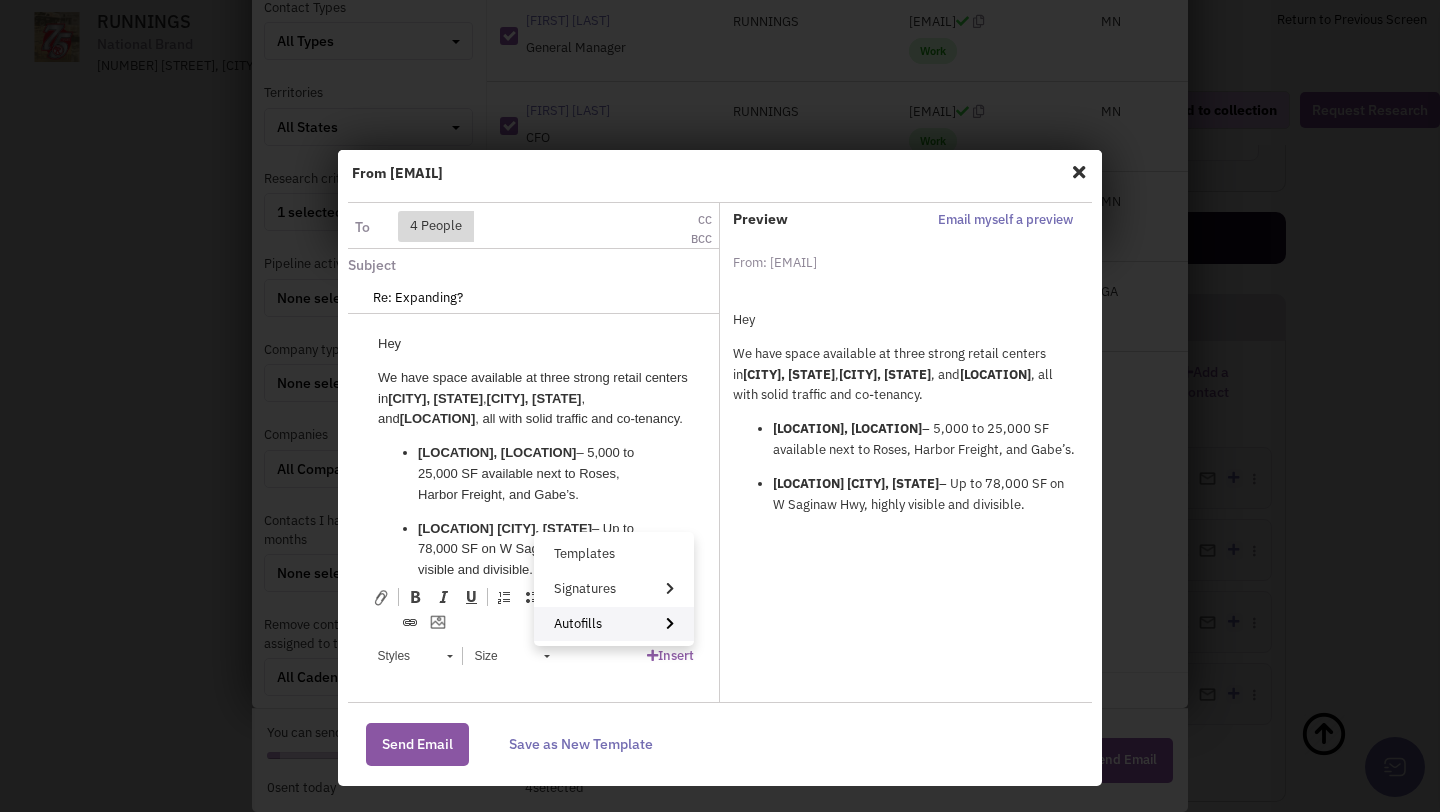 click on "Autofills" at bounding box center [614, 624] 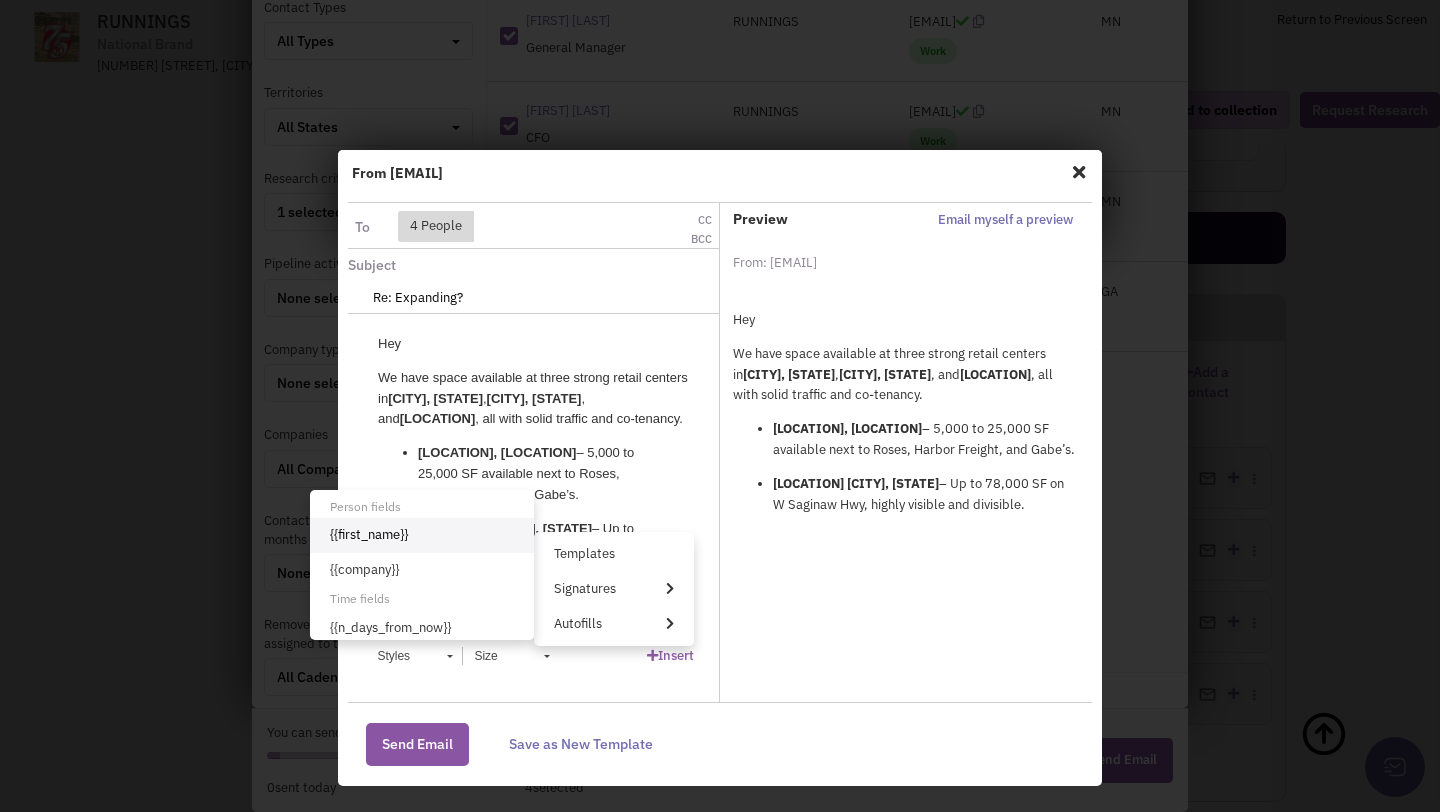 click on "{{first_name}}" at bounding box center [422, 535] 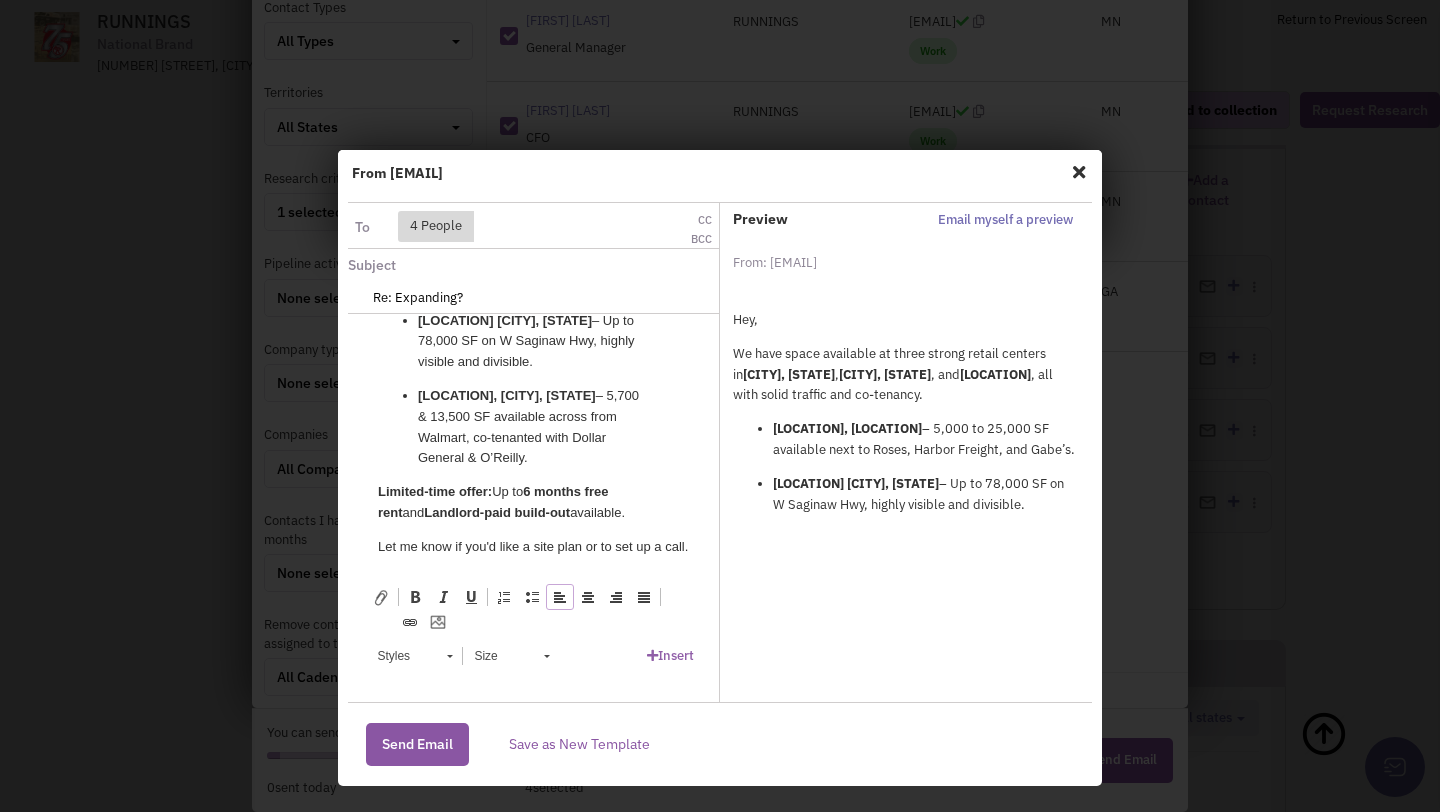 scroll, scrollTop: 1496, scrollLeft: 0, axis: vertical 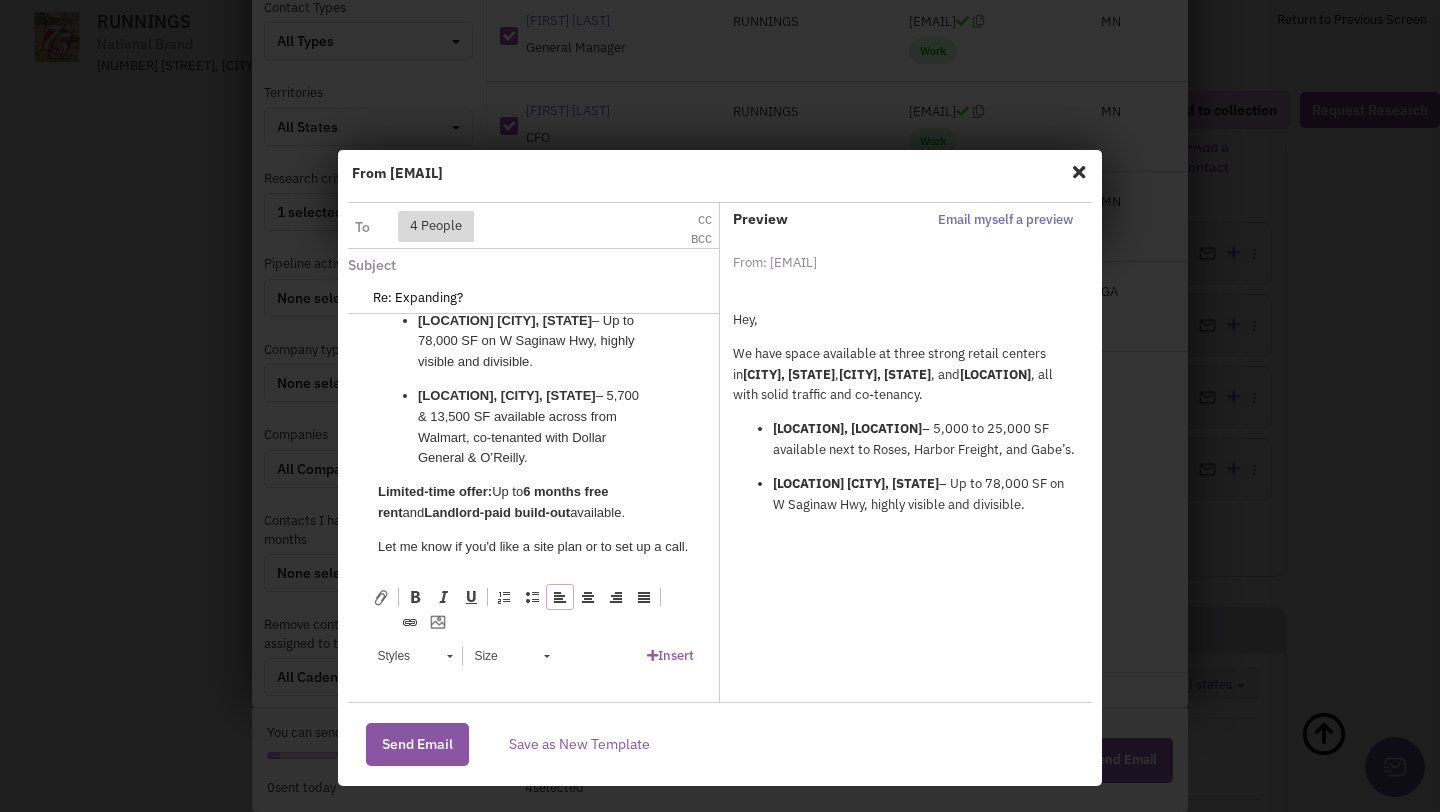 click on "Hey  {{first_name}},  We have space available at three strong retail centers in  Kannapolis, NC ,  Lansing, MI , and  Rochelle, IL , all with solid traffic and co-tenancy. Cloverleaf Plaza, Kannapolis, NC  – 5,000 to 25,000 SF available next to Roses, Harbor Freight, and Gabe’s. Lansing Towne Center, Lansing, MI  – Up to 78,000 SF on W Saginaw Hwy, highly visible and divisible. Rochelle Commons, Rochelle, IL  – 5,700 & 13,500 SF available across from Walmart, co-tenanted with Dollar General & O’Reilly. Limited-time offer:  Up to  6 months free rent  and  Landlord-paid build-out  available. Let me know if you'd like a site plan or to set up a call." at bounding box center (533, 342) 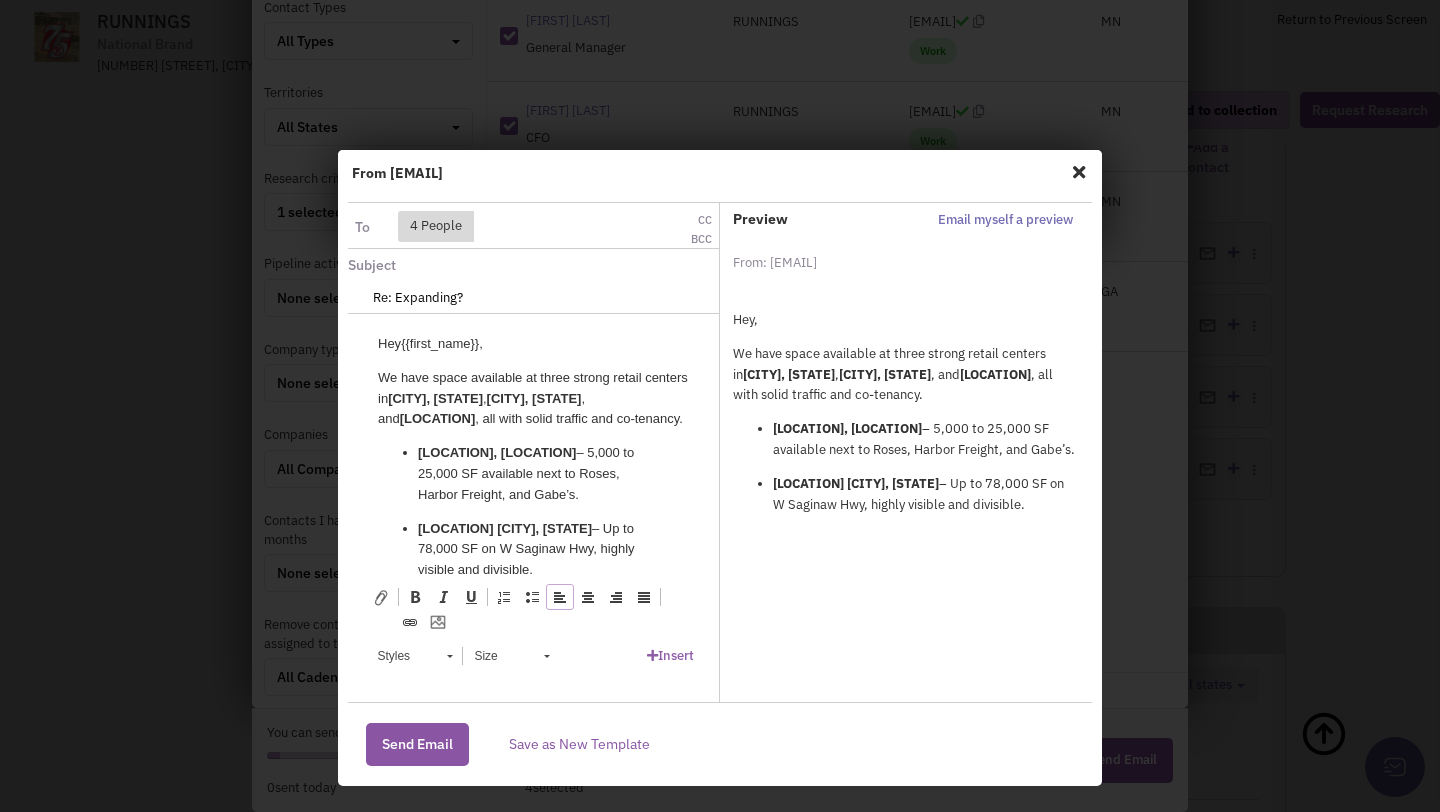 scroll, scrollTop: 1487, scrollLeft: 0, axis: vertical 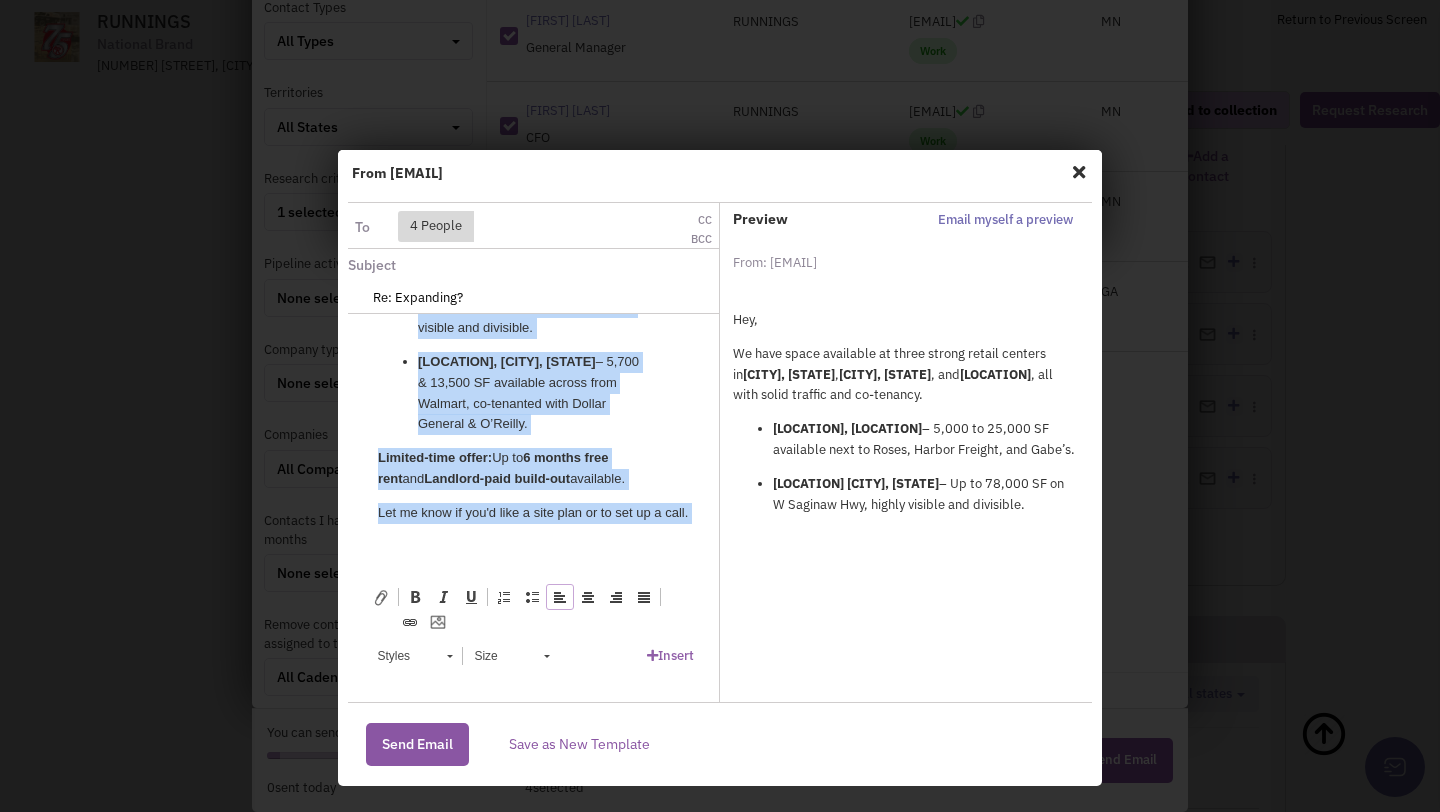 drag, startPoint x: 370, startPoint y: 337, endPoint x: 700, endPoint y: 697, distance: 488.36462 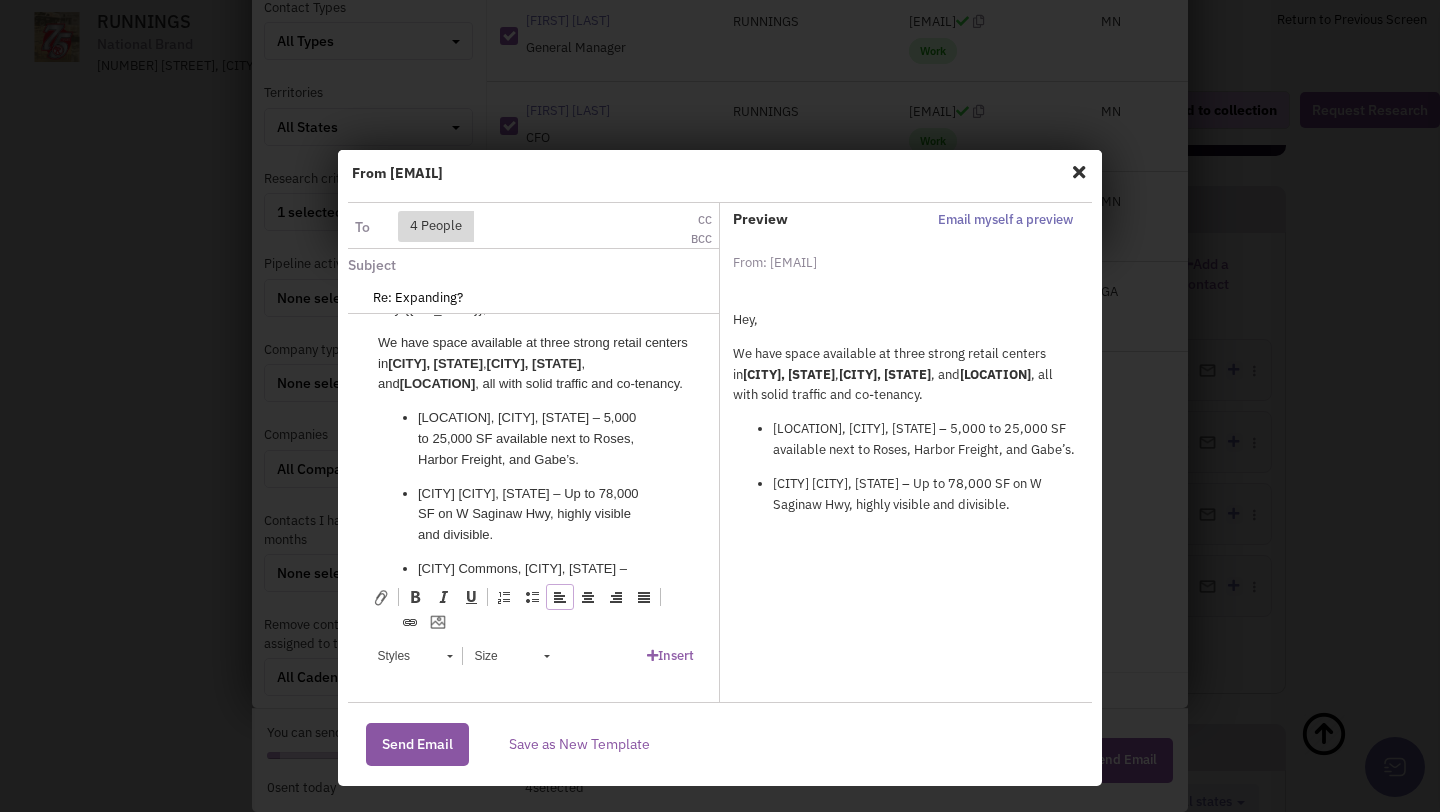 scroll, scrollTop: 39, scrollLeft: 0, axis: vertical 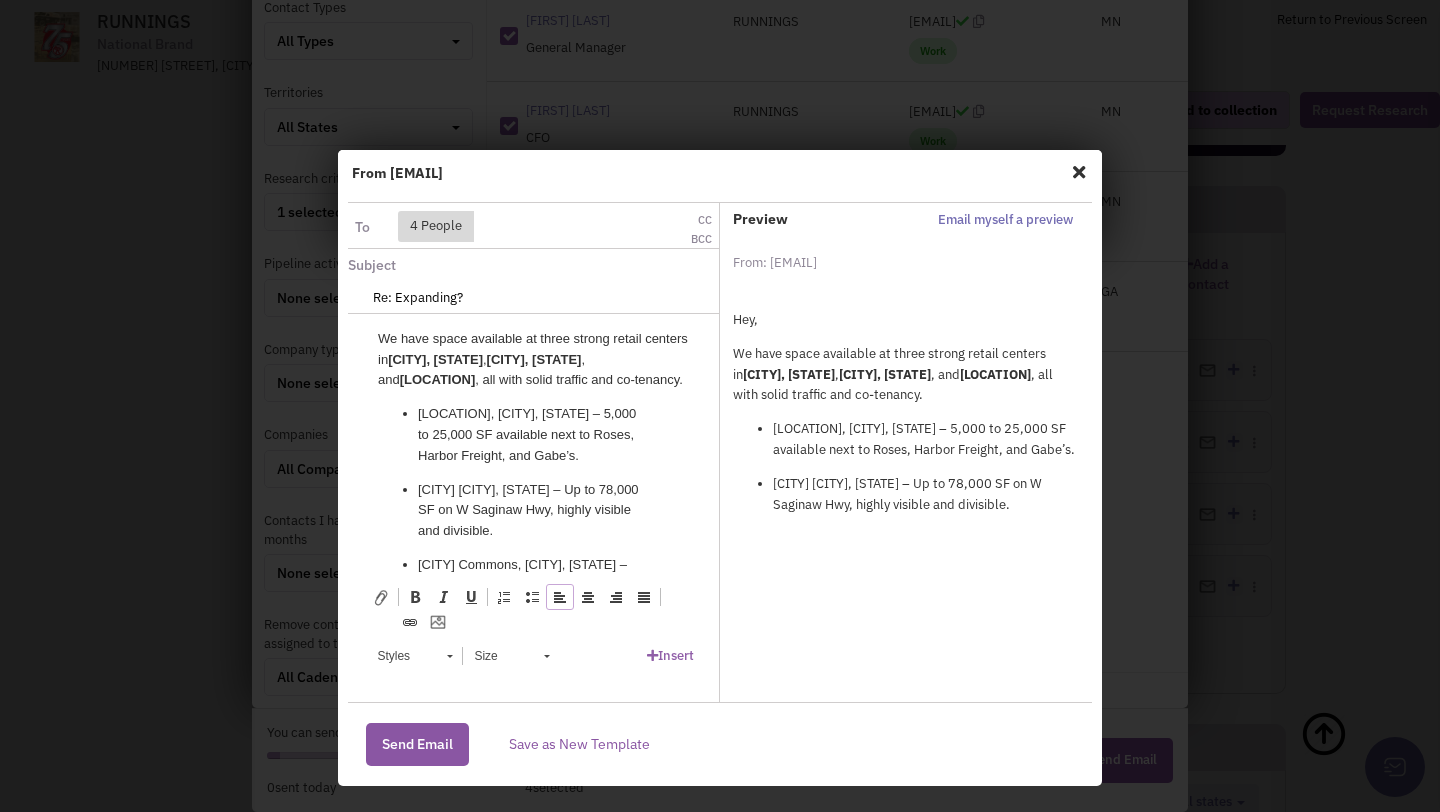 click on "Cloverleaf Plaza, Kannapolis, NC – 5,000 to 25,000 SF available next to Roses, Harbor Freight, and Gabe’s." at bounding box center (533, 435) 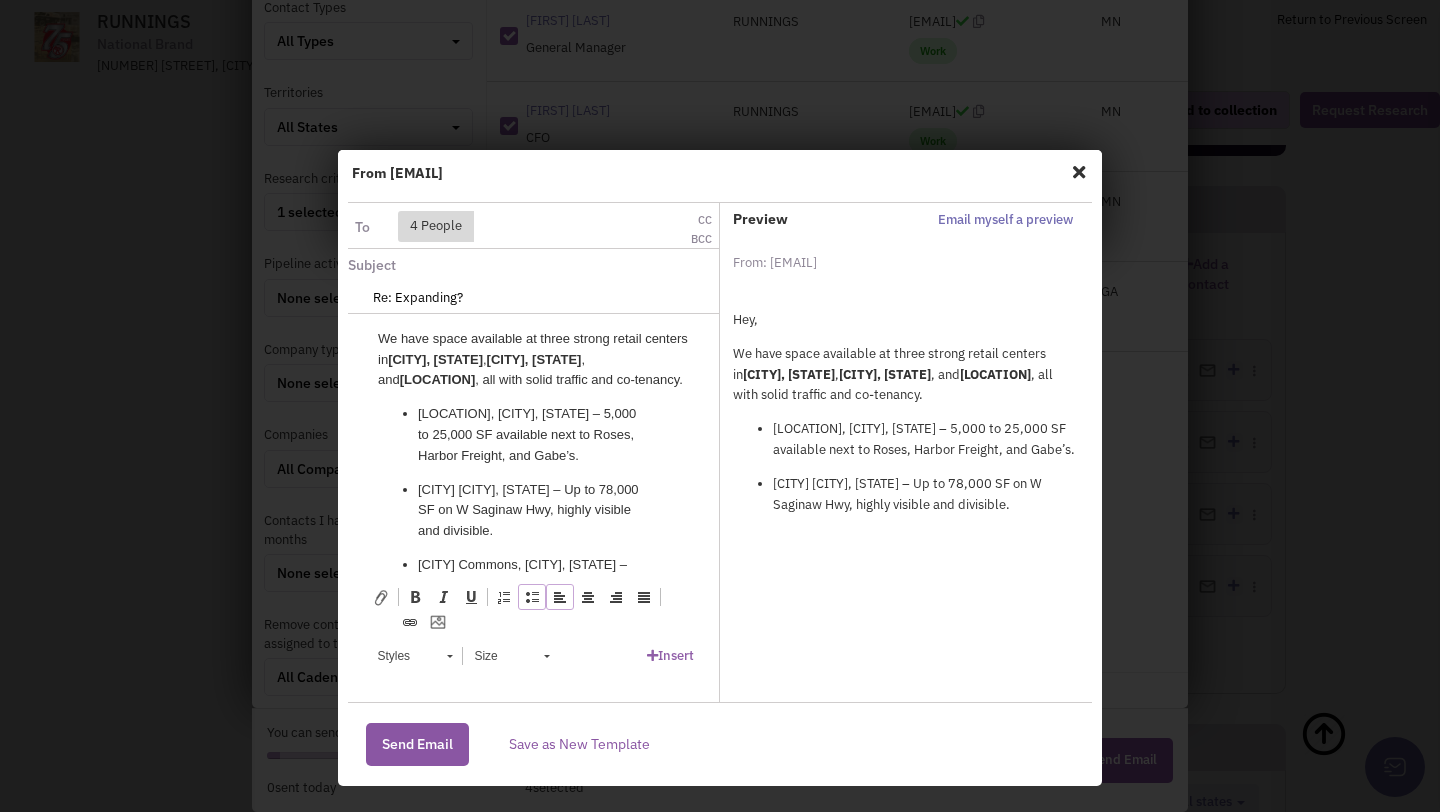click on "Cloverleaf Plaza, Kannapolis, NC – 5,000 to 25,000 SF available next to Roses, Harbor Freight, and Gabe’s." at bounding box center (533, 435) 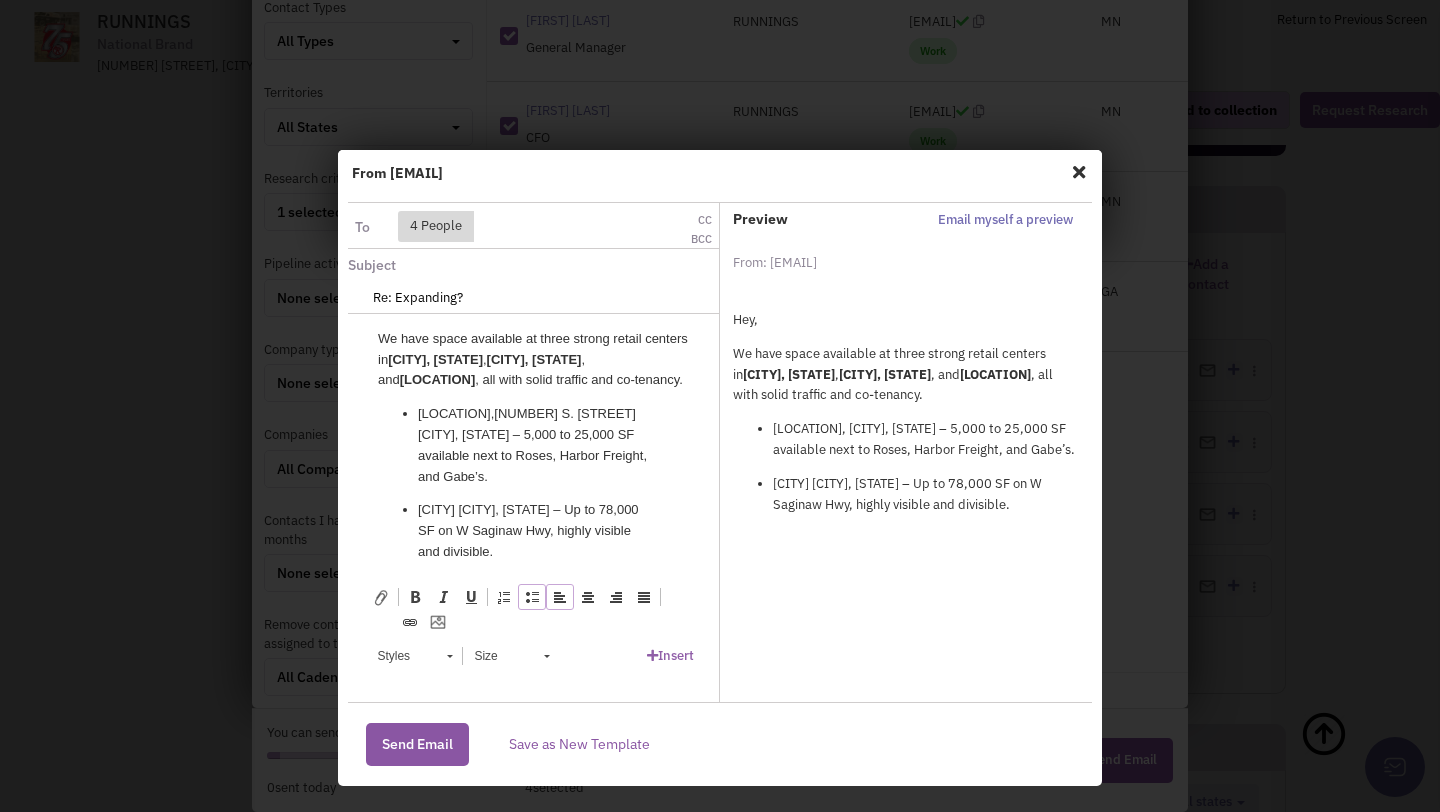 click on "Lansing Towne Center, Lansing, MI – Up to 78,000 SF on W Saginaw Hwy, highly visible and divisible." at bounding box center [533, 531] 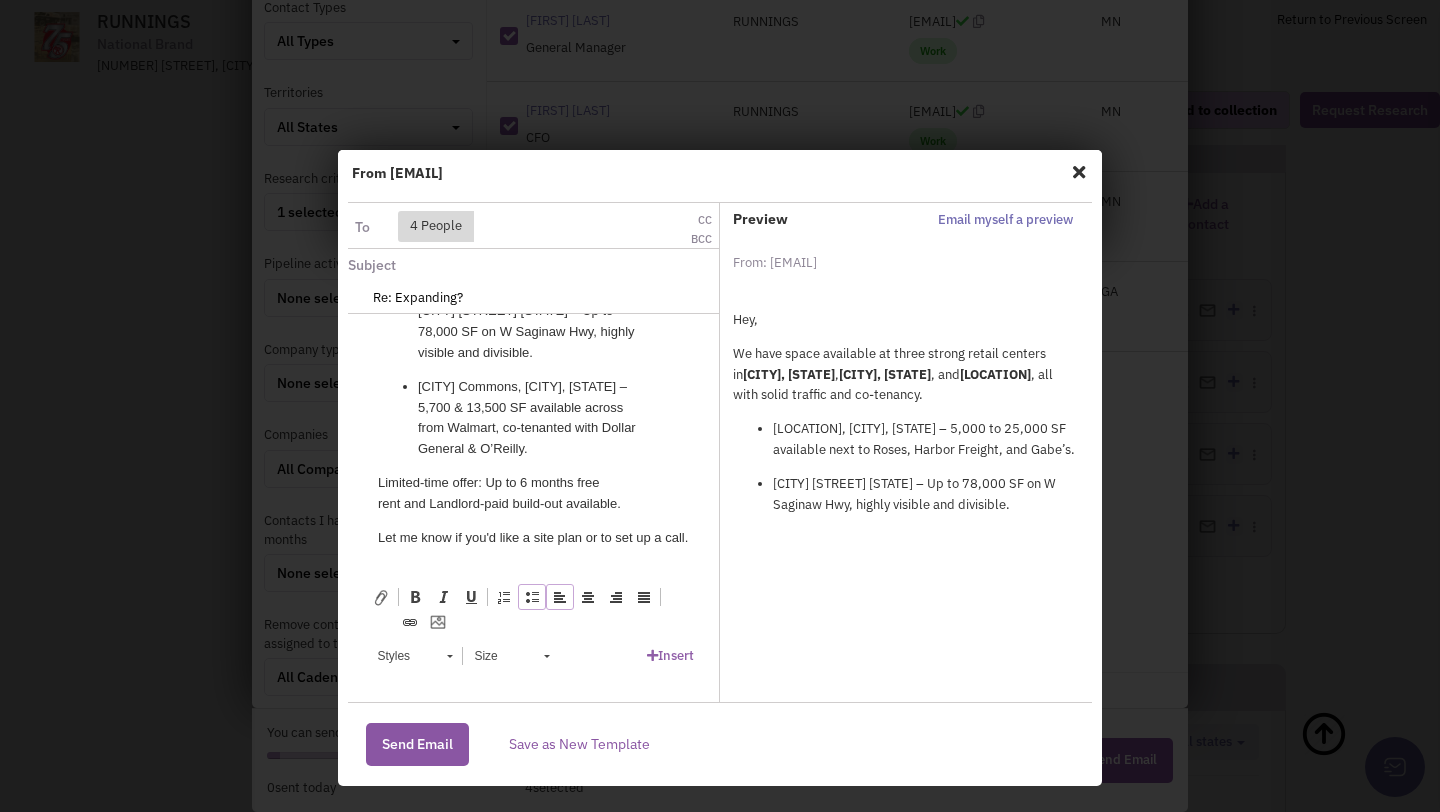 scroll, scrollTop: 245, scrollLeft: 0, axis: vertical 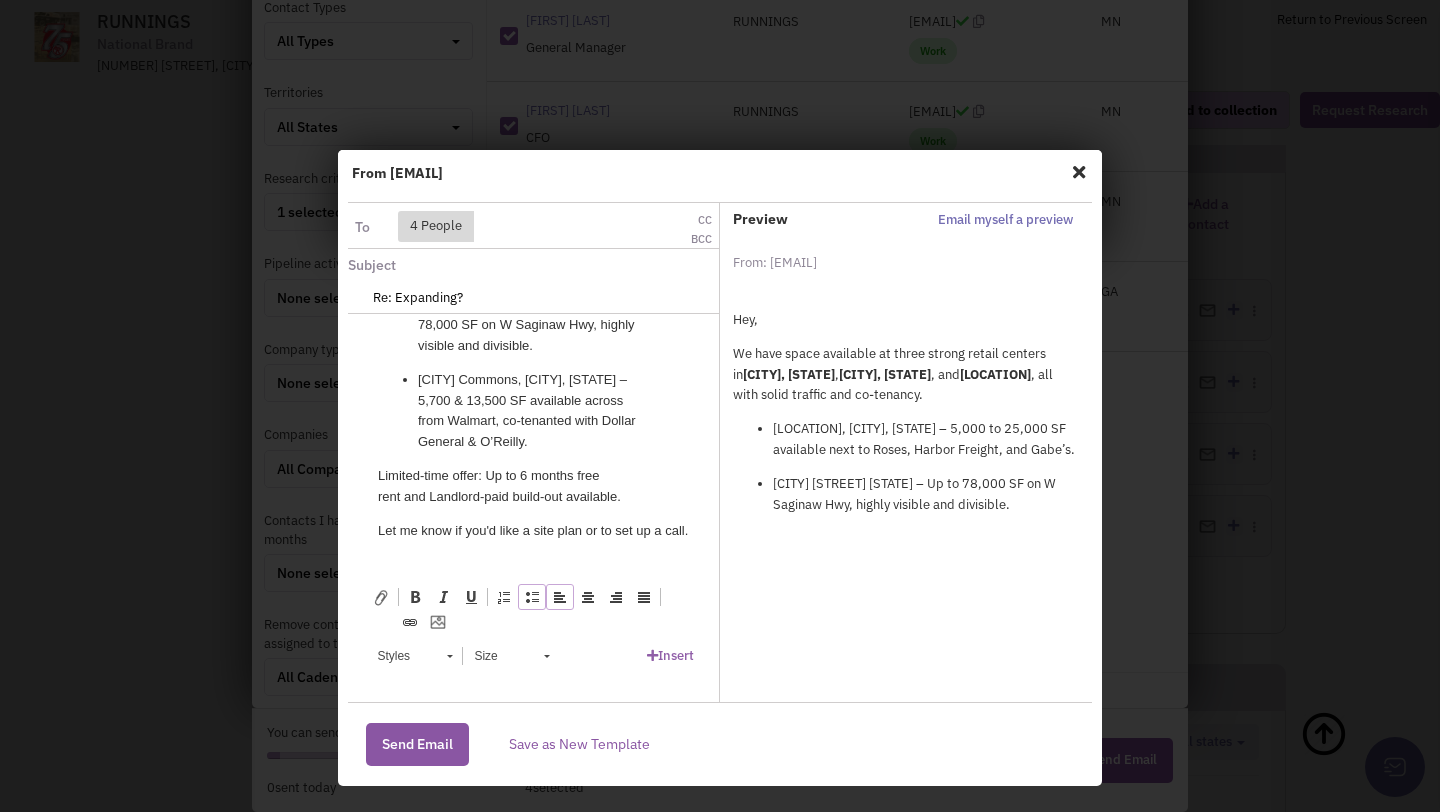click on "Rochelle Commons, Rochelle, IL – 5,700 & 13,500 SF available across from Walmart, co-tenanted with Dollar General & O’Reilly." at bounding box center [533, 411] 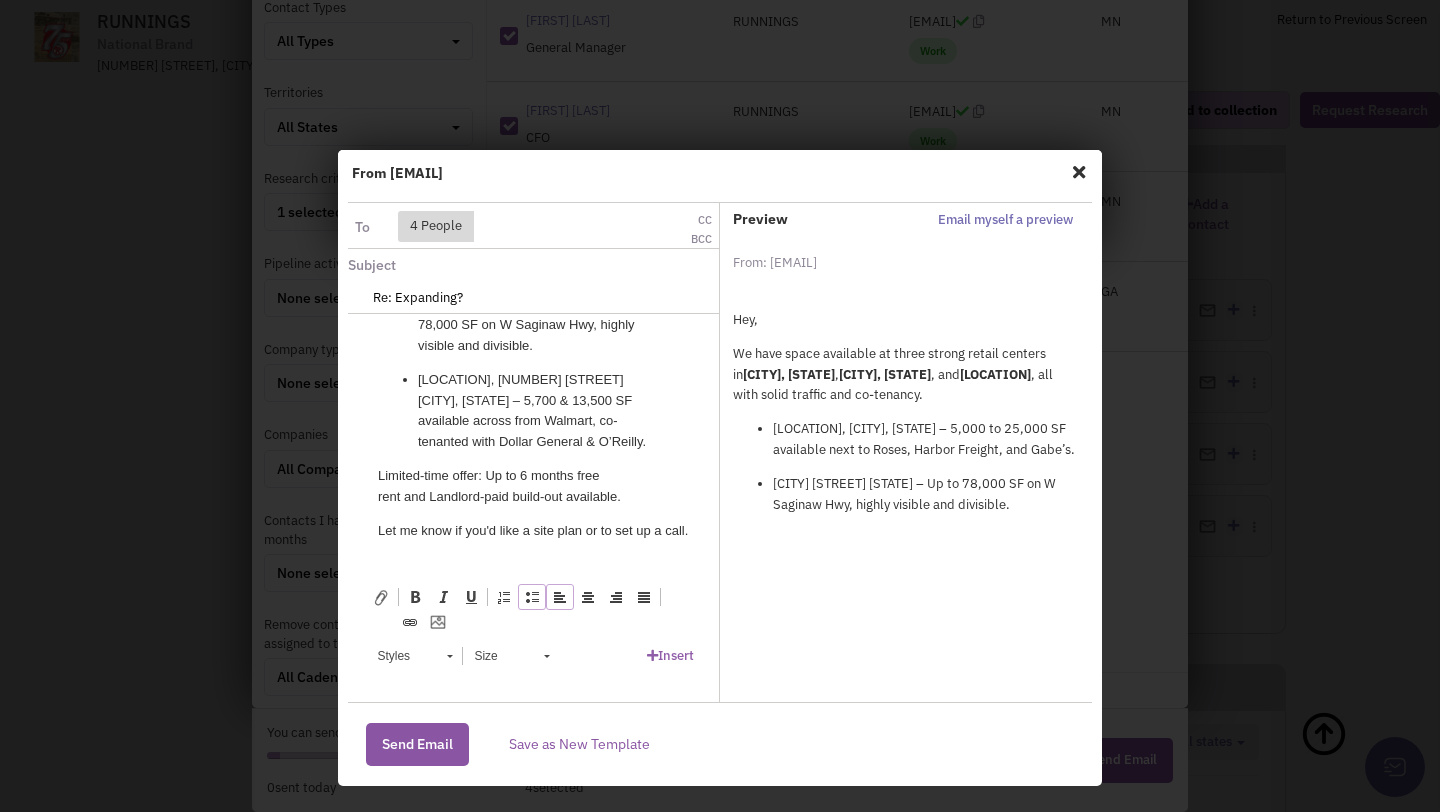 click on "Limited-time offer: Up to 6 months free rent and Landlord-paid build-out available." at bounding box center [533, 487] 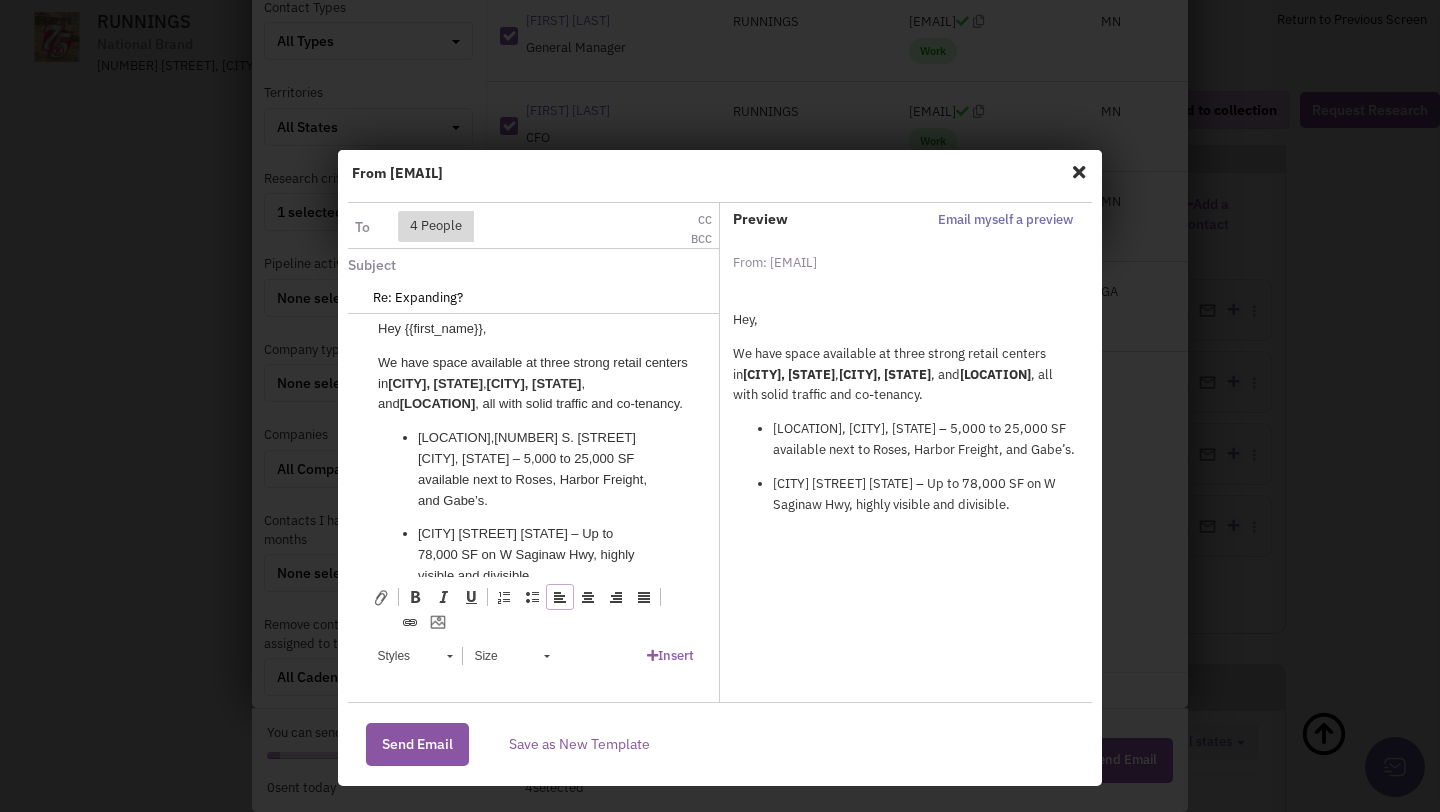 scroll, scrollTop: 0, scrollLeft: 0, axis: both 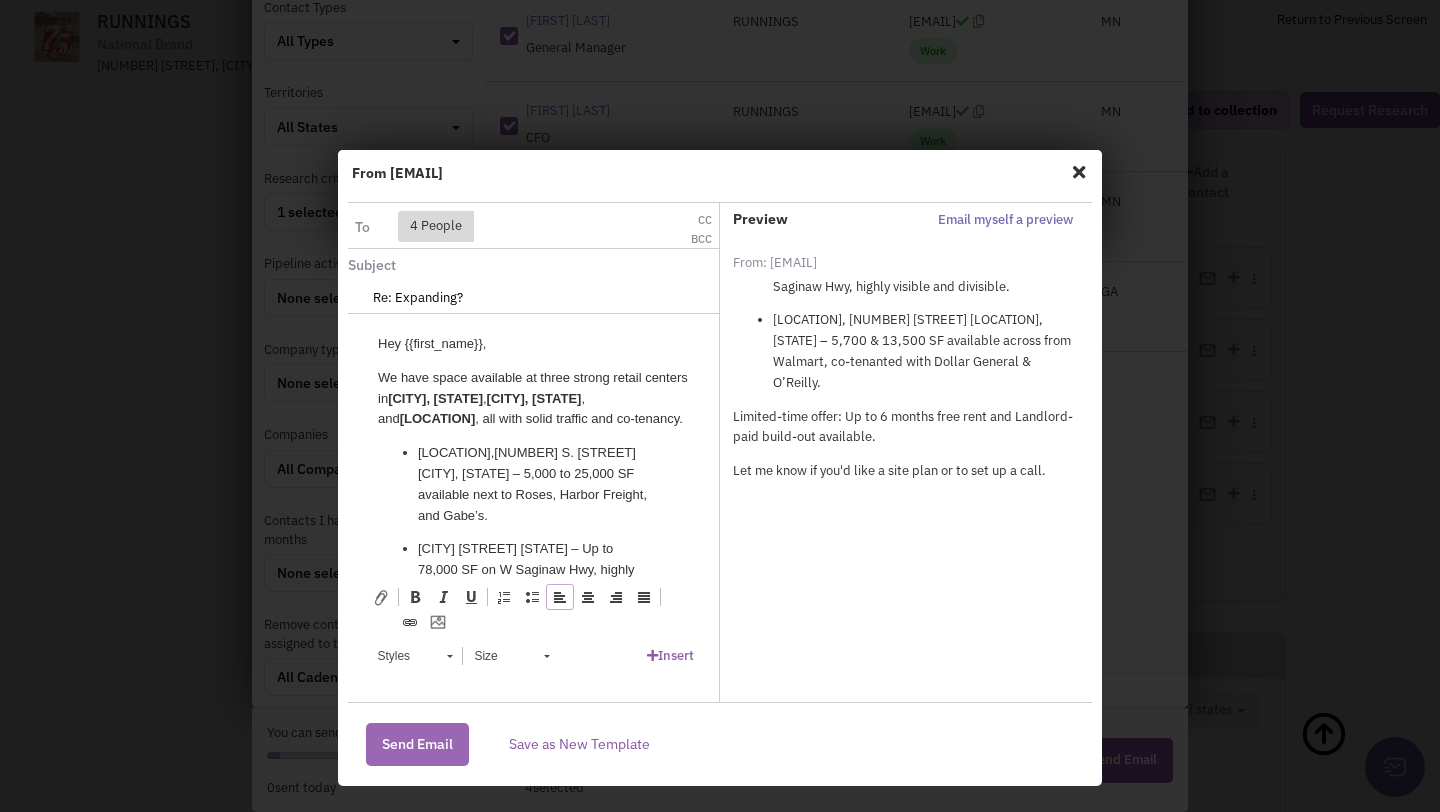 click on "Send Email" at bounding box center [417, 744] 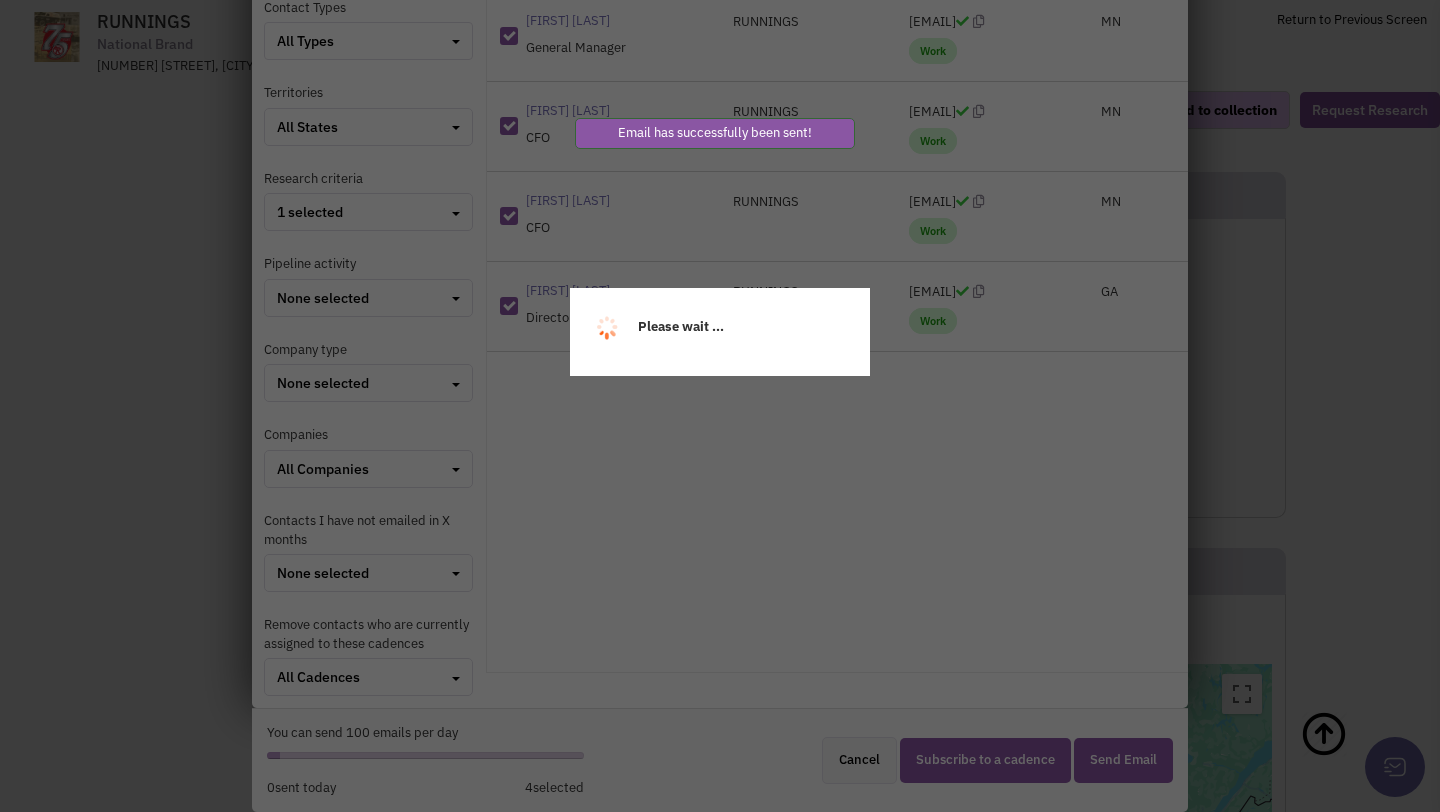 select 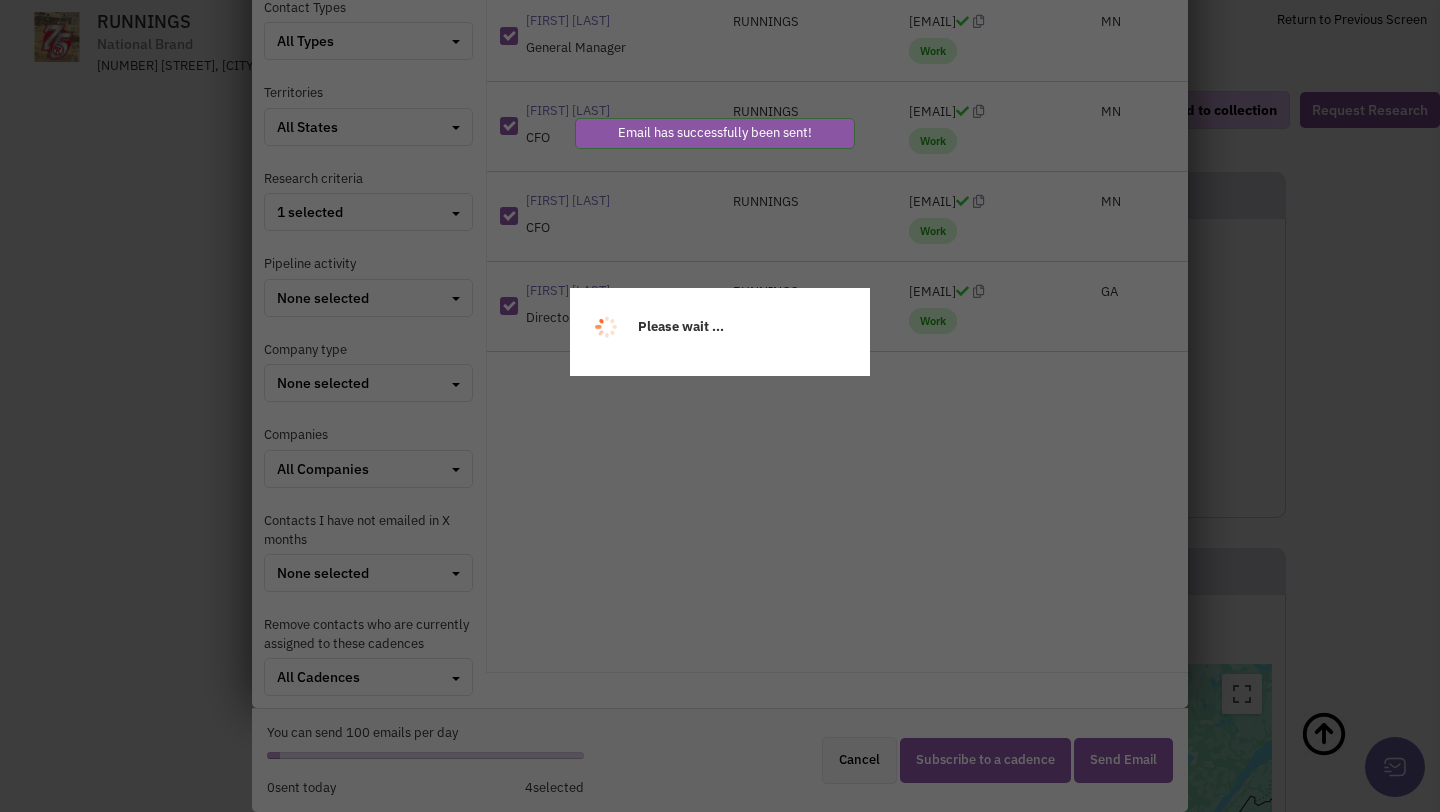 select 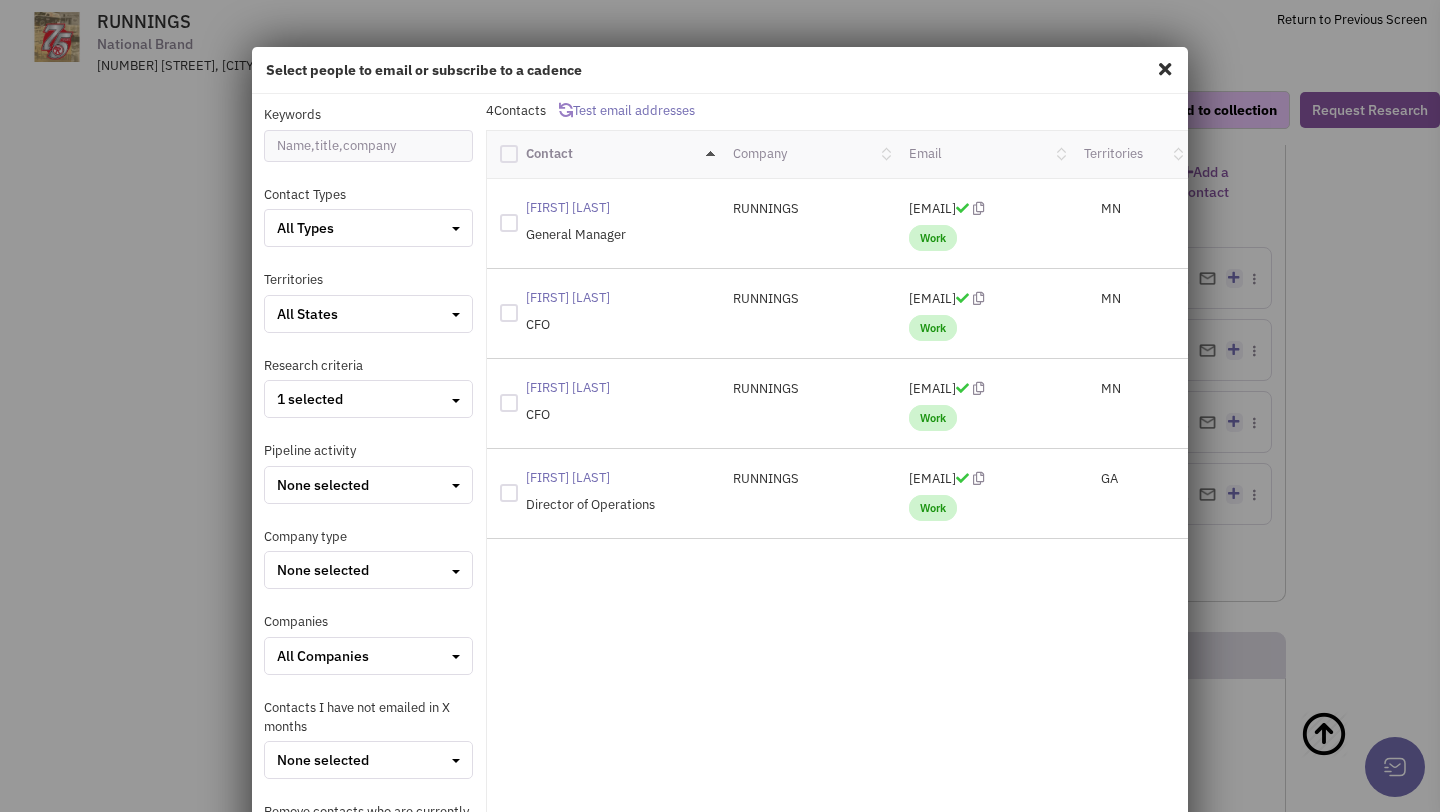 scroll, scrollTop: 0, scrollLeft: 0, axis: both 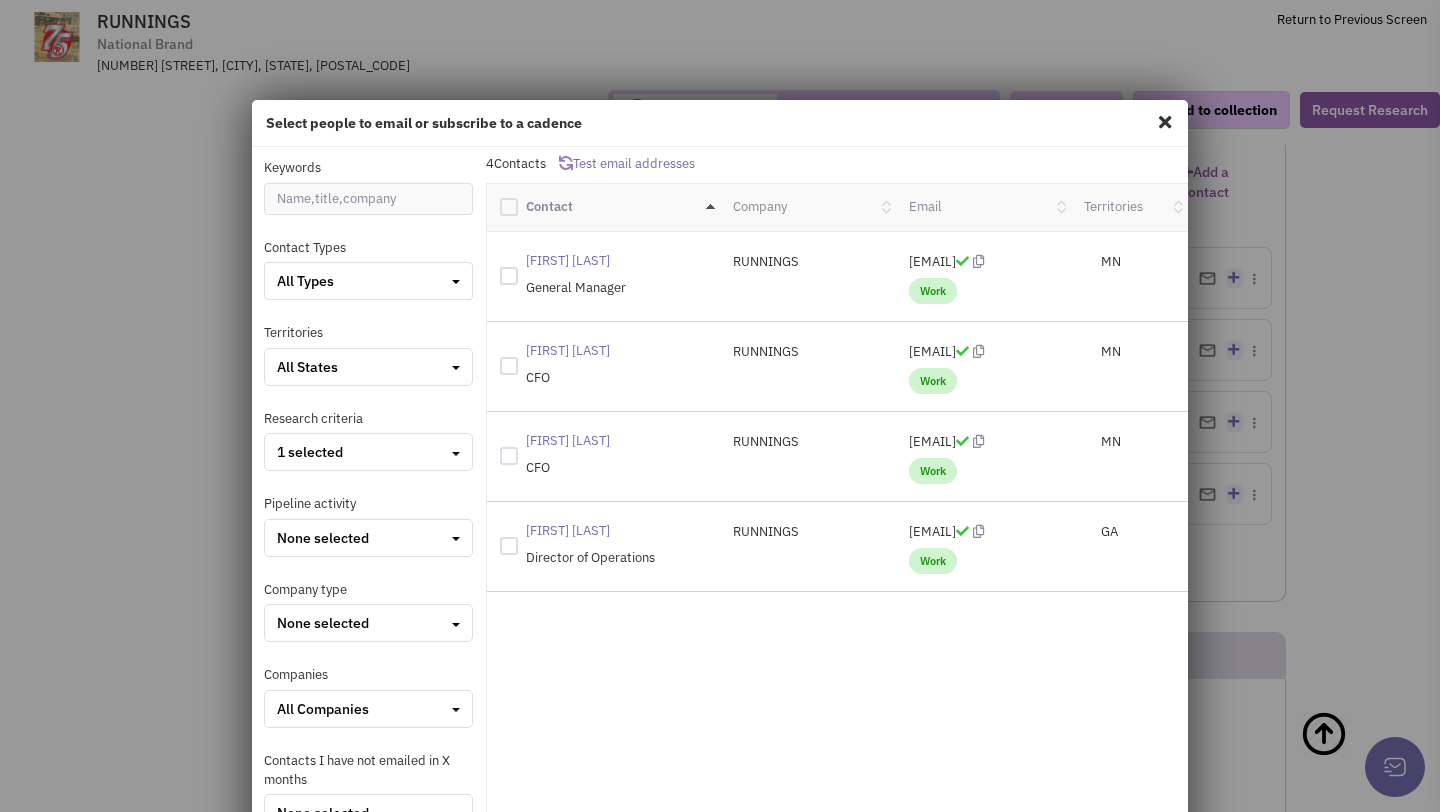 click at bounding box center (1165, 122) 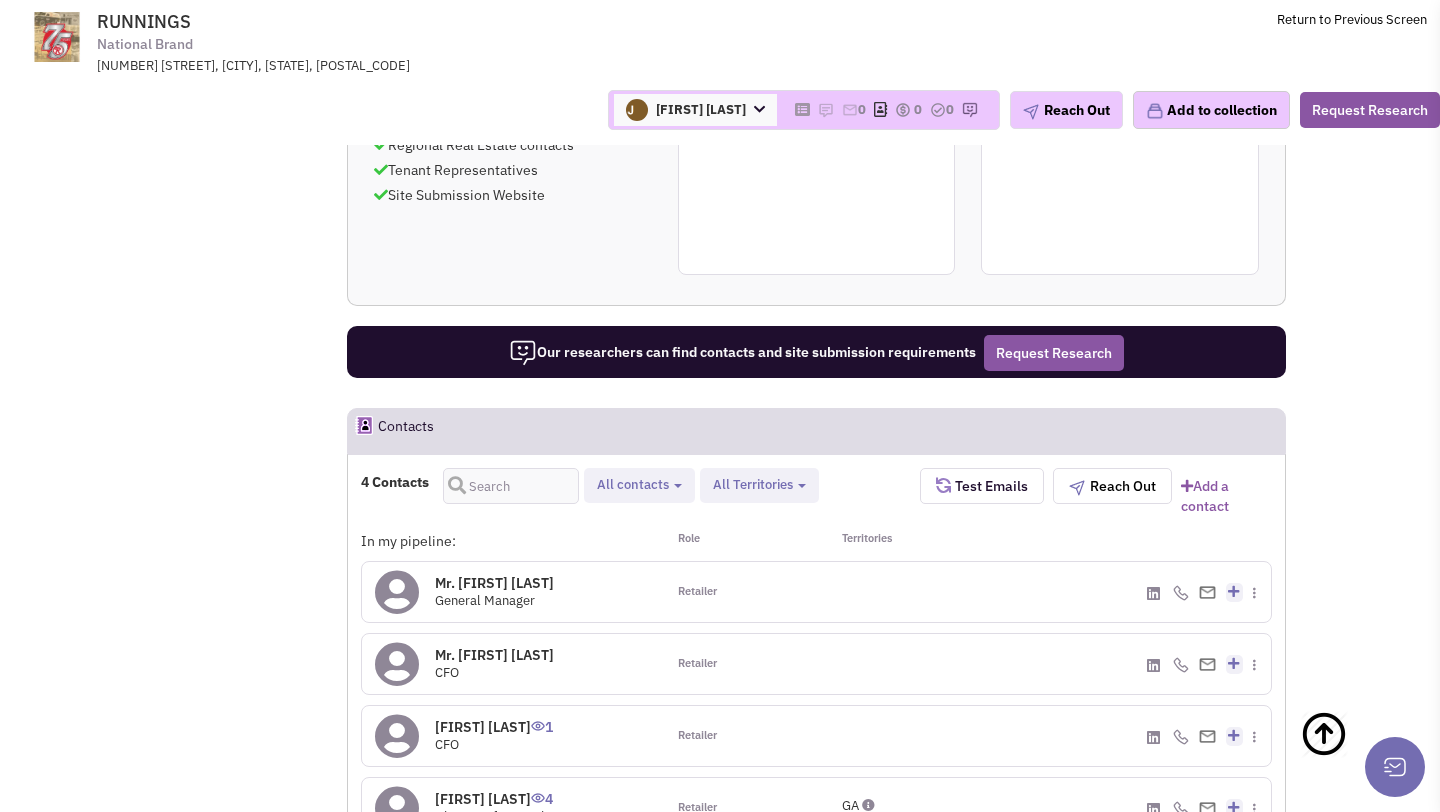 scroll, scrollTop: 1151, scrollLeft: 0, axis: vertical 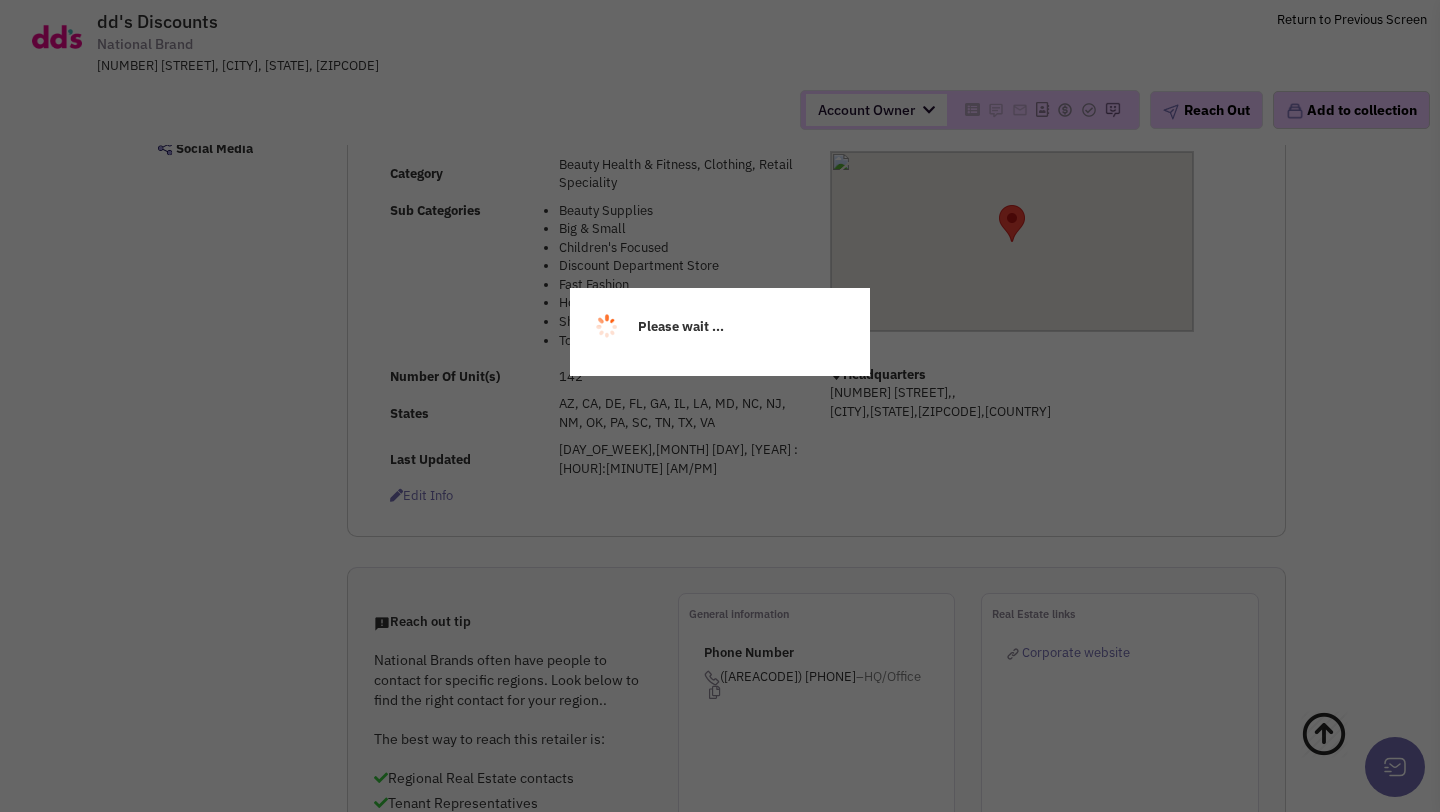 select 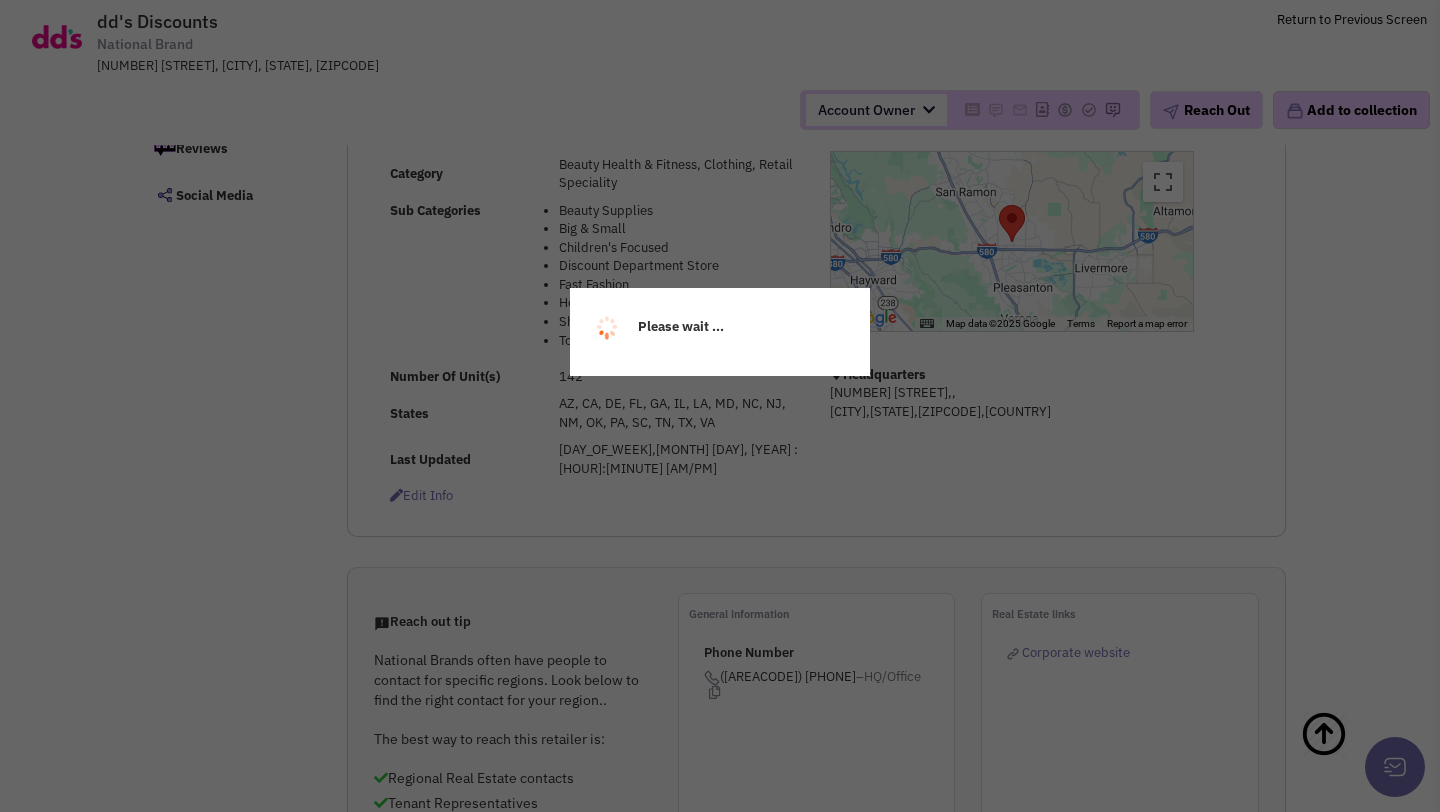select 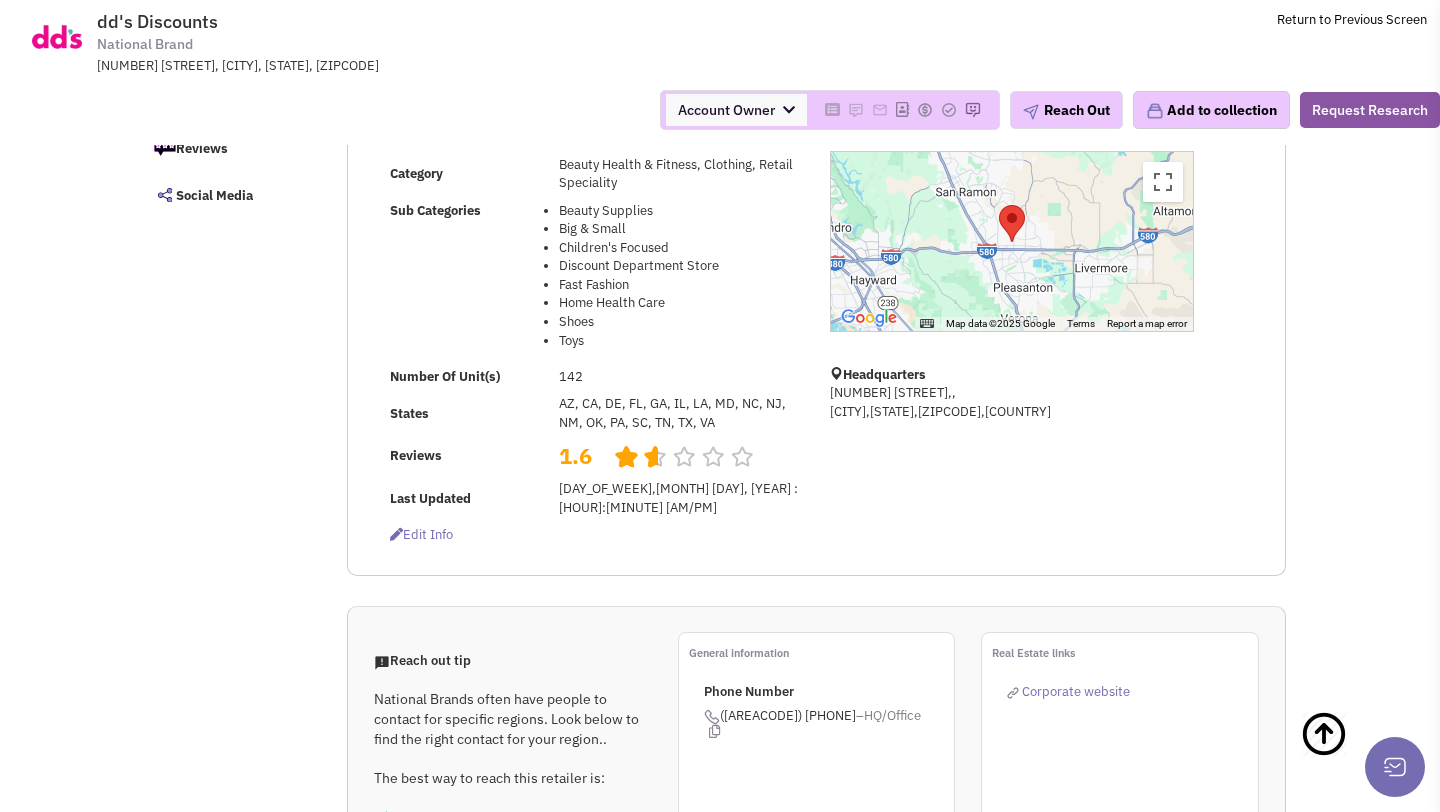 click on "Account Owner
Account Owner
[FIRST] [LAST]
[FIRST] [LAST]
[FIRST] [LAST]
[FIRST] [LAST]
[FIRST] [LAST]
[FIRST] [LAST]
[FIRST] [LAST]
[FIRST] [LAST]
[FIRST] [LAST]
[FIRST] [LAST]" at bounding box center [720, 110] 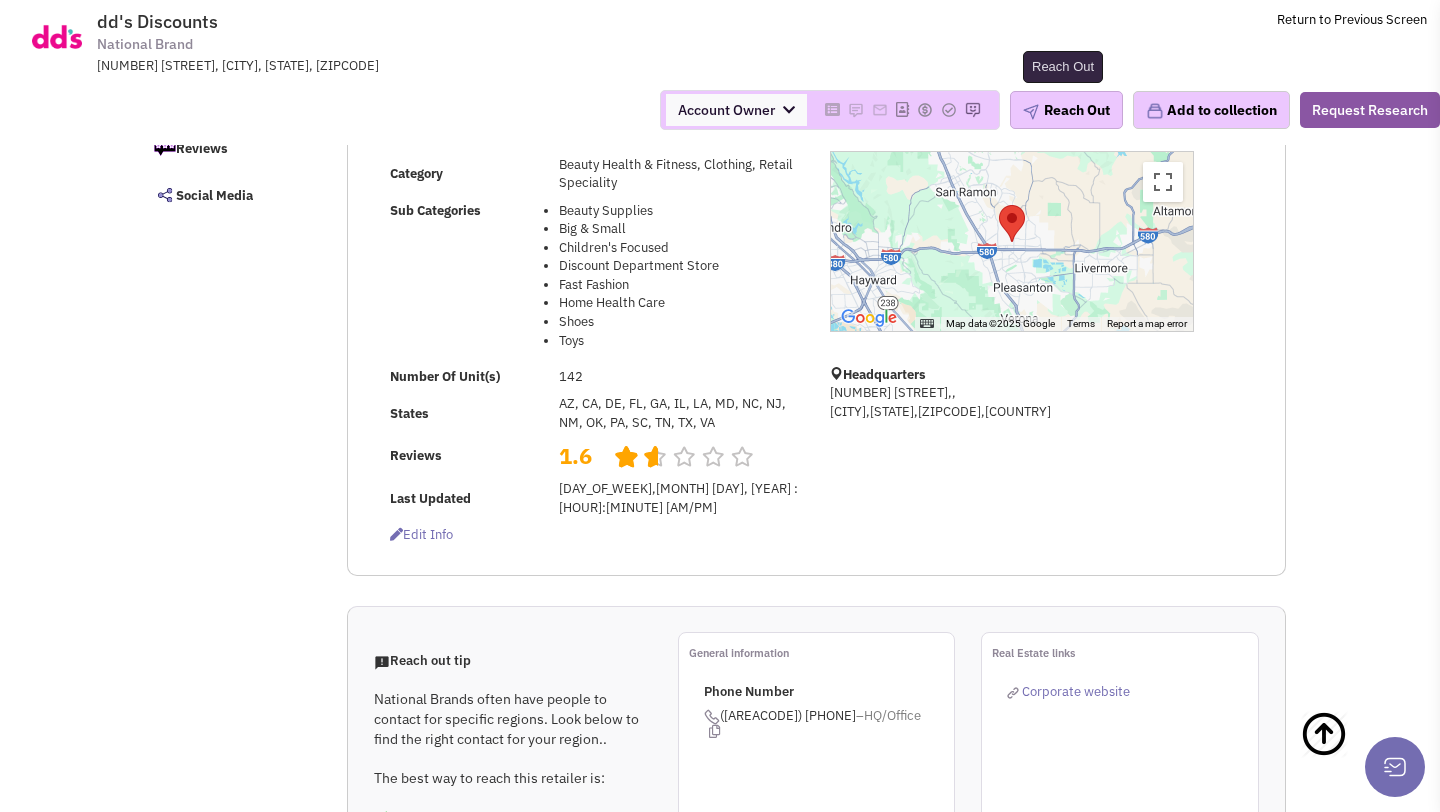 click on "Reach Out" at bounding box center (1066, 110) 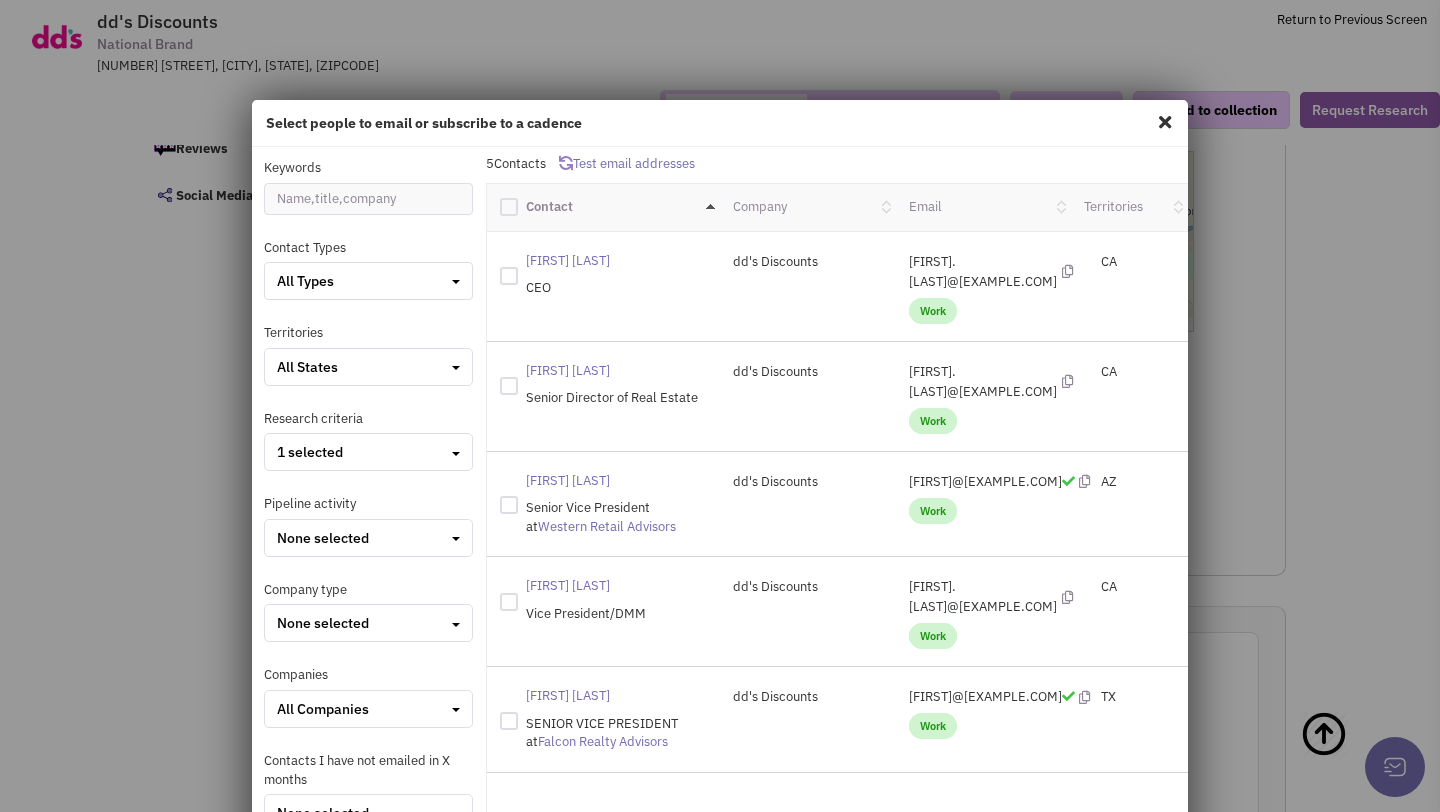 scroll, scrollTop: 241, scrollLeft: 0, axis: vertical 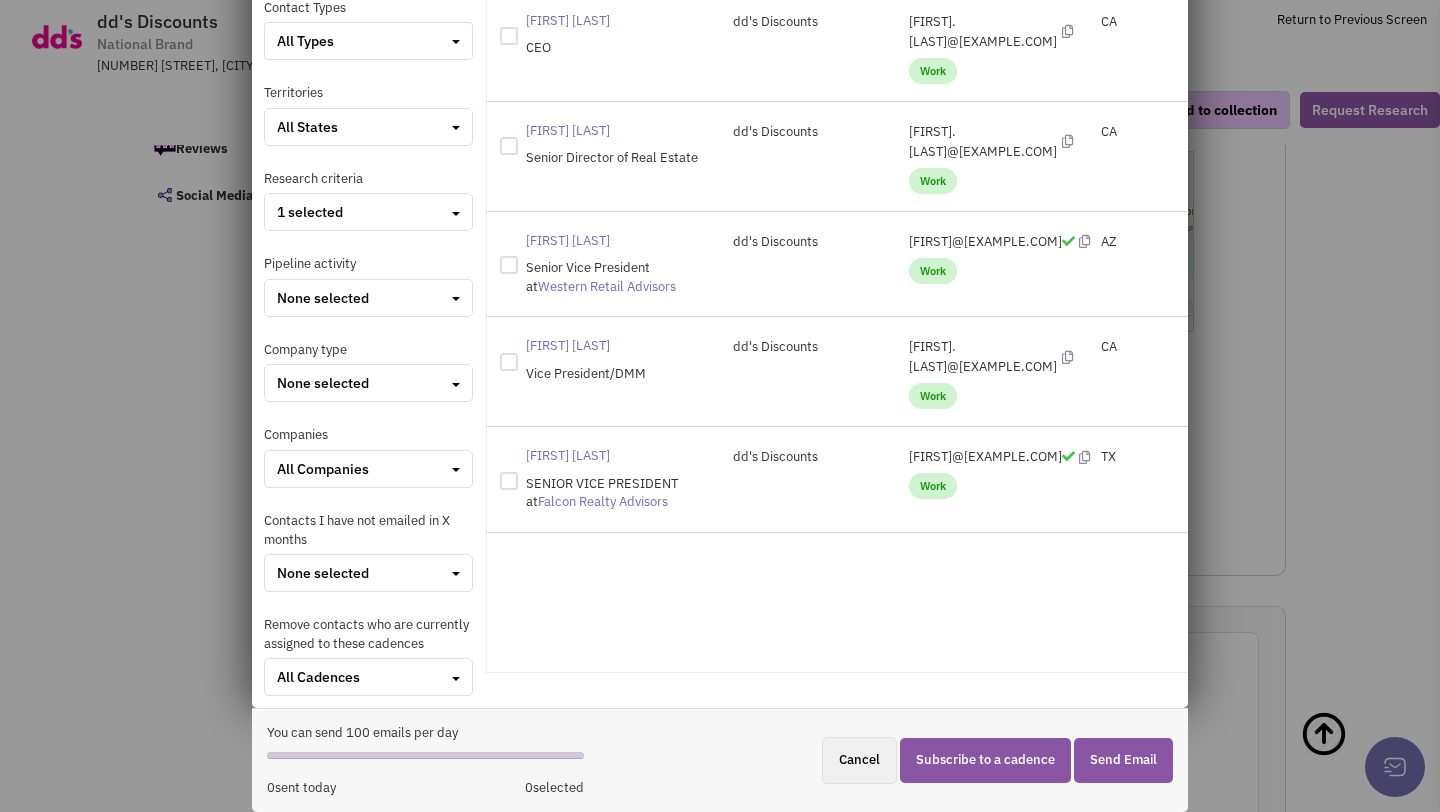 click at bounding box center (425, 755) 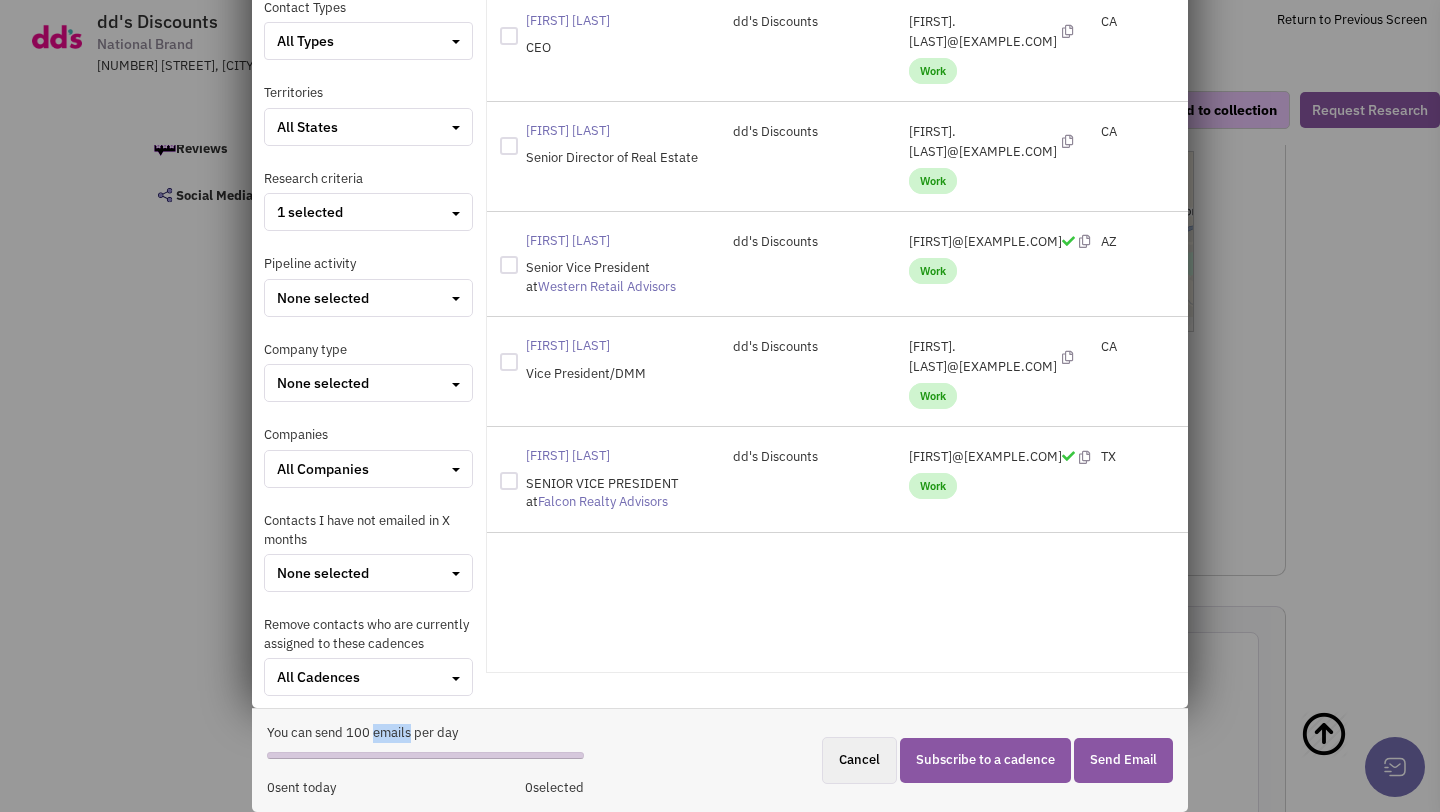 click on "You can send 100 emails per day" at bounding box center (425, 733) 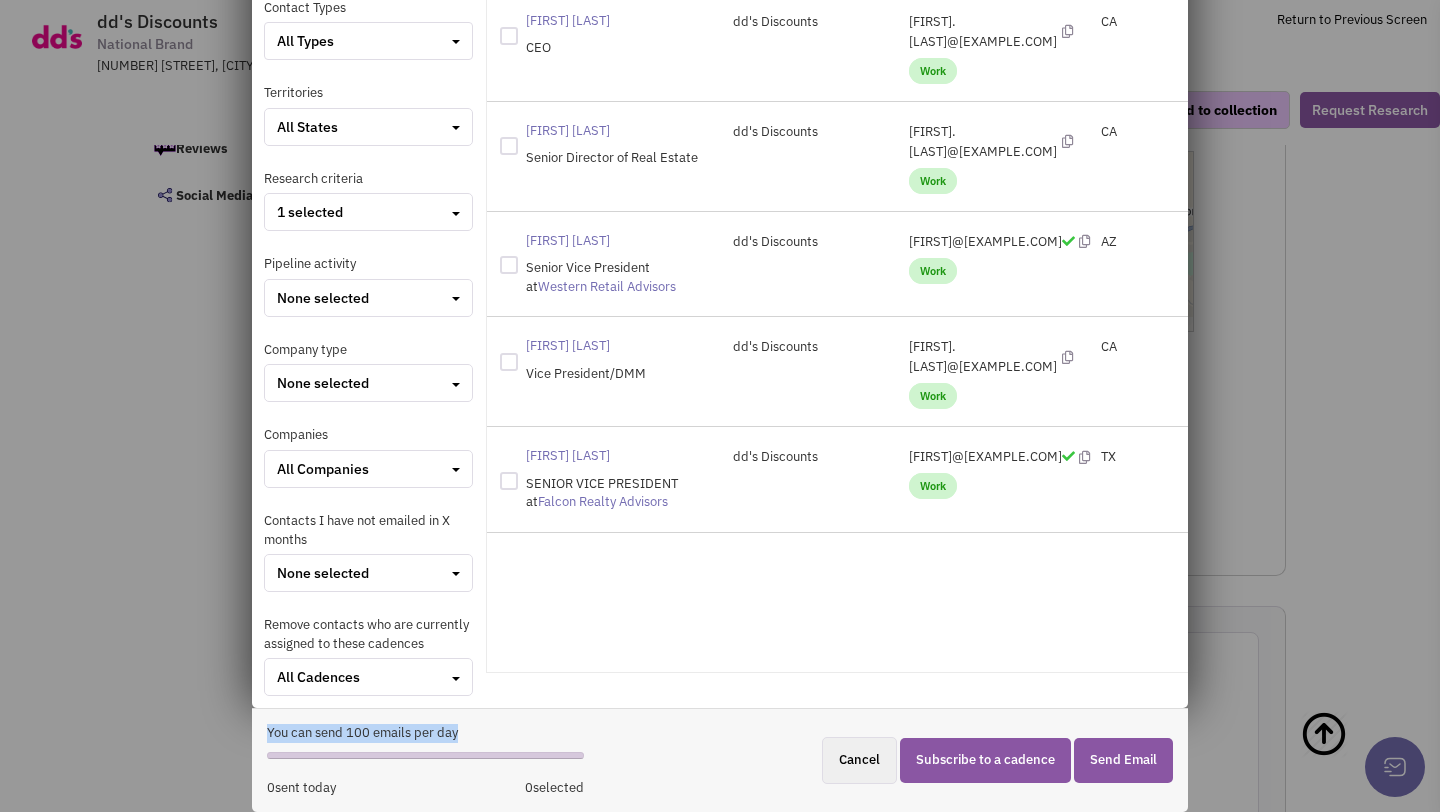 click on "You can send 100 emails per day" at bounding box center [425, 733] 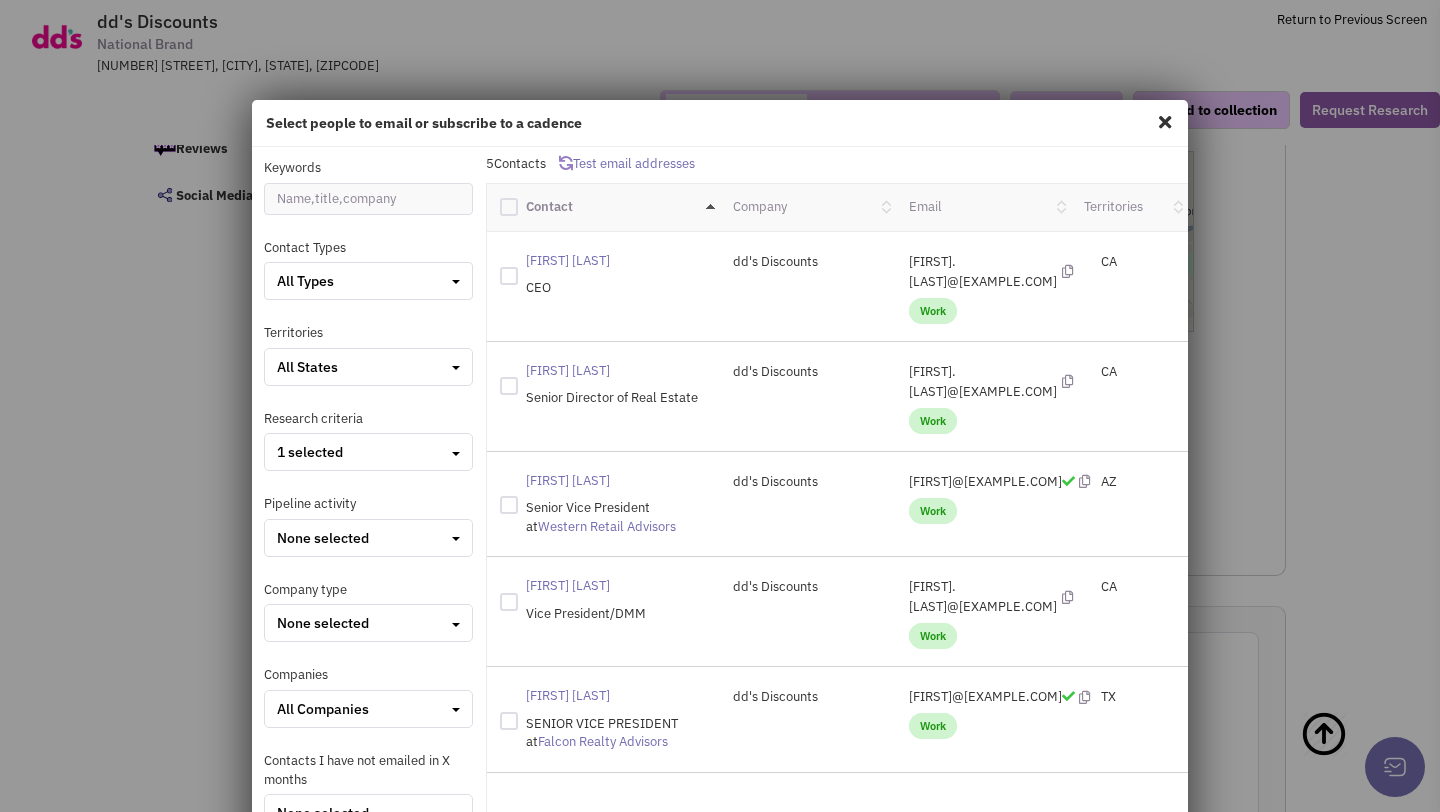 click on "Select people to email or subscribe to a cadence" at bounding box center (720, 123) 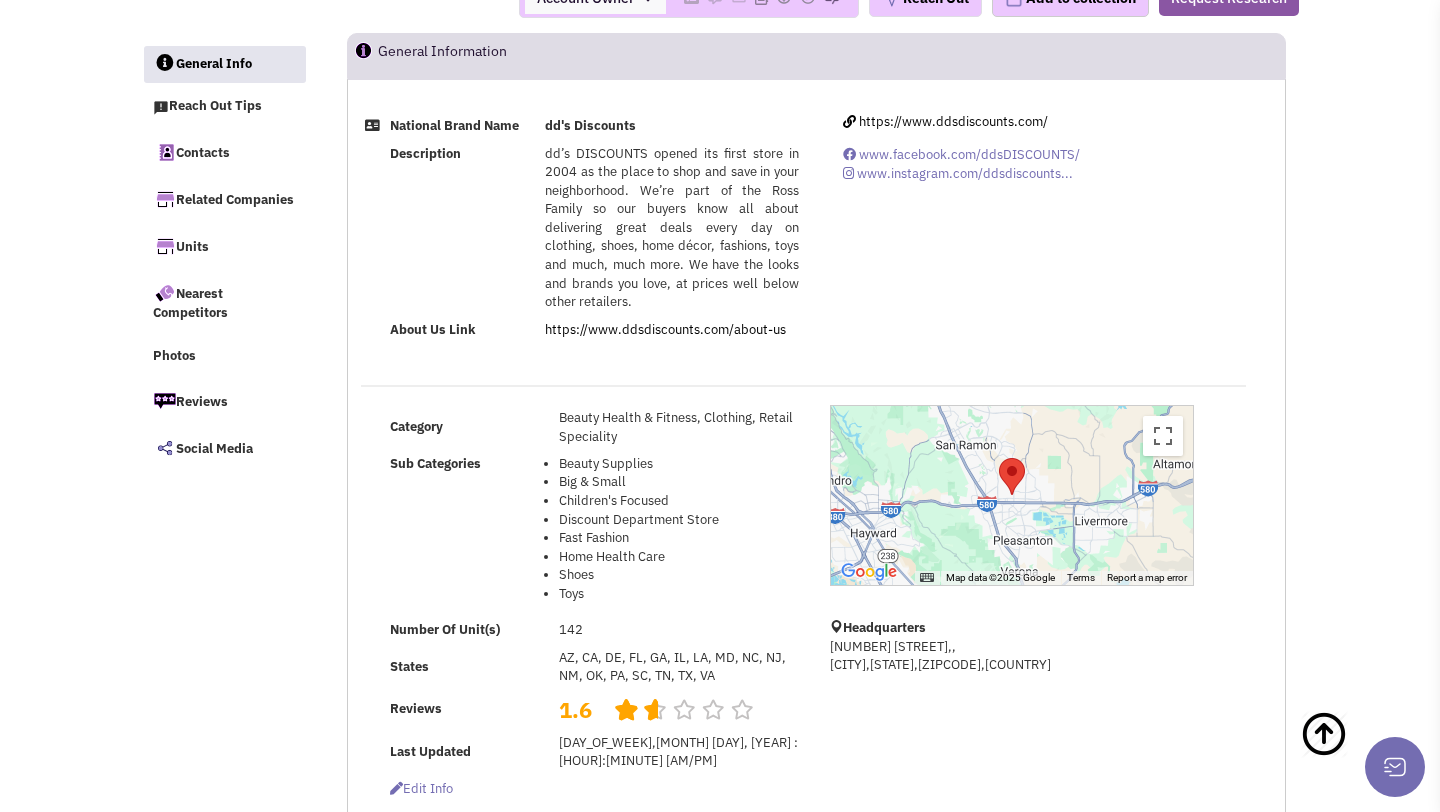 scroll, scrollTop: 0, scrollLeft: 0, axis: both 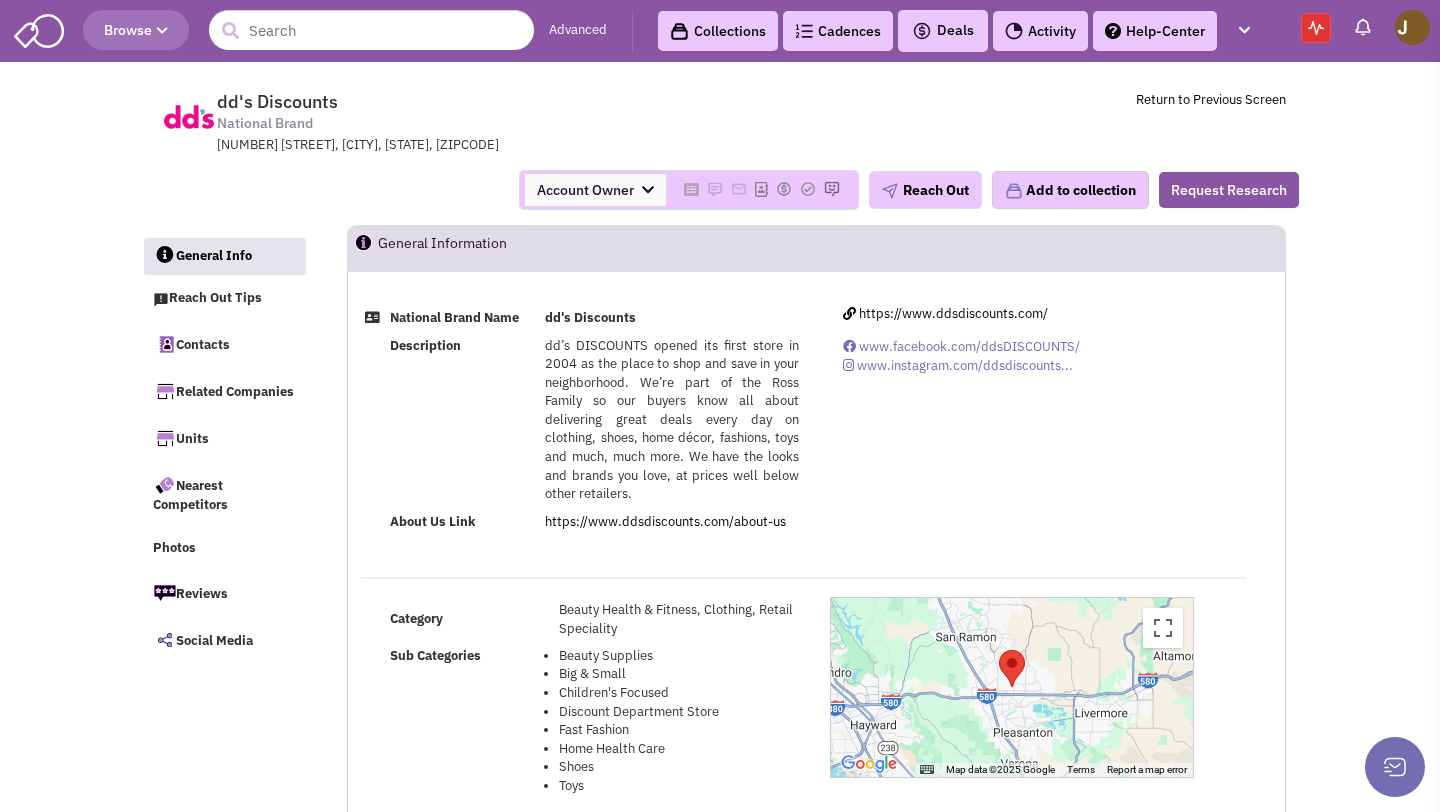 click on "Activity" at bounding box center [1040, 31] 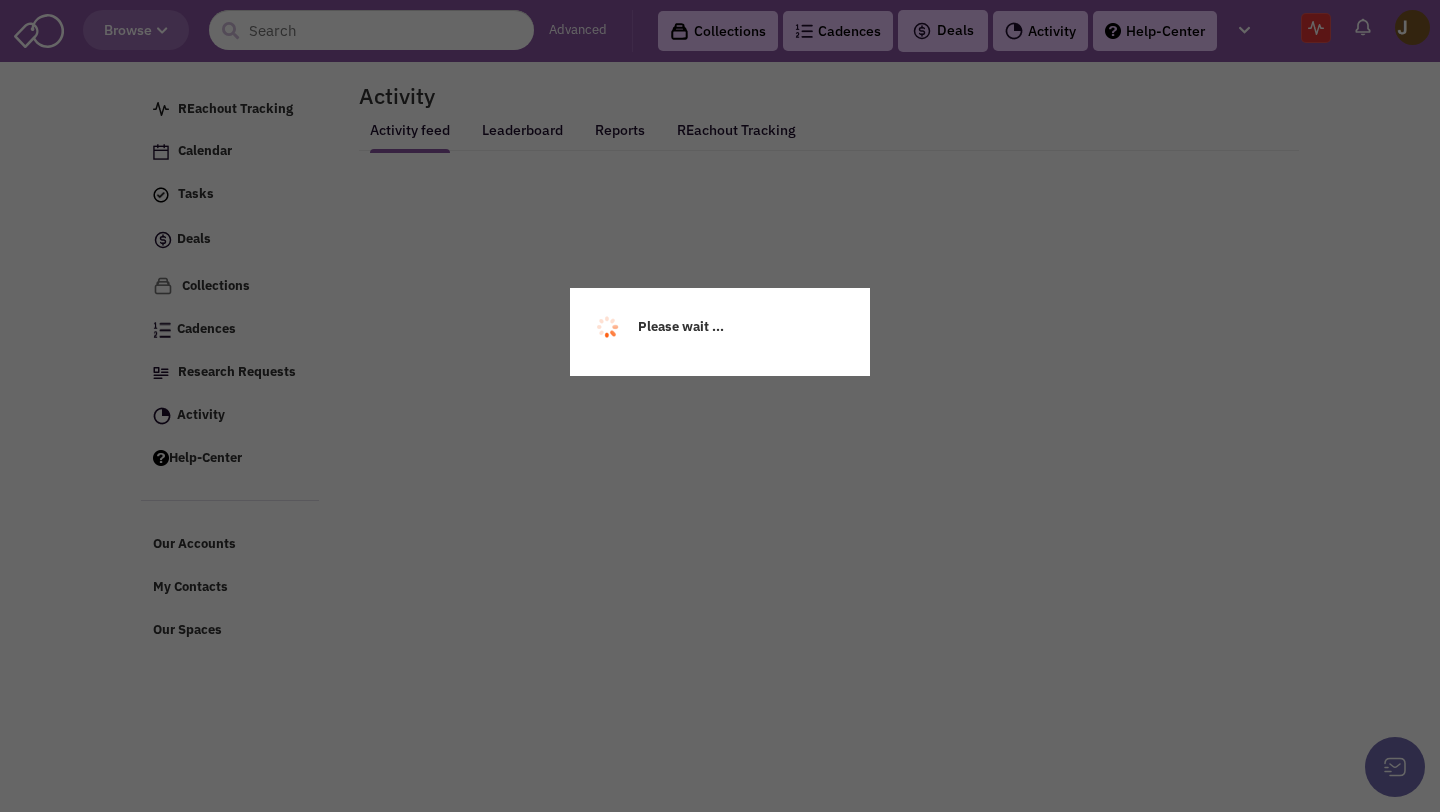 scroll, scrollTop: 0, scrollLeft: 0, axis: both 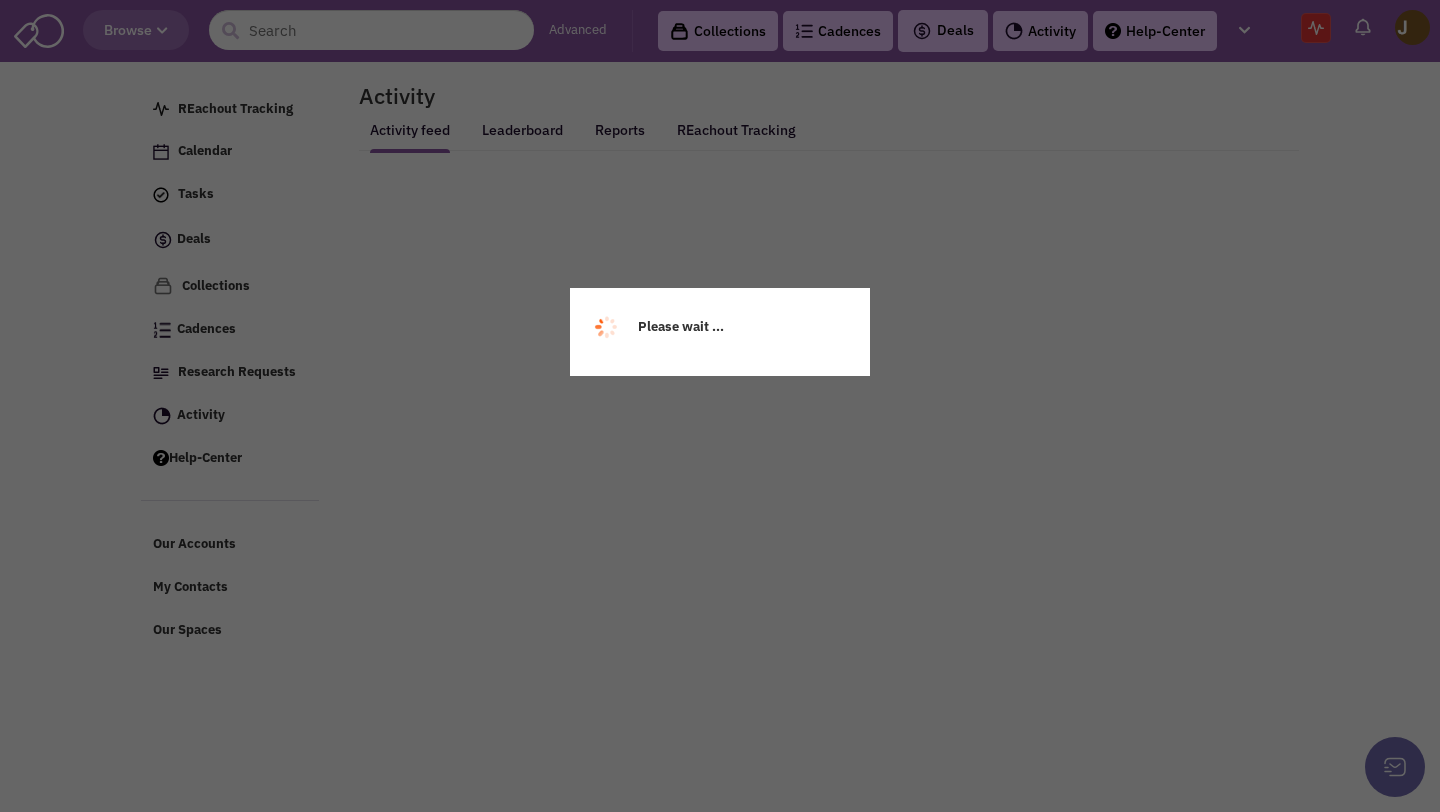 select 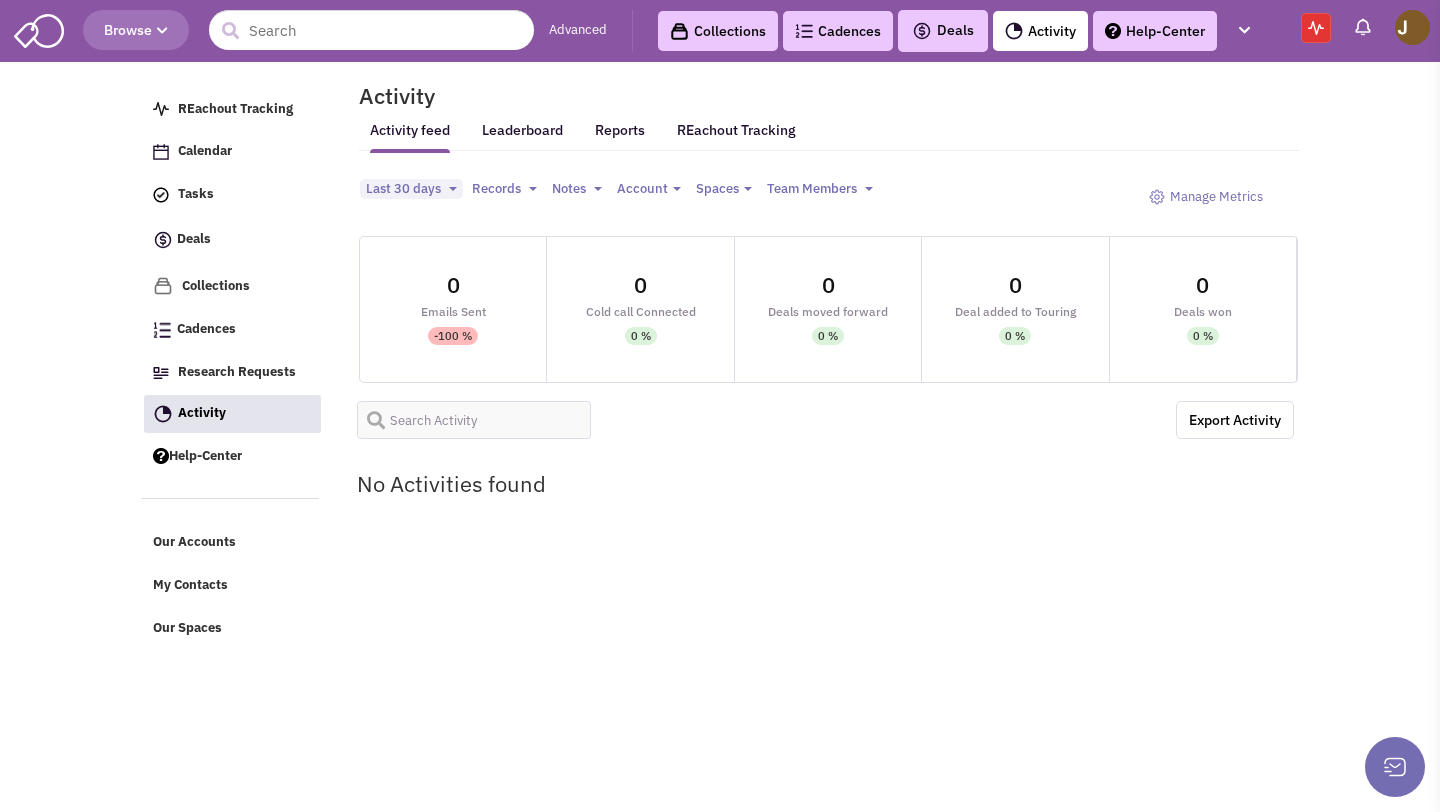 click at bounding box center [1316, 28] 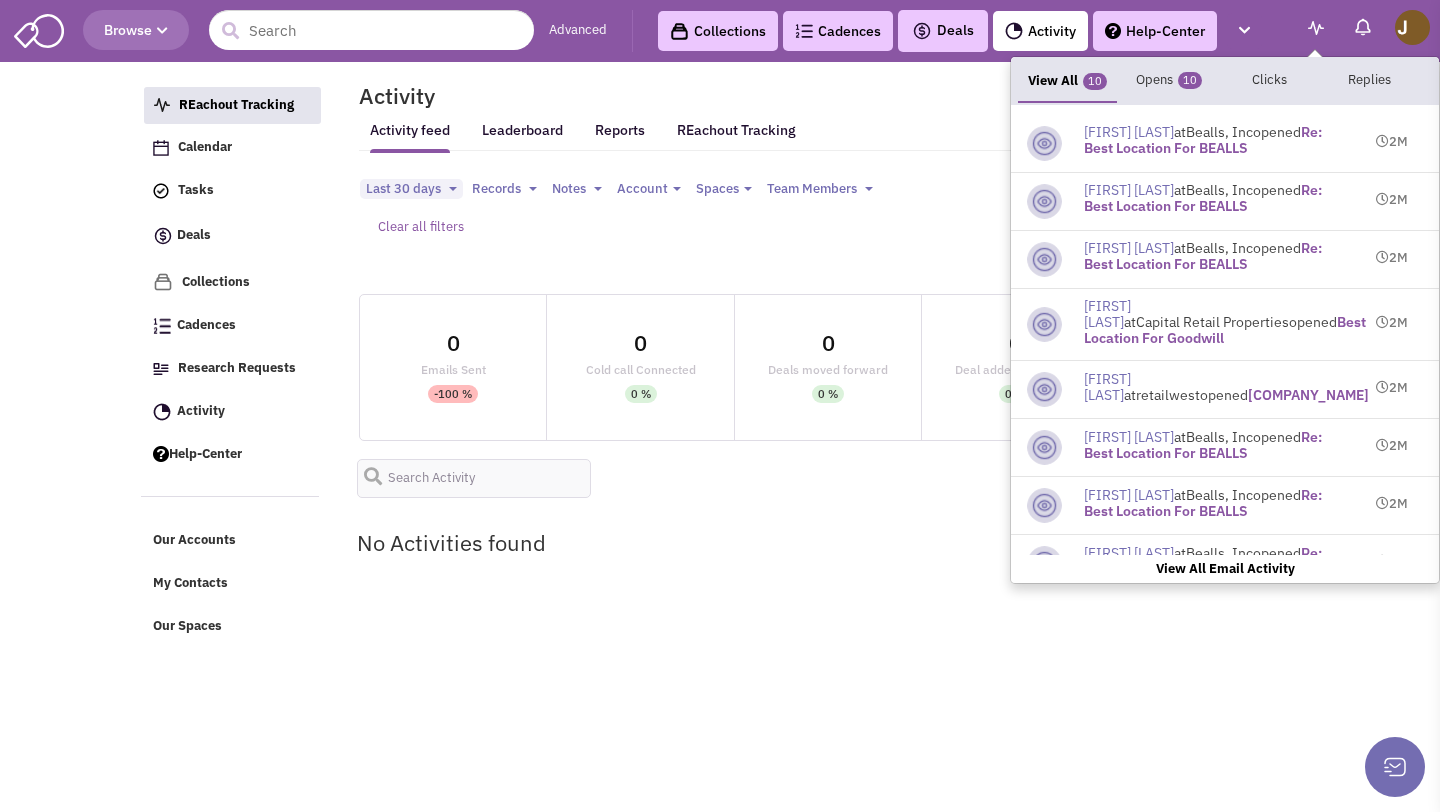 click on "Browse
Advanced
Collections
Cadences  0
Deals
Calendar" at bounding box center [720, 406] 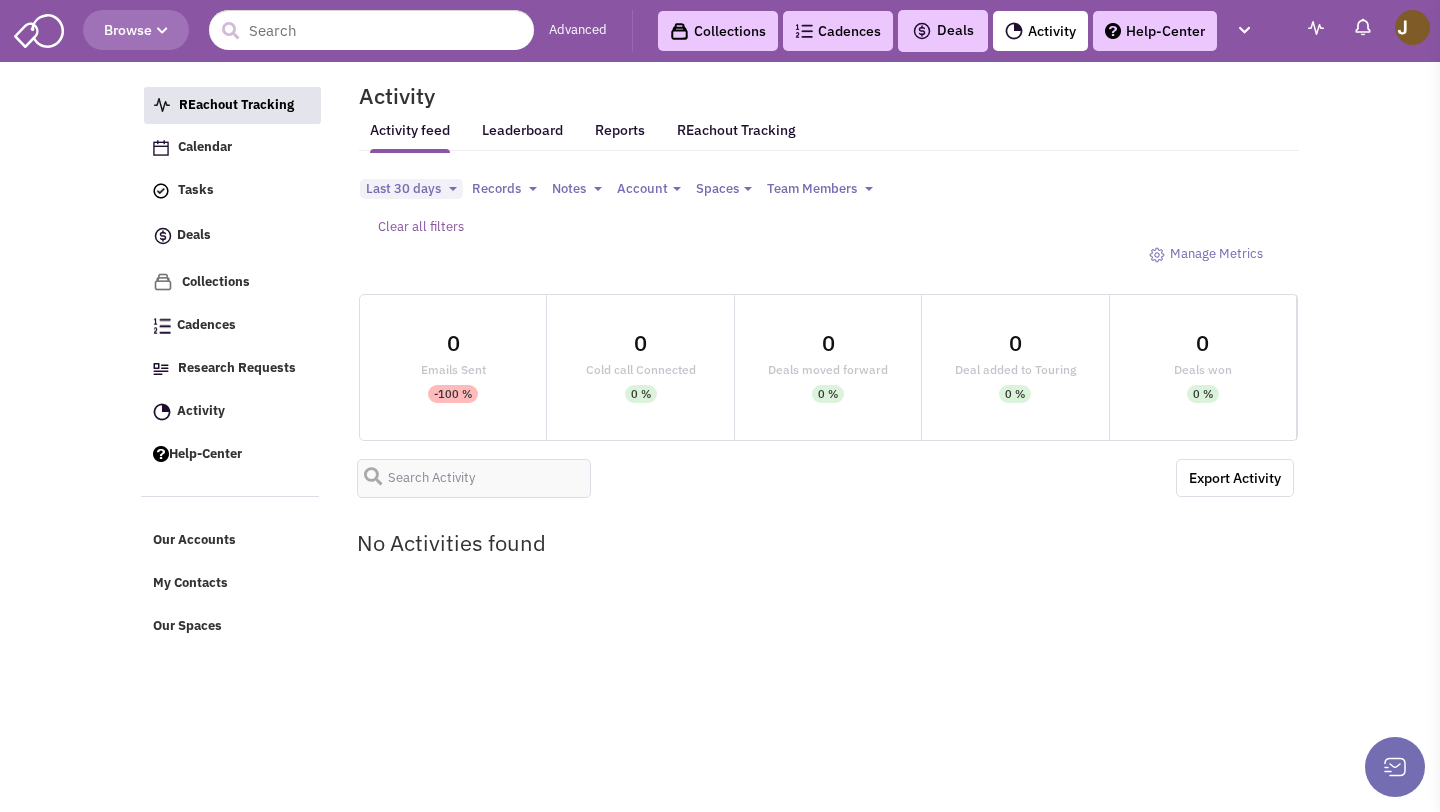 click on "Emails Sent" at bounding box center [453, 369] 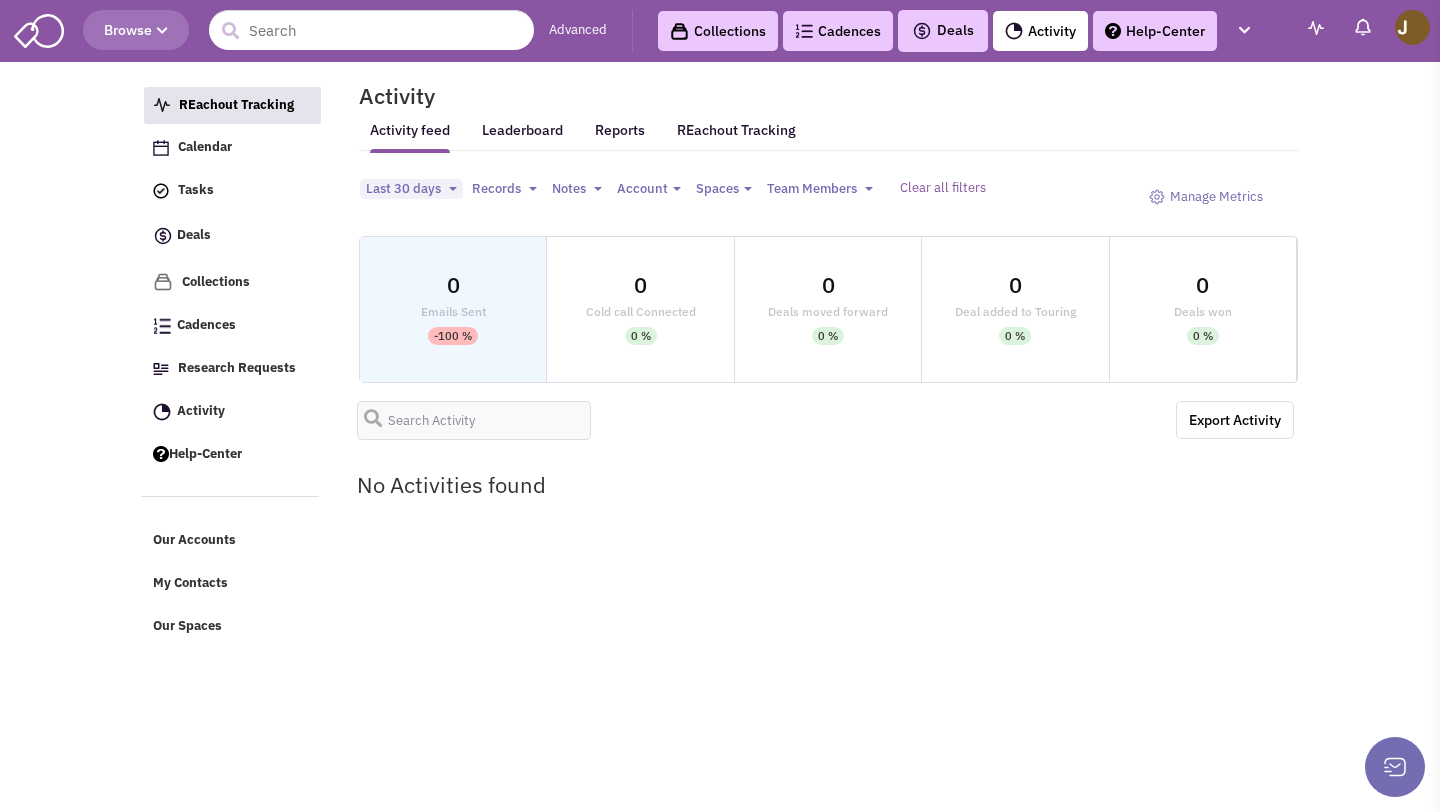 click on "0
Emails Sent
-100 %" at bounding box center [453, 309] 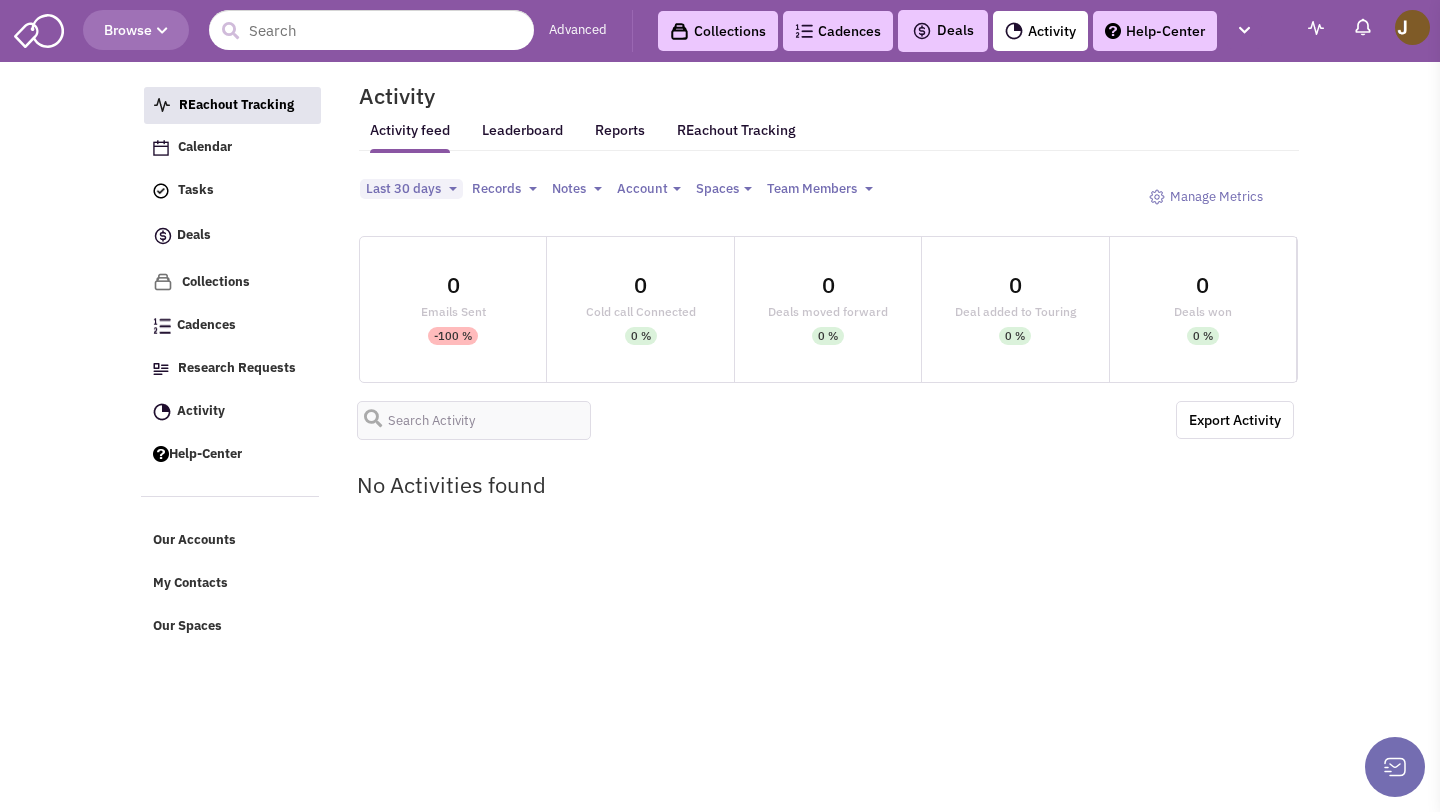 click on "0
Emails Sent
-100 %" at bounding box center (453, 309) 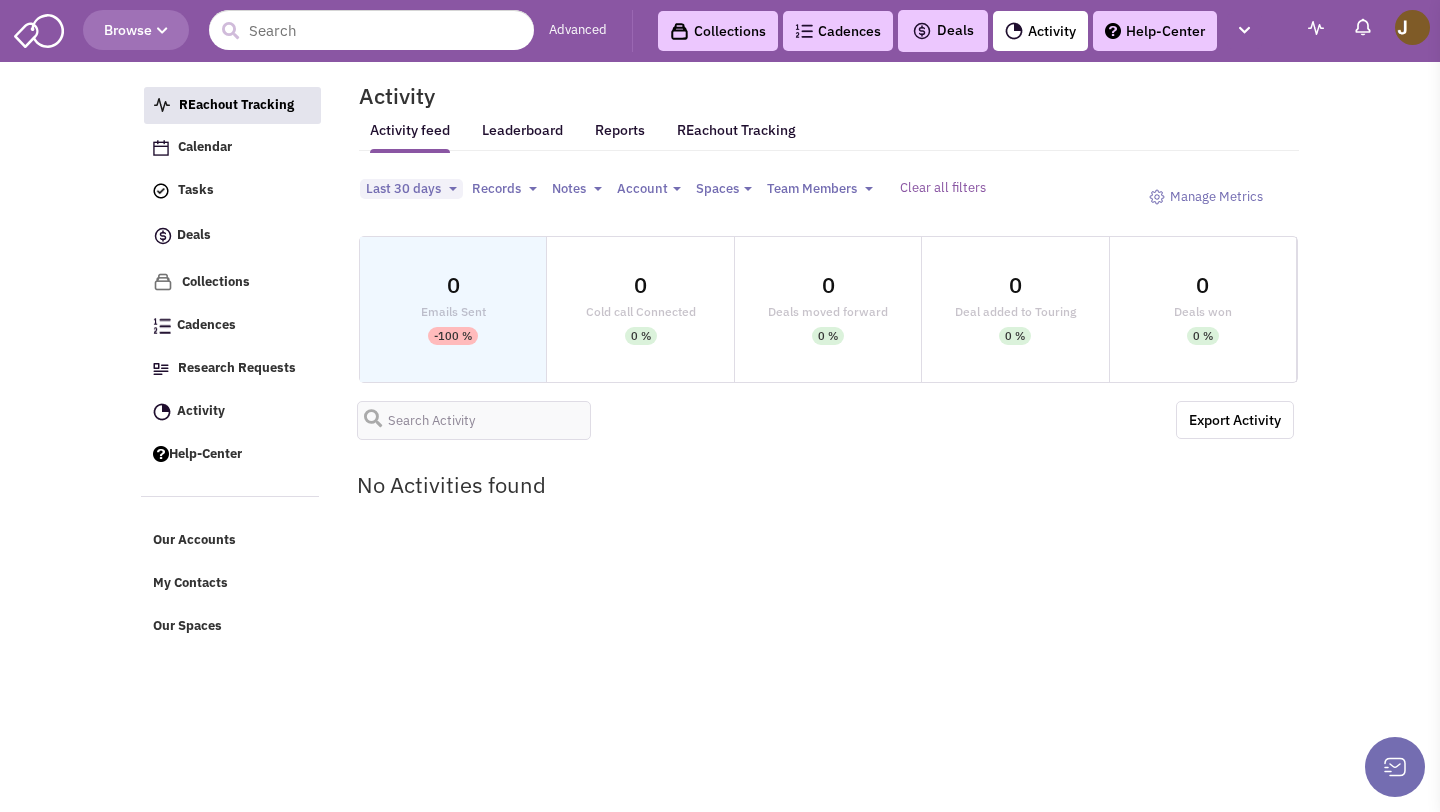 click on "0
Emails Sent
-100 %" at bounding box center (453, 309) 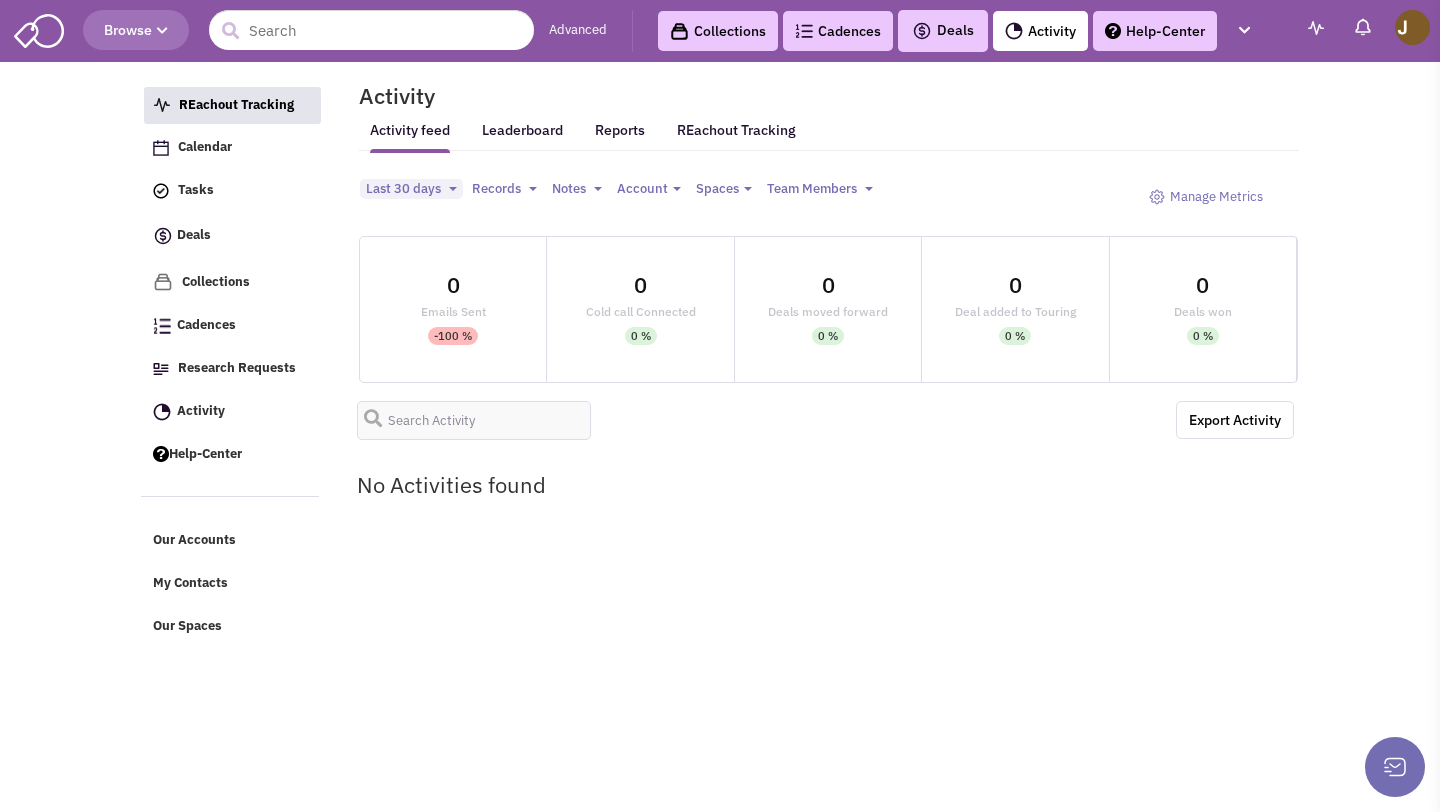 click on "Last 30 days
Toggle Dropdown" at bounding box center (411, 189) 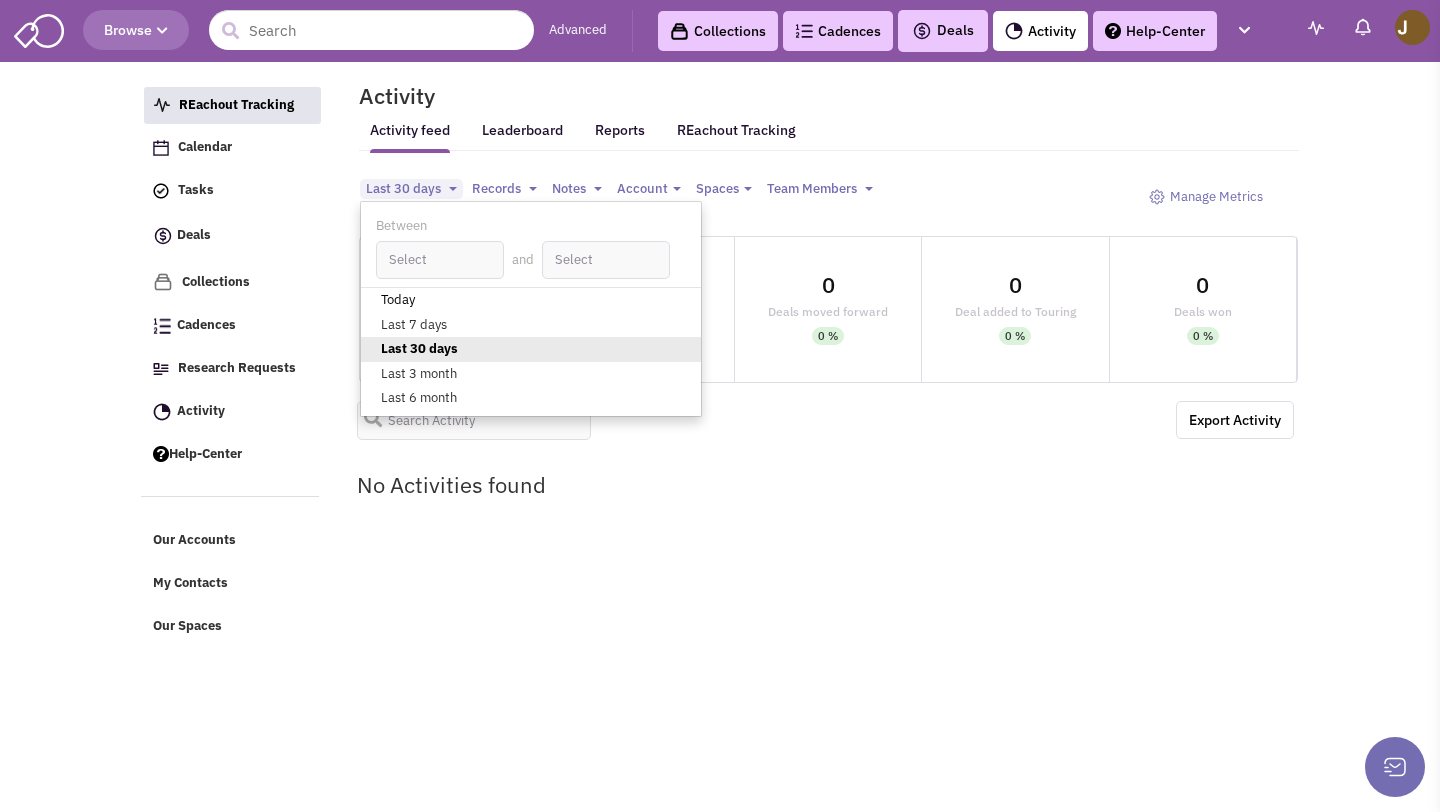 click on "Today" at bounding box center (531, 300) 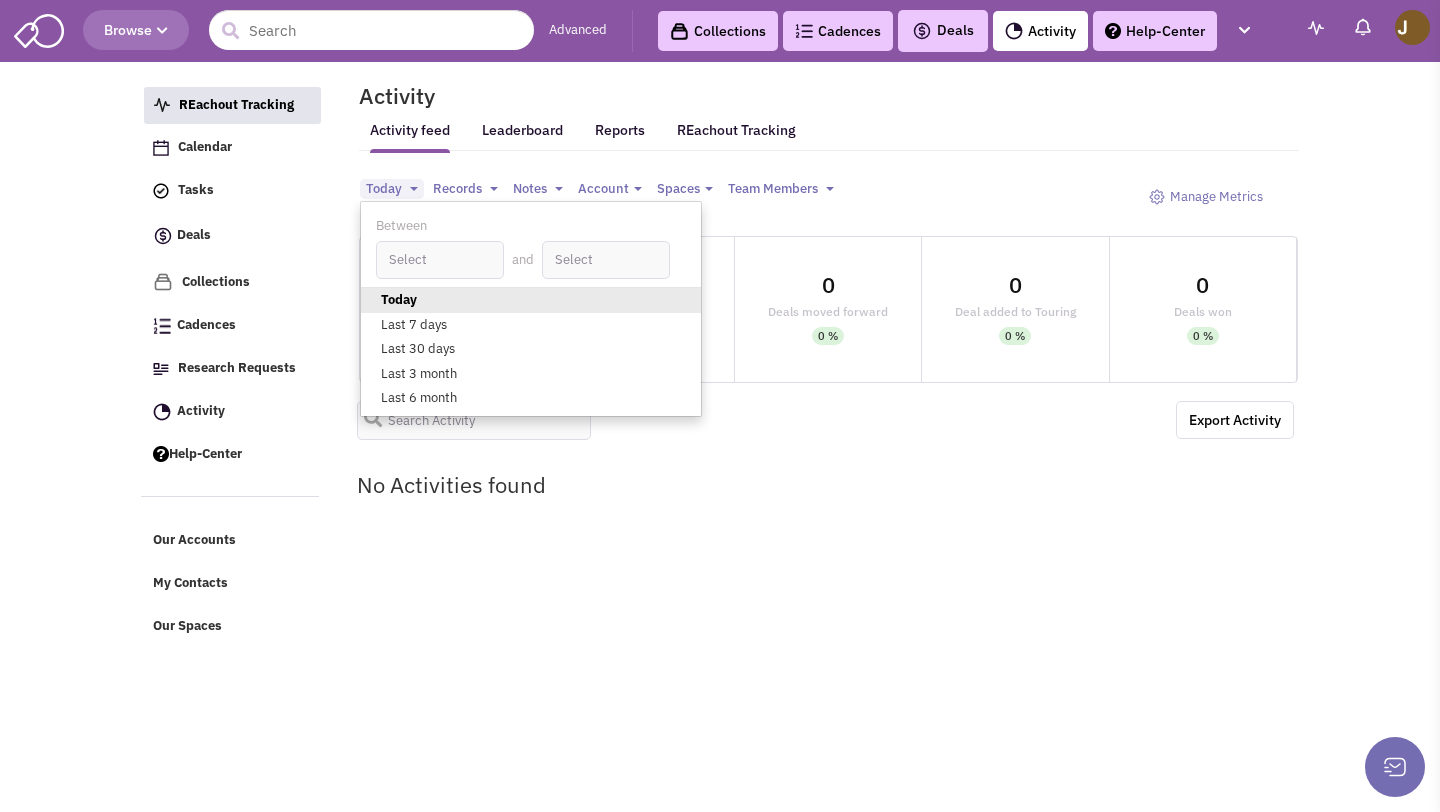 click on "Browse
Advanced
Collections
Cadences  0
Deals
Calendar" at bounding box center (720, 406) 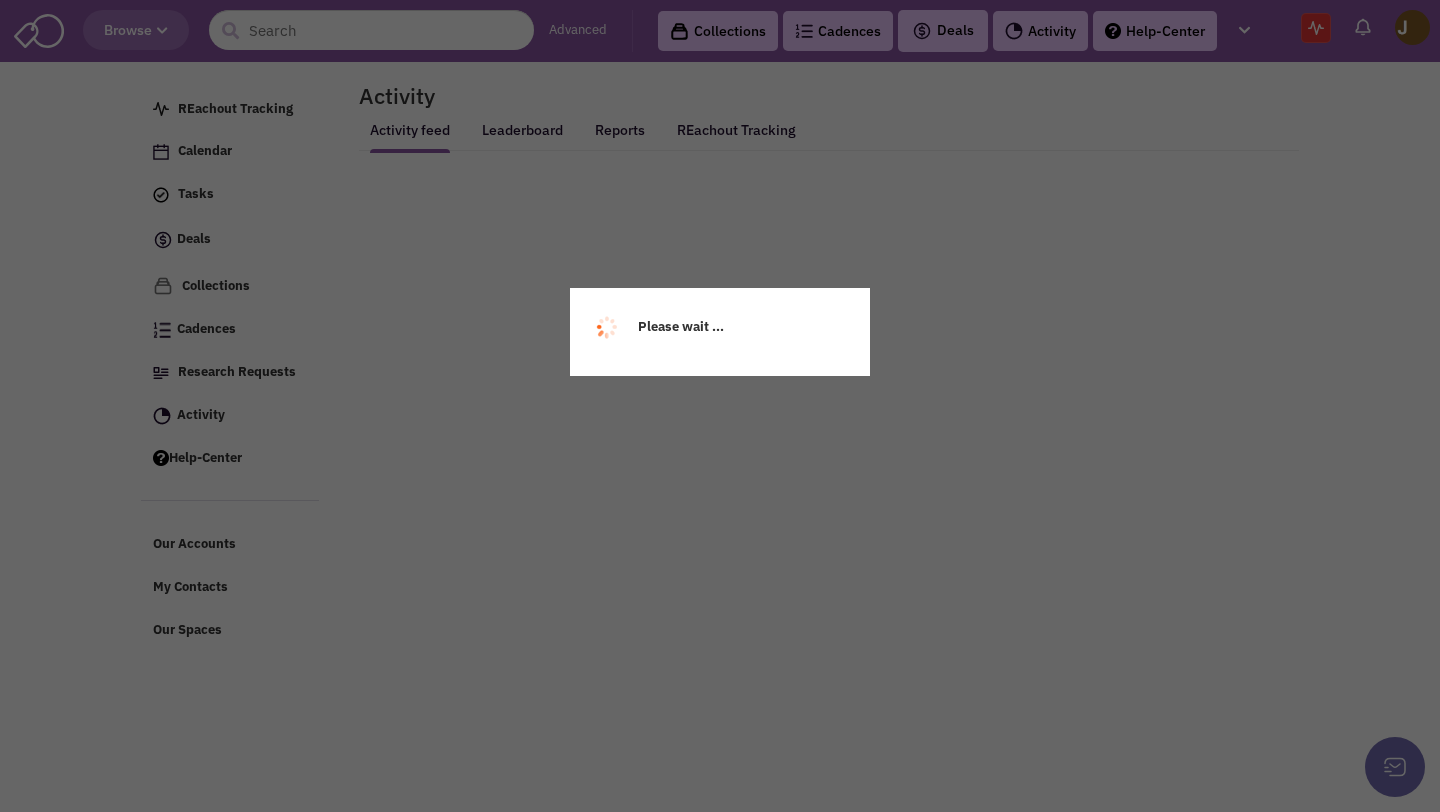 scroll, scrollTop: 0, scrollLeft: 0, axis: both 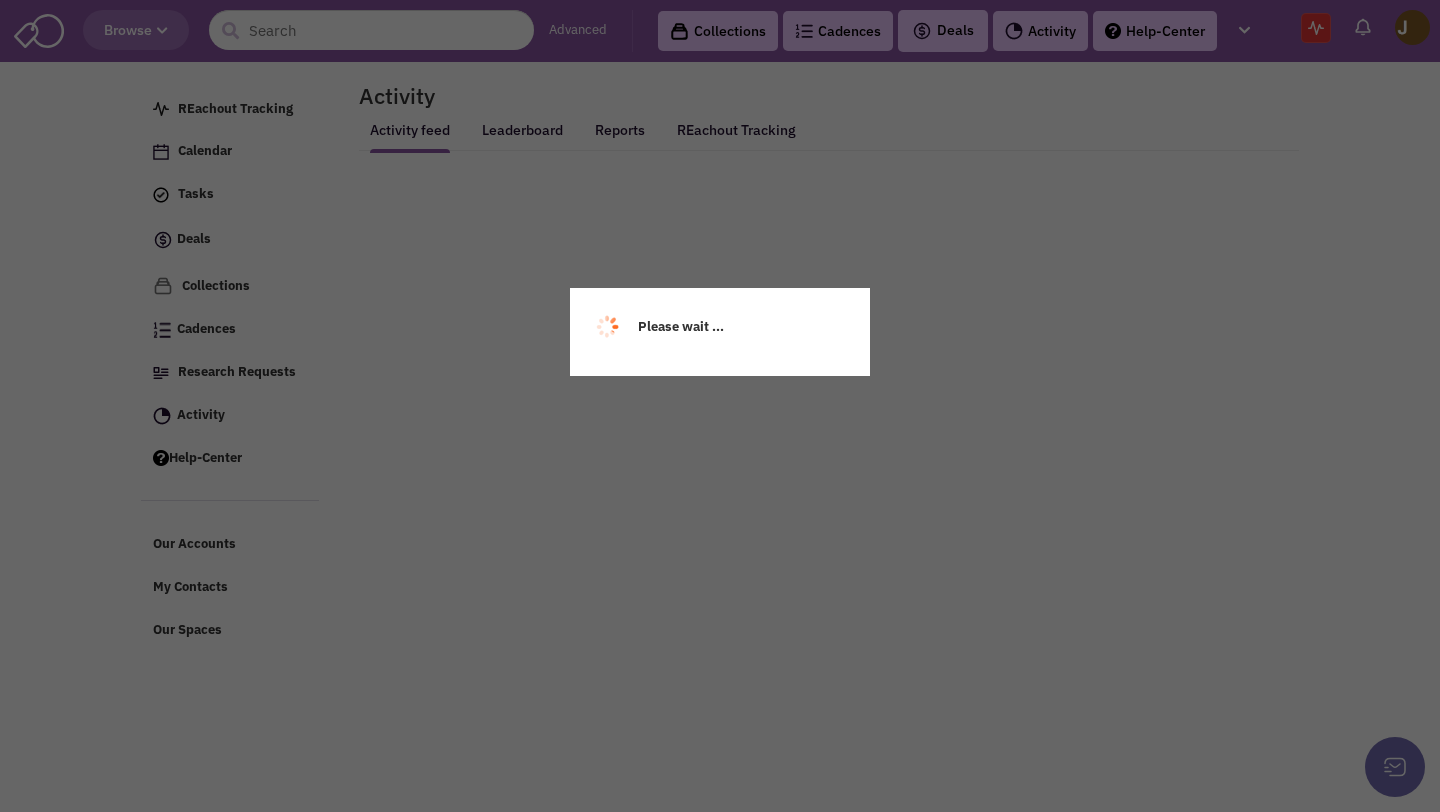 select 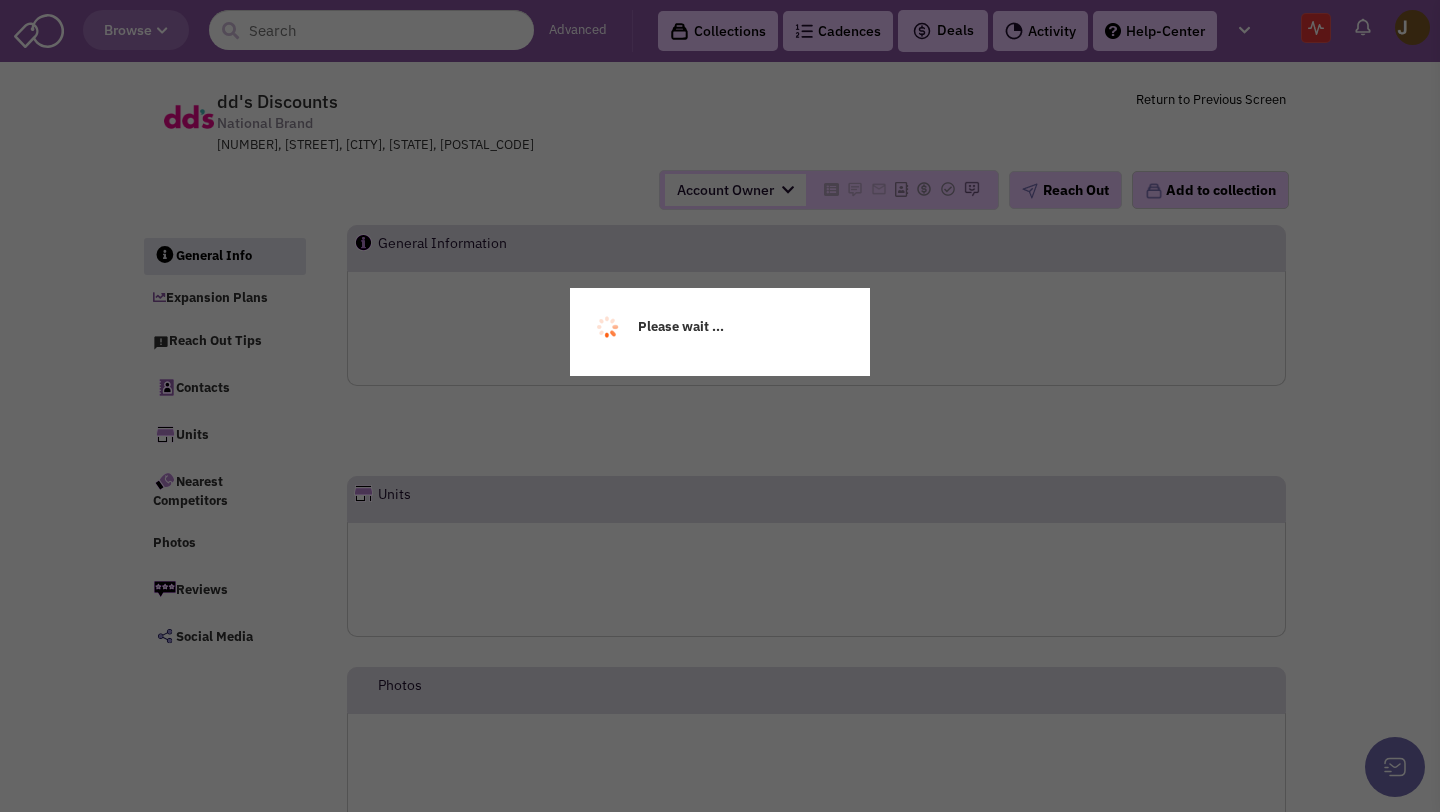 scroll, scrollTop: 0, scrollLeft: 0, axis: both 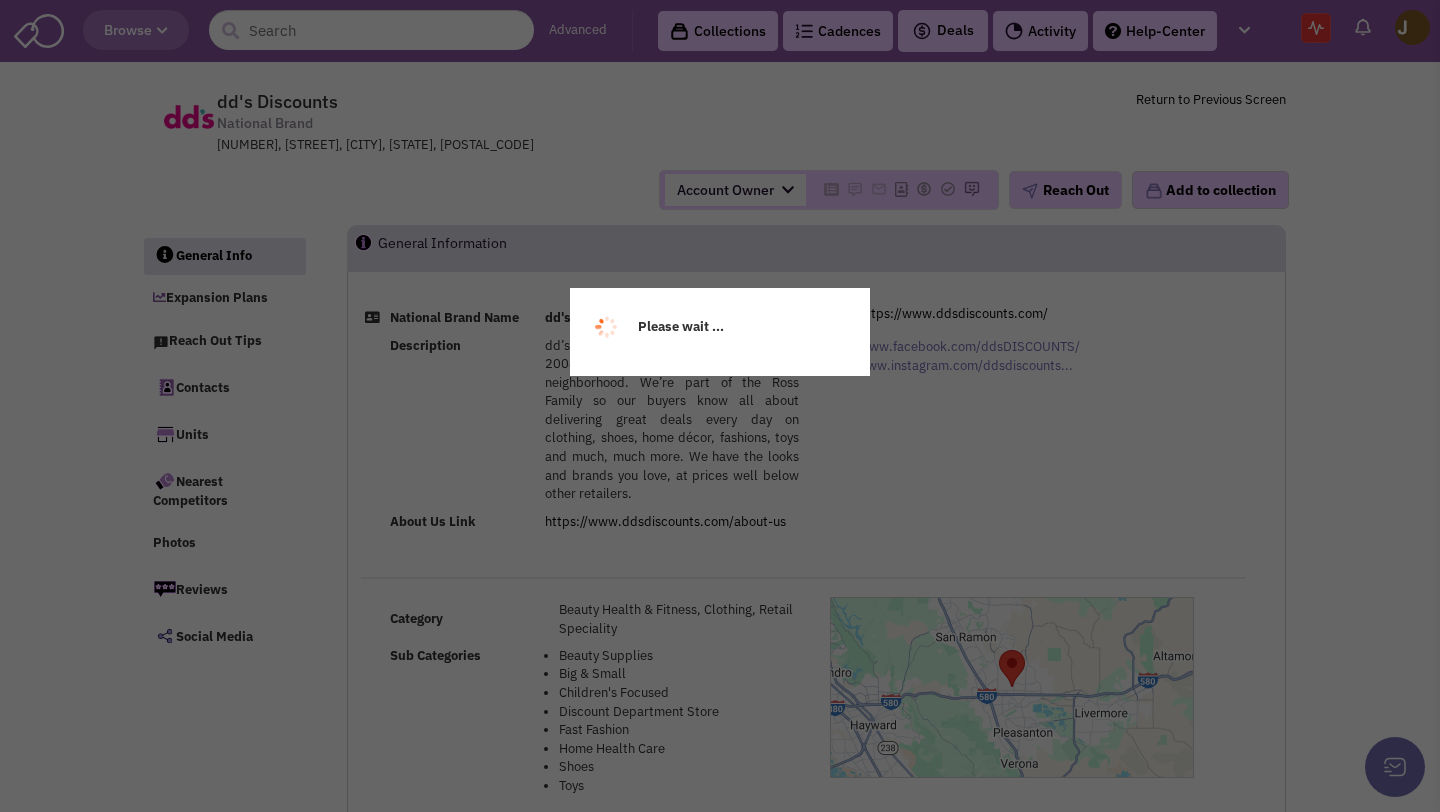 select 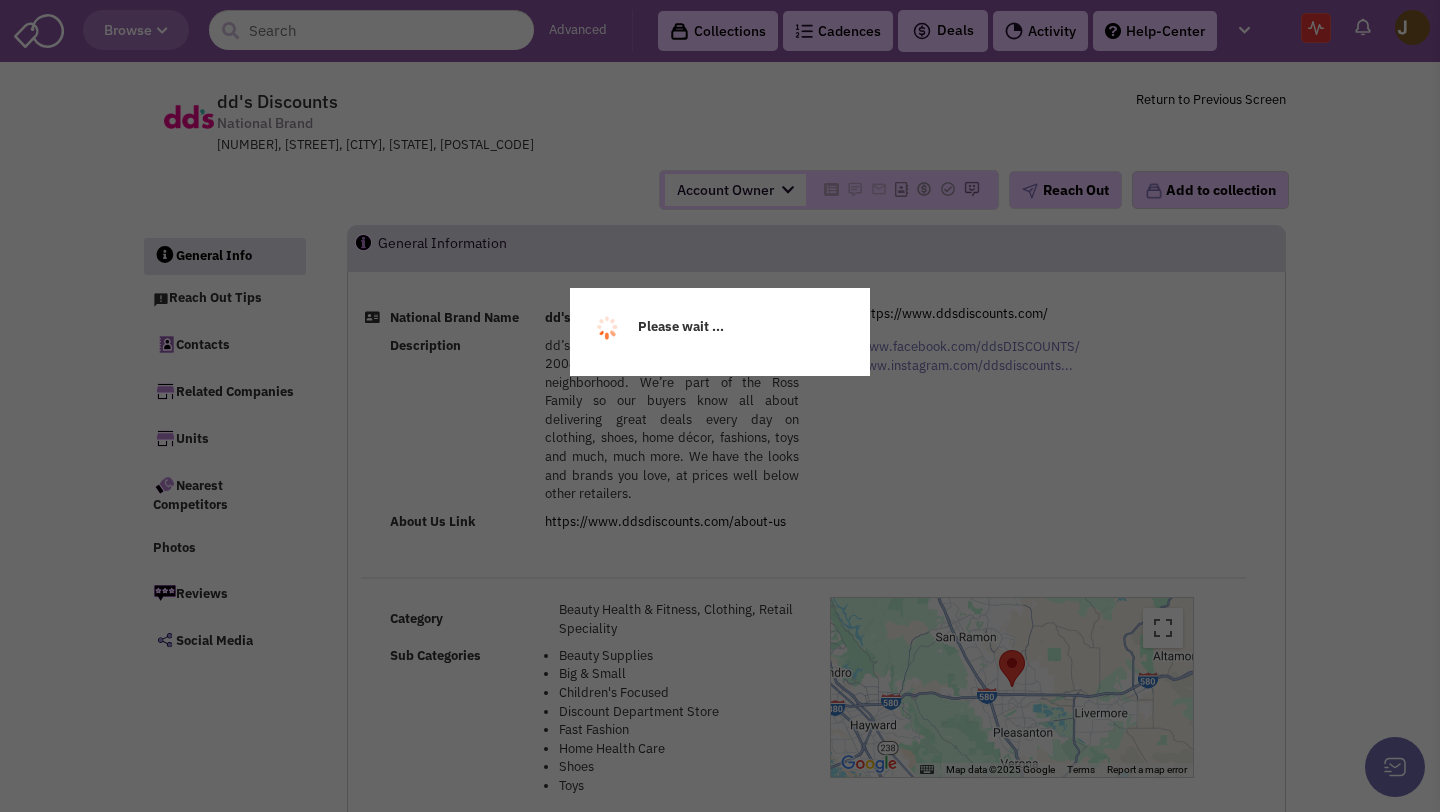 select 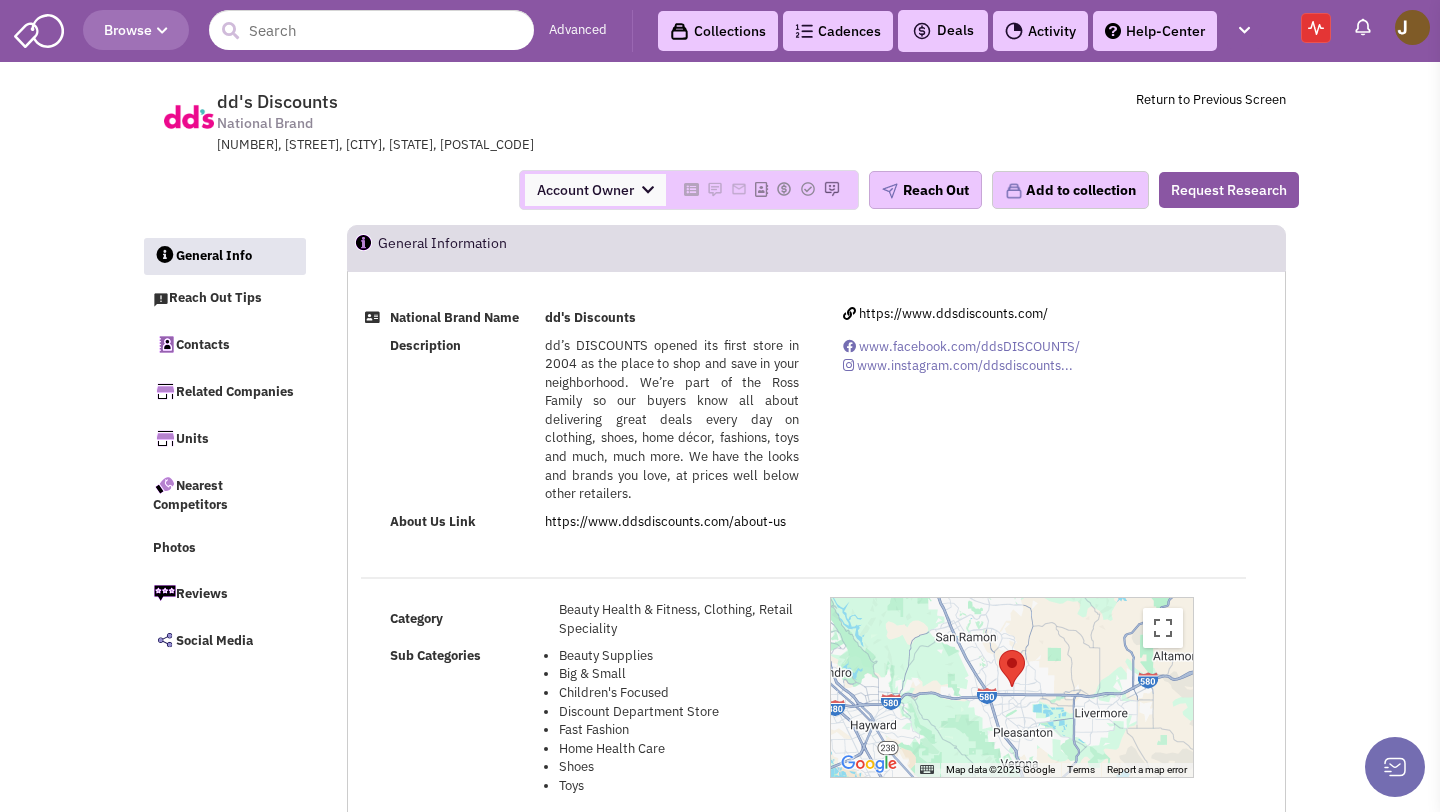 drag, startPoint x: 1078, startPoint y: 191, endPoint x: 900, endPoint y: 201, distance: 178.28067 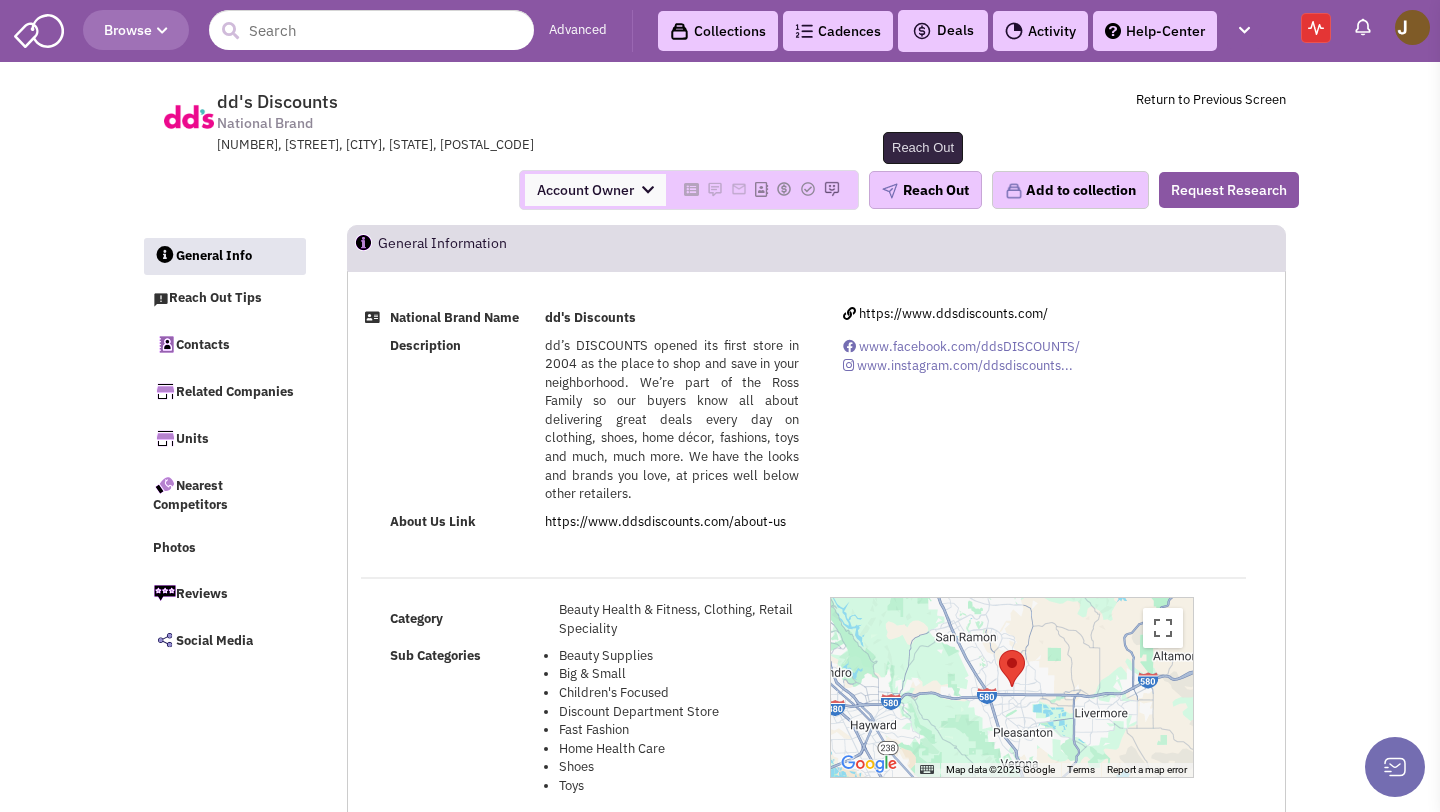 click on "Reach Out" at bounding box center [925, 190] 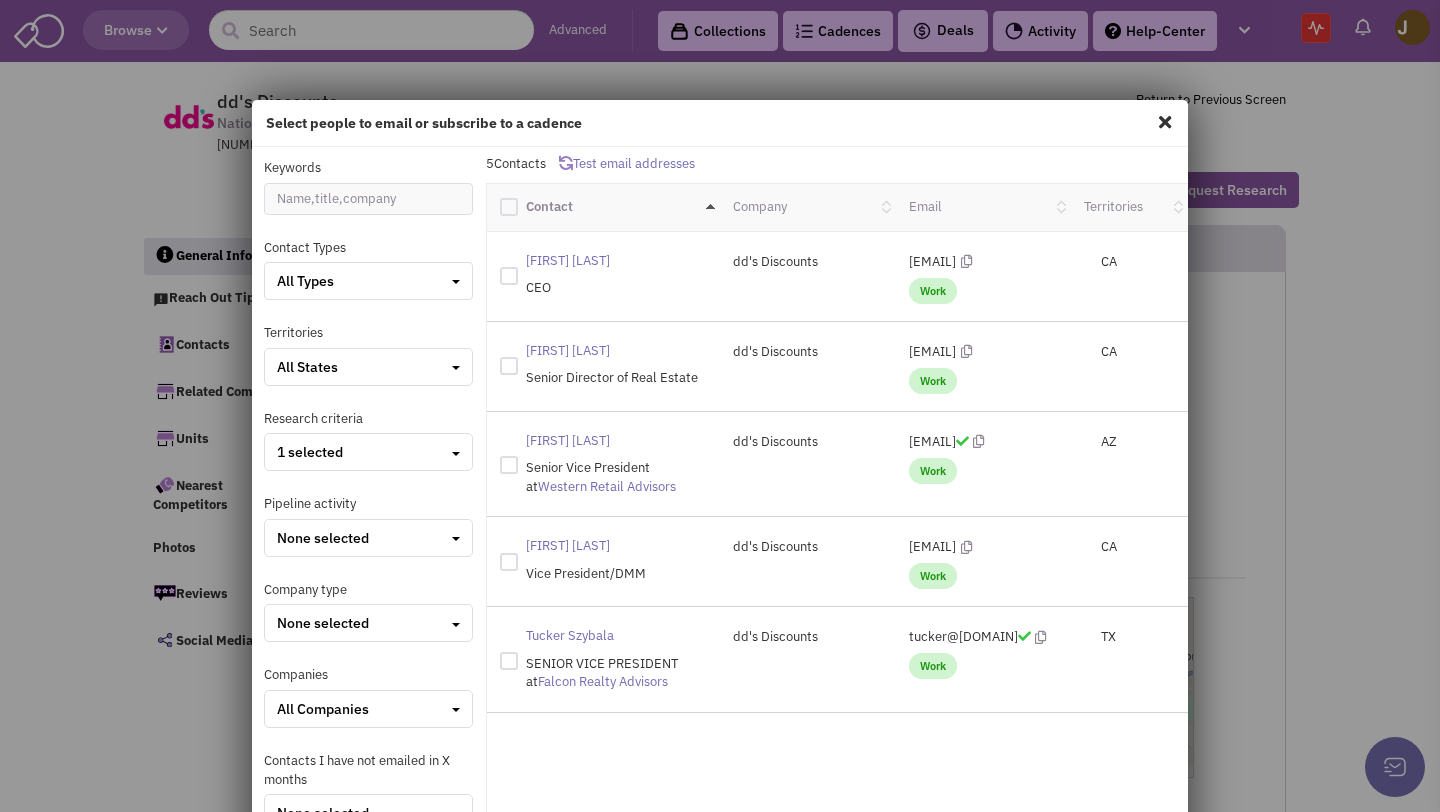 click at bounding box center [509, 276] 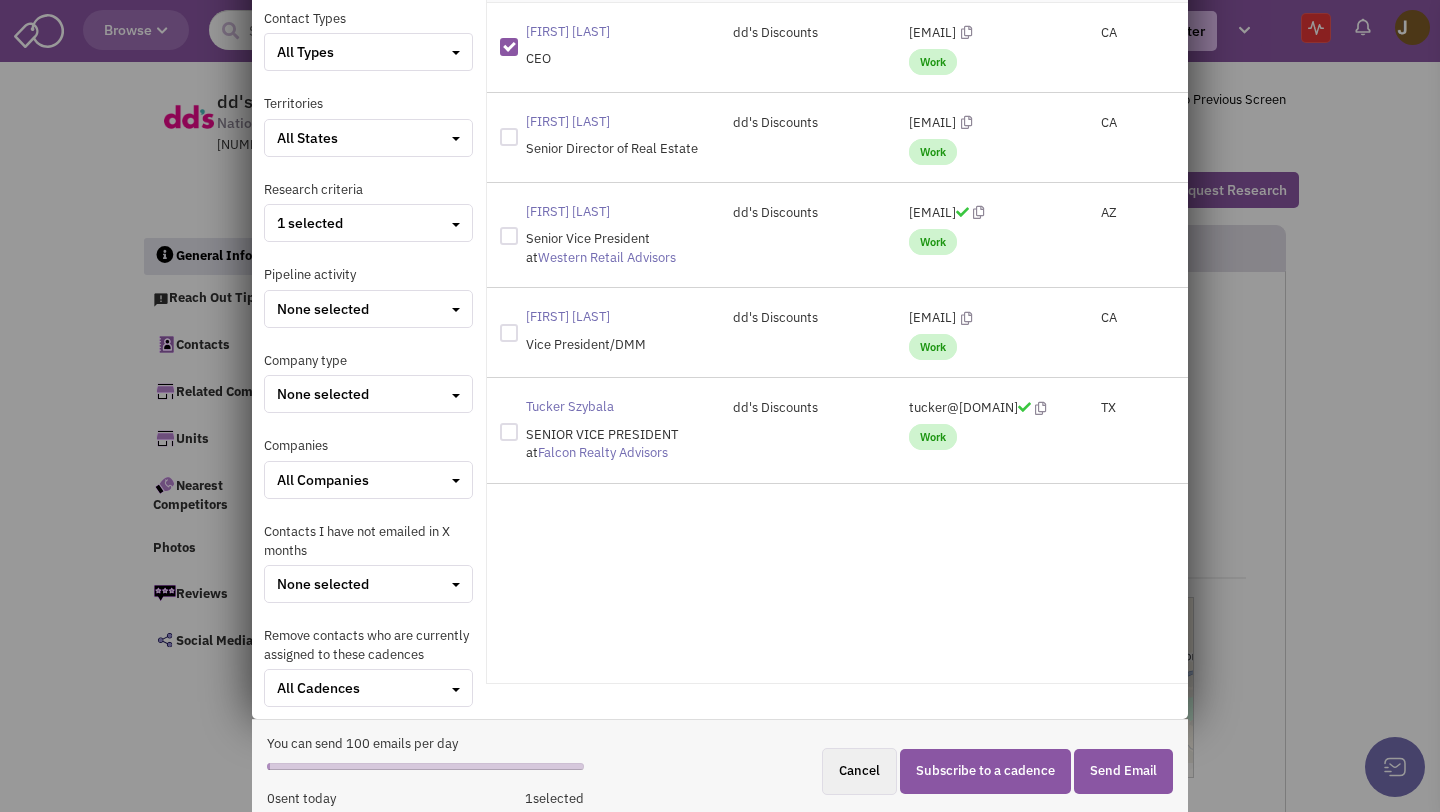 scroll, scrollTop: 241, scrollLeft: 0, axis: vertical 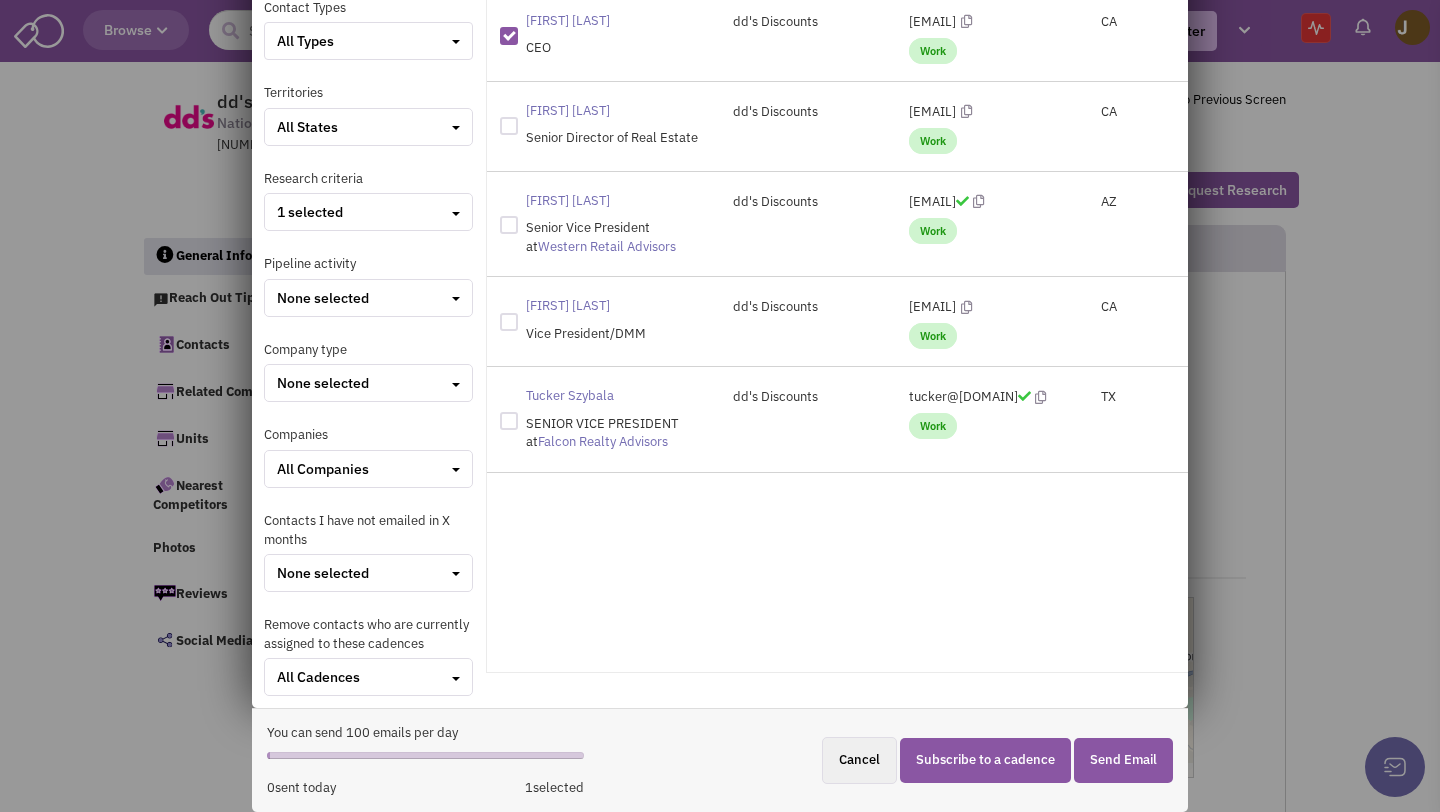 click on "Send Email" at bounding box center (1123, 760) 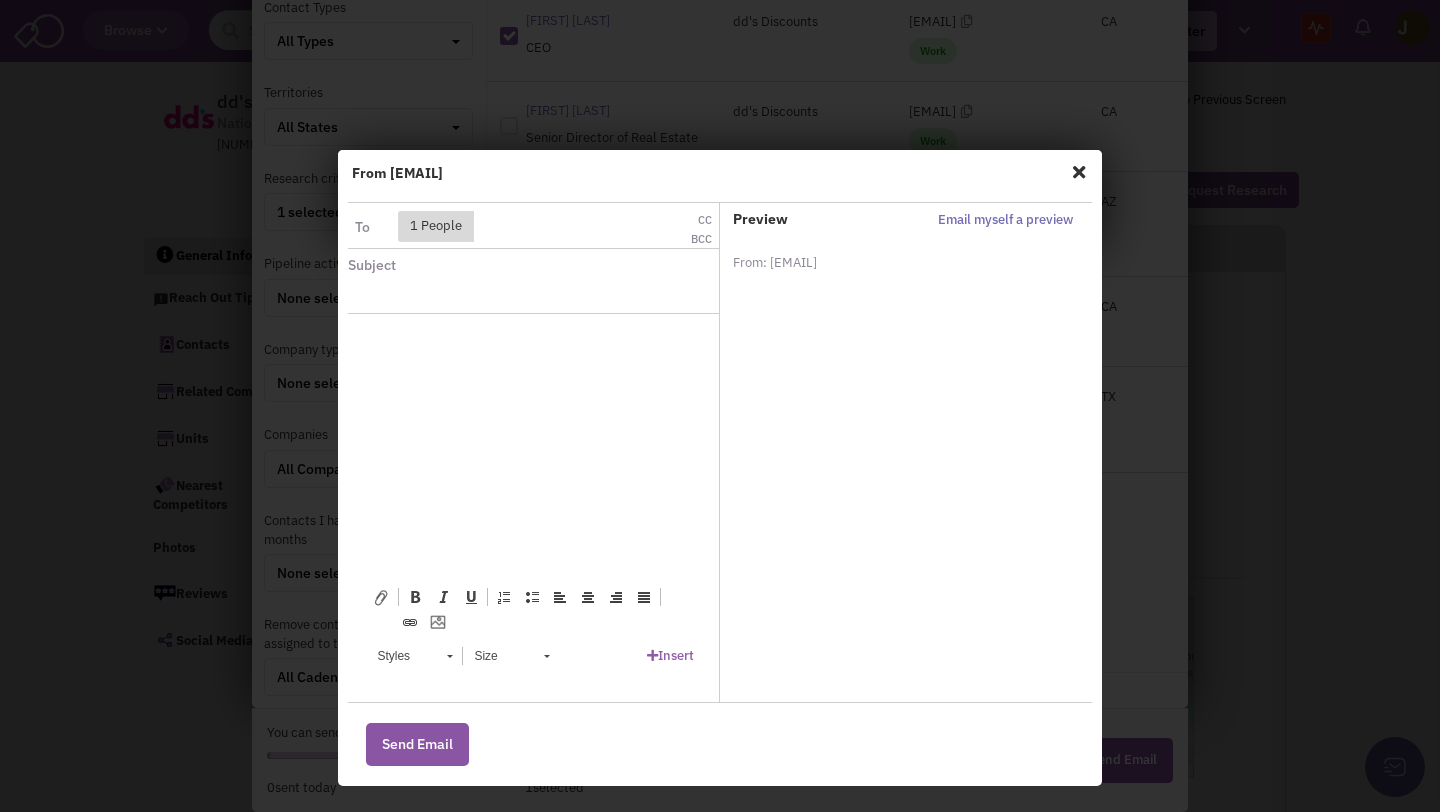 click at bounding box center [533, 344] 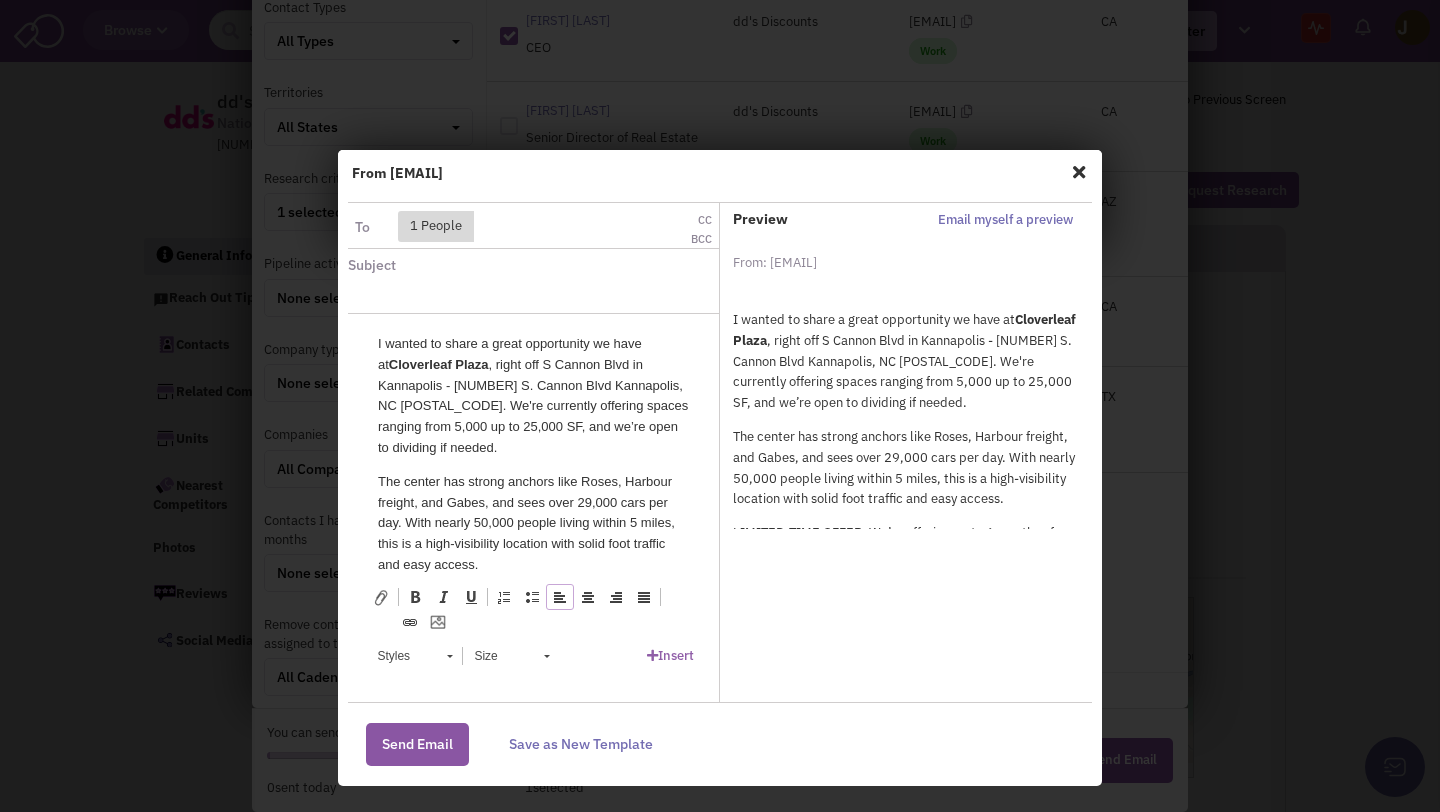 scroll, scrollTop: 224, scrollLeft: 0, axis: vertical 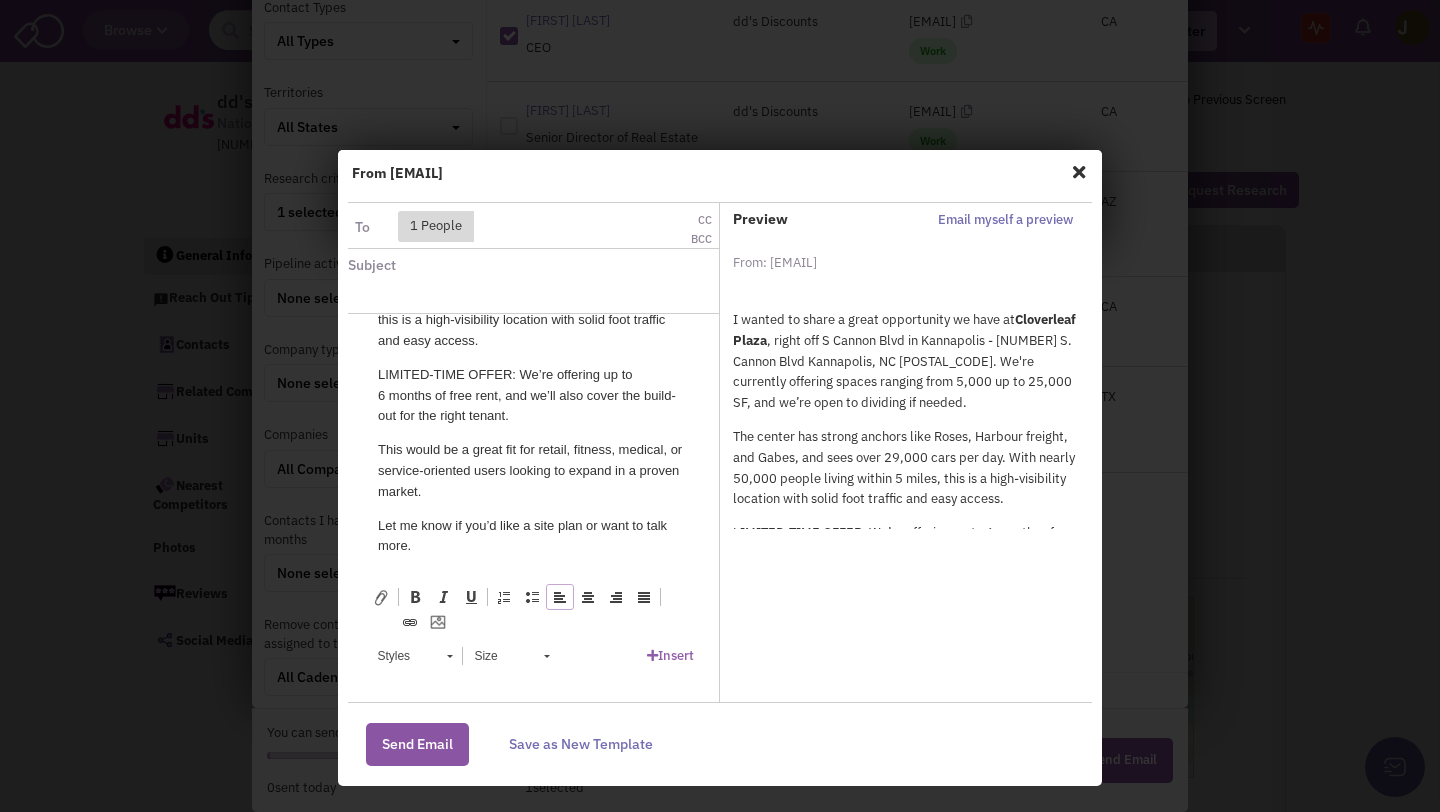 click on "Subject
Toggle Dropdown" at bounding box center (533, 281) 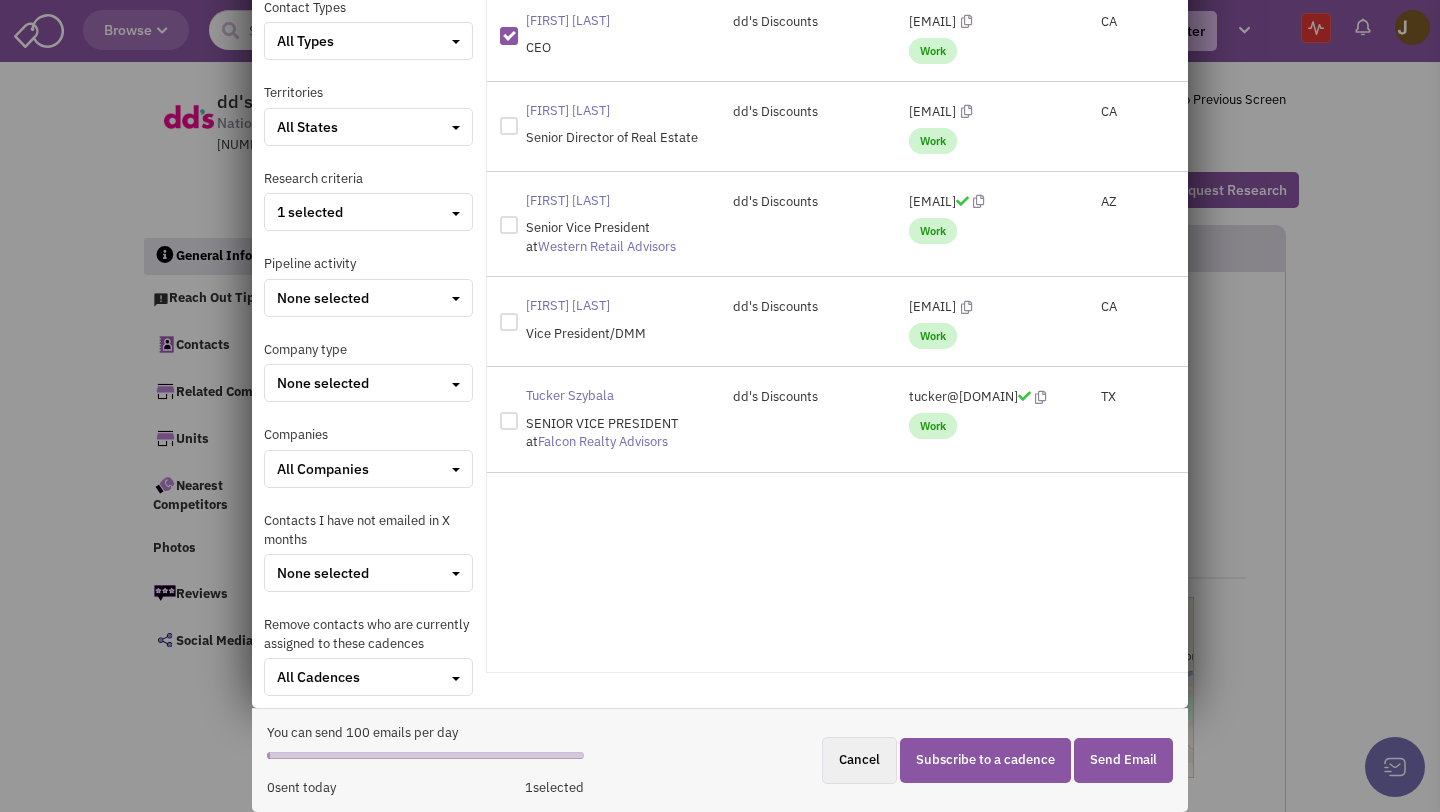 click on "Cancel" at bounding box center (859, 760) 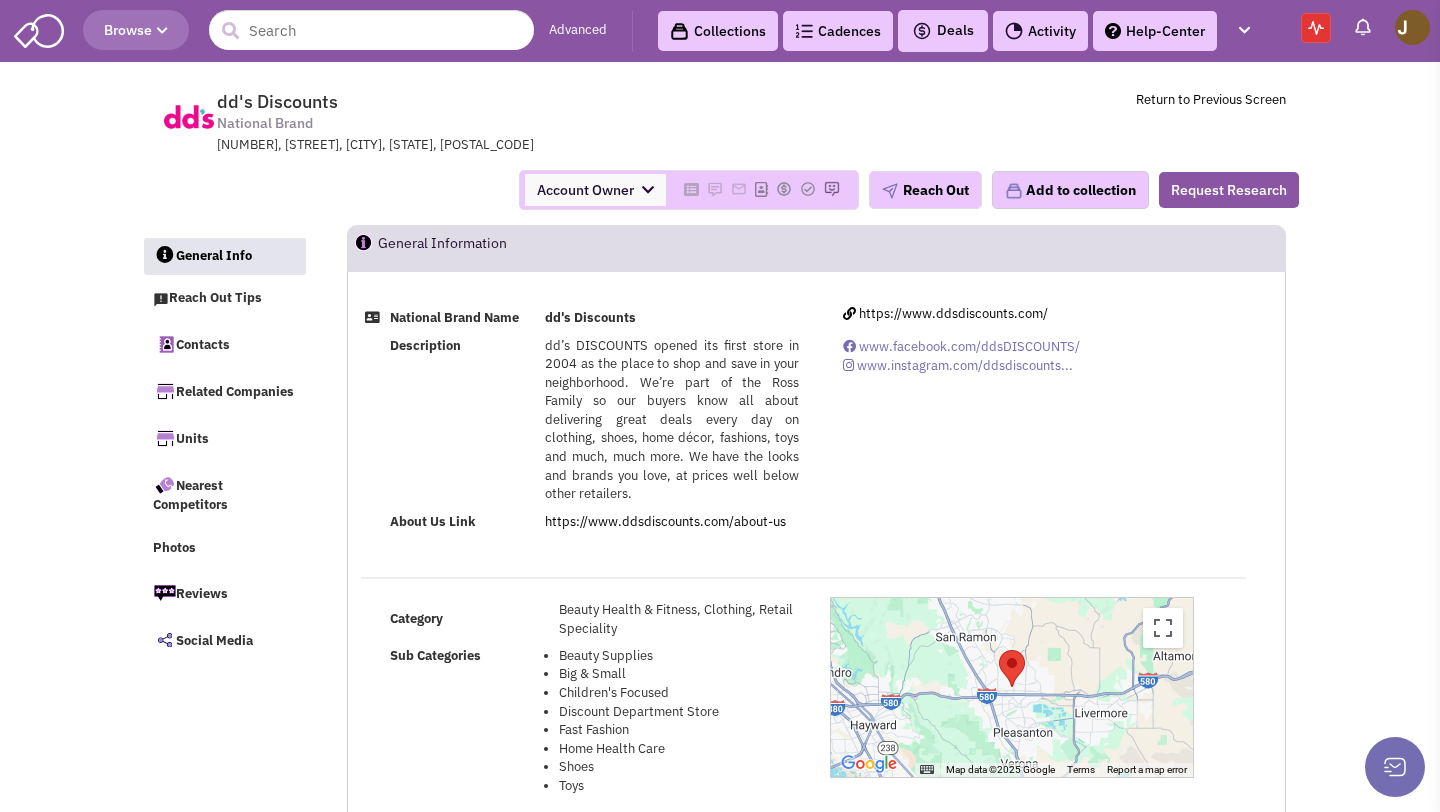 click at bounding box center (1316, 28) 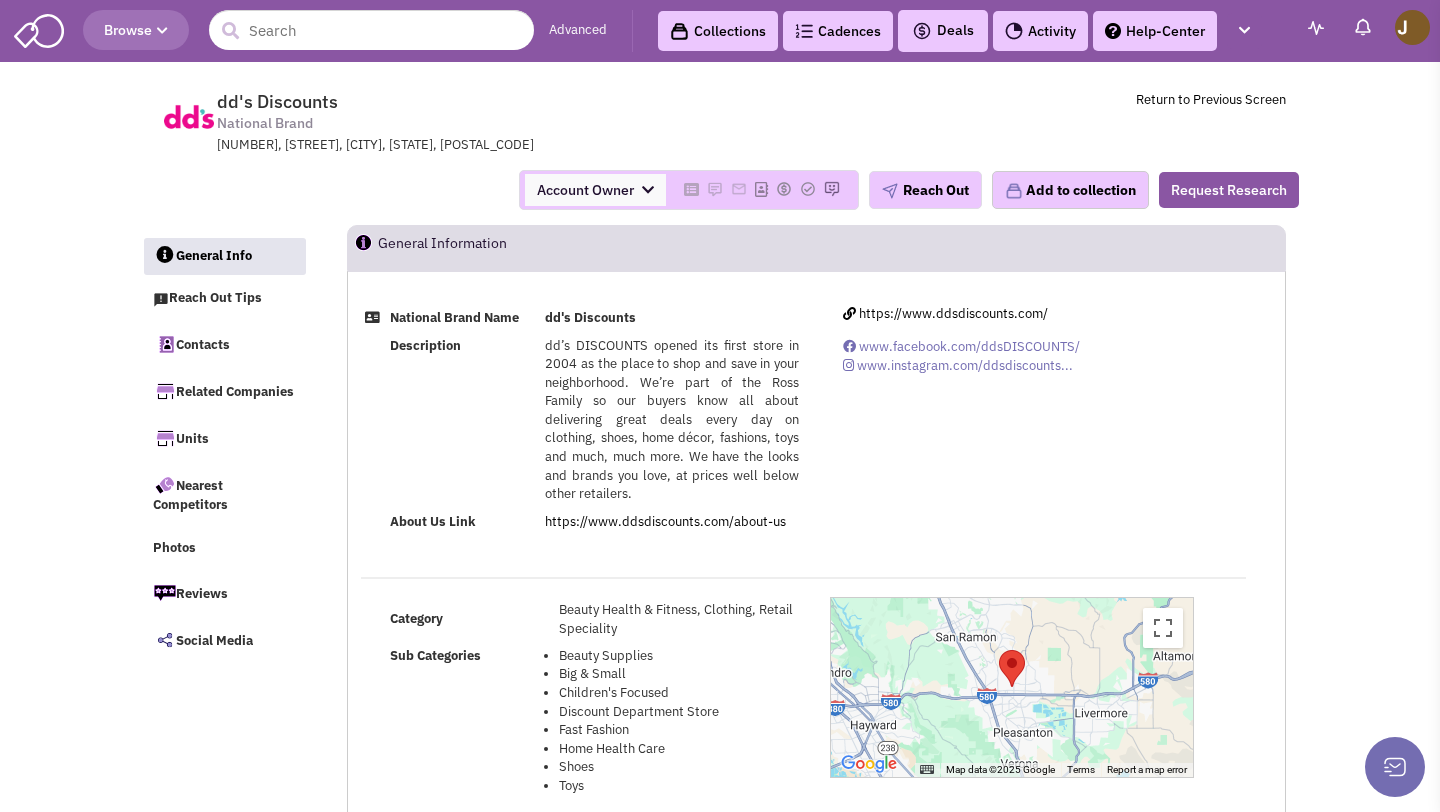 click at bounding box center (1412, 27) 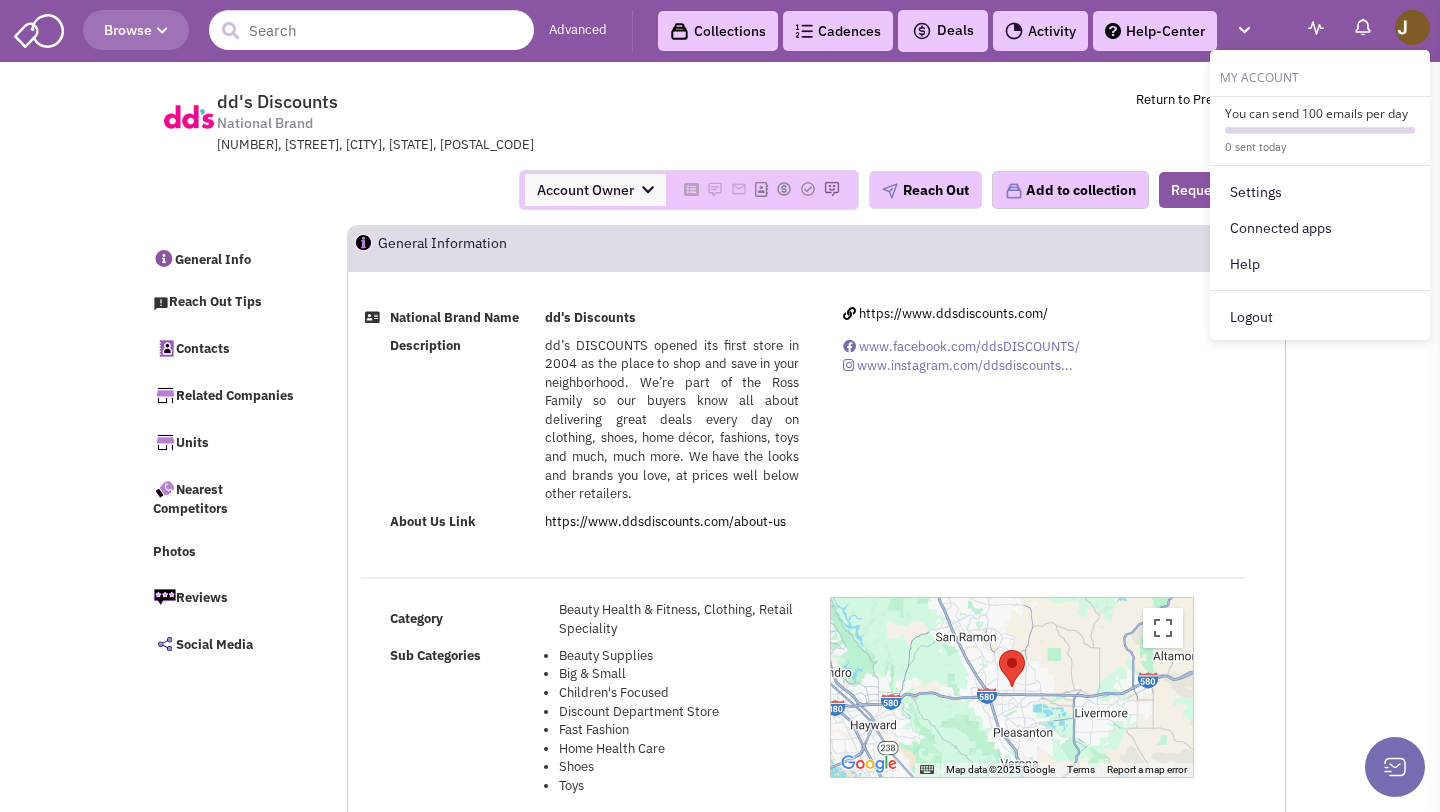 click at bounding box center (1412, 27) 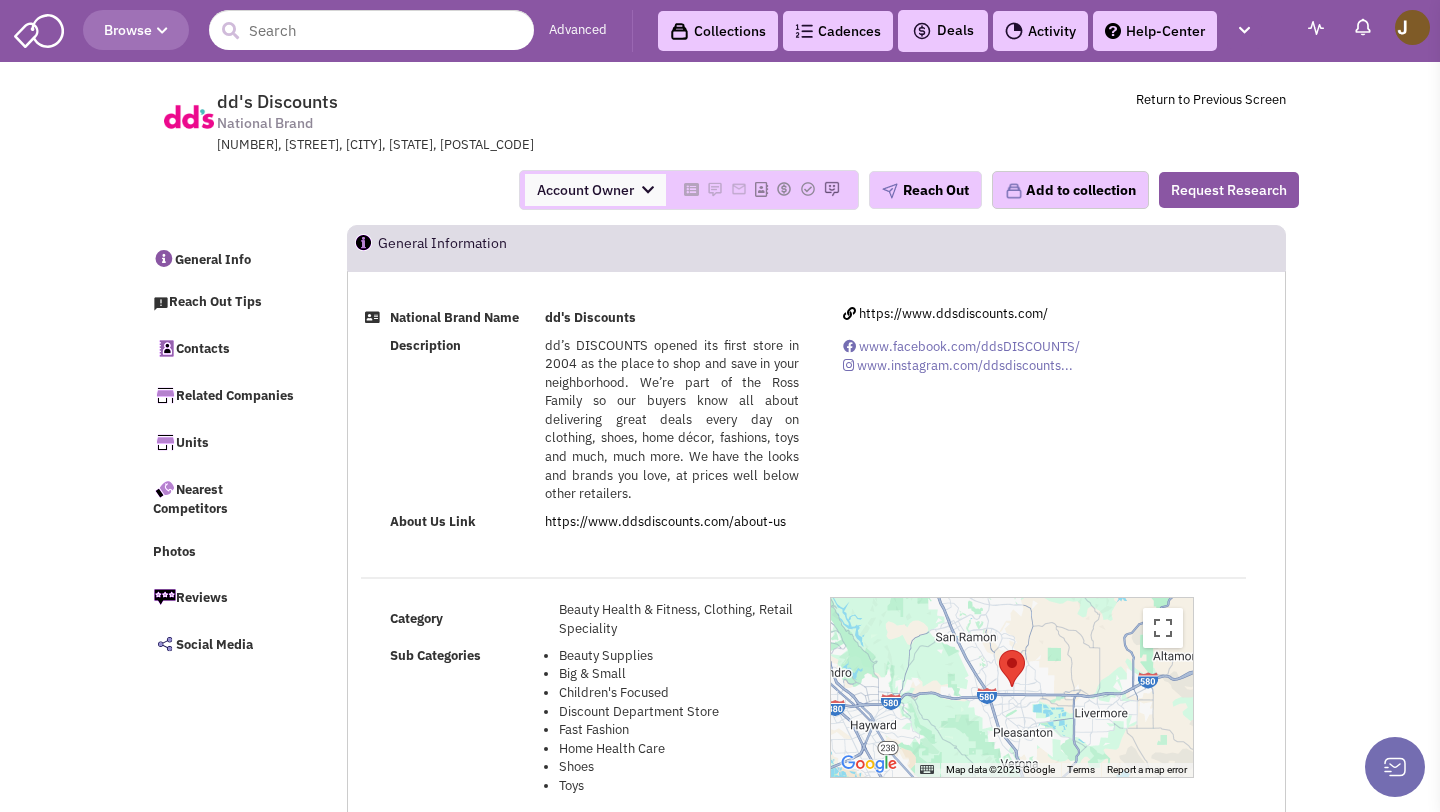 click at bounding box center [1412, 27] 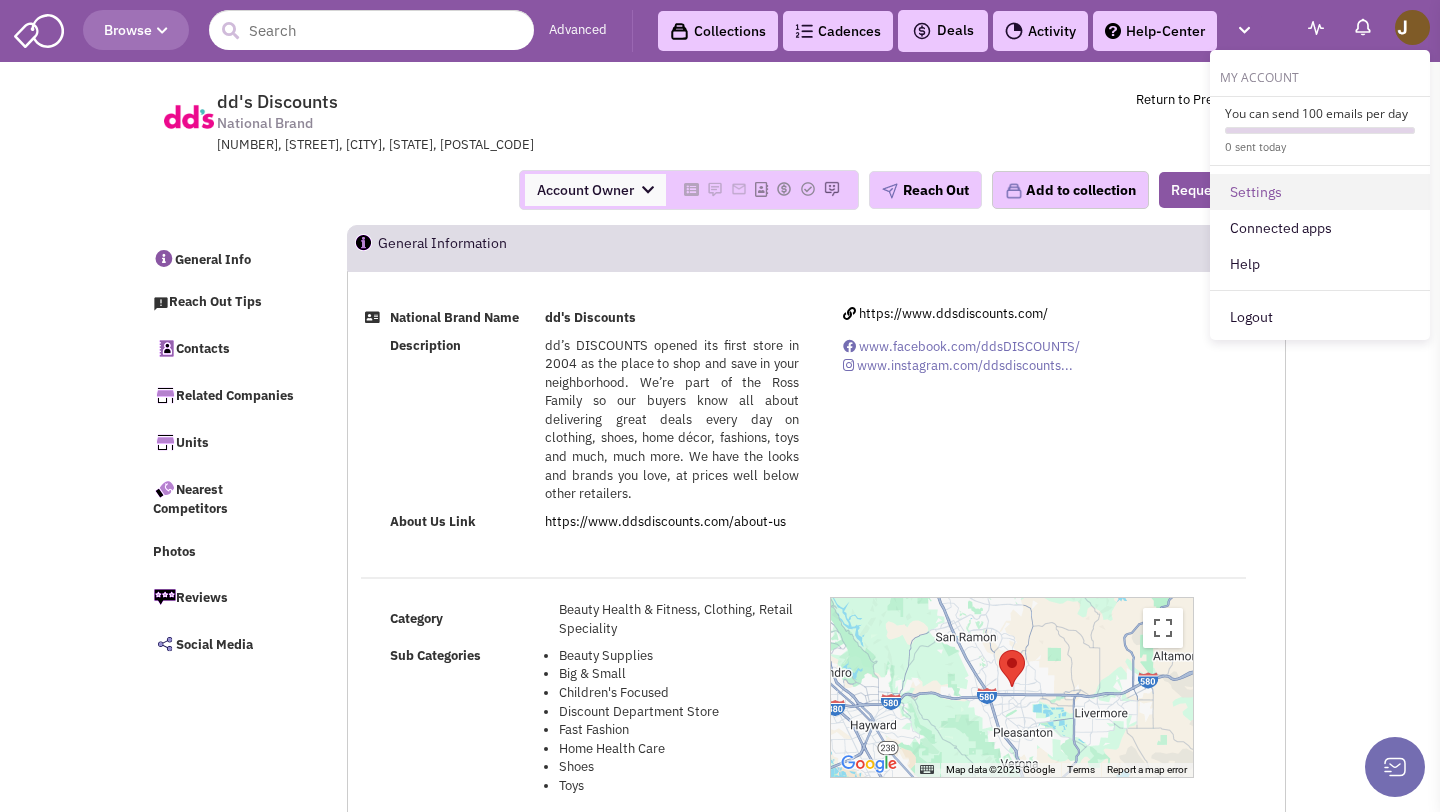 click on "Settings" at bounding box center (1320, 192) 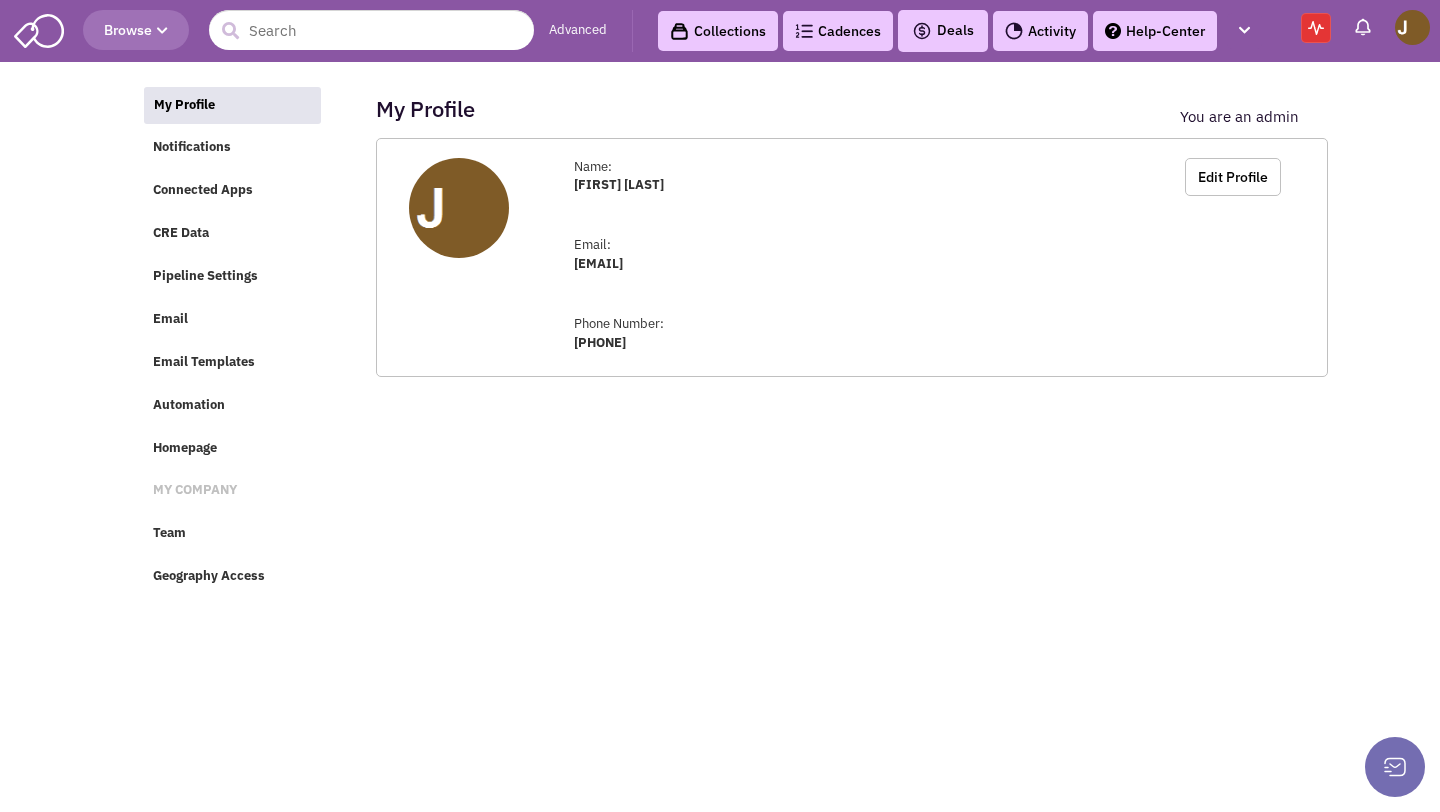 scroll, scrollTop: 0, scrollLeft: 0, axis: both 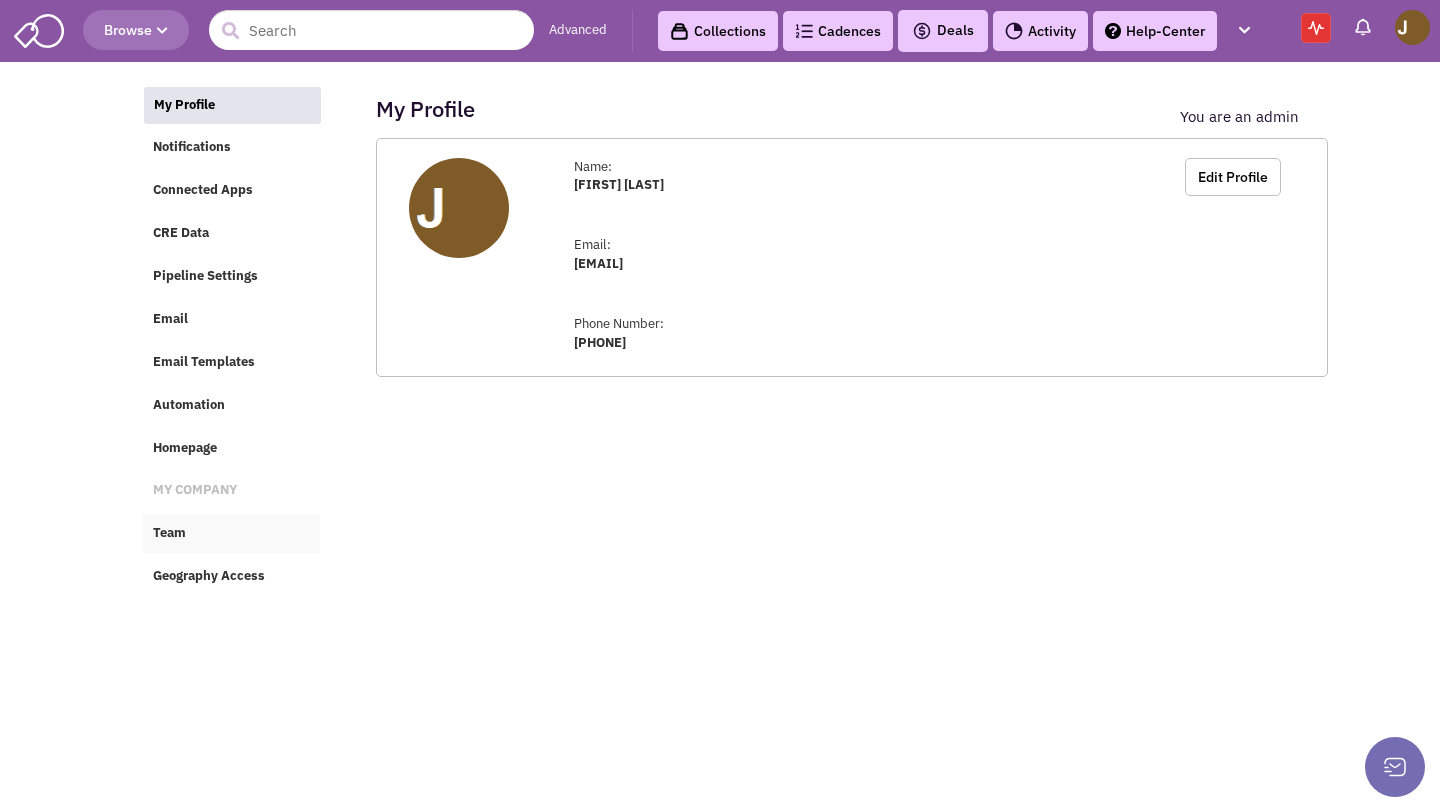 drag, startPoint x: 224, startPoint y: 514, endPoint x: 224, endPoint y: 534, distance: 20 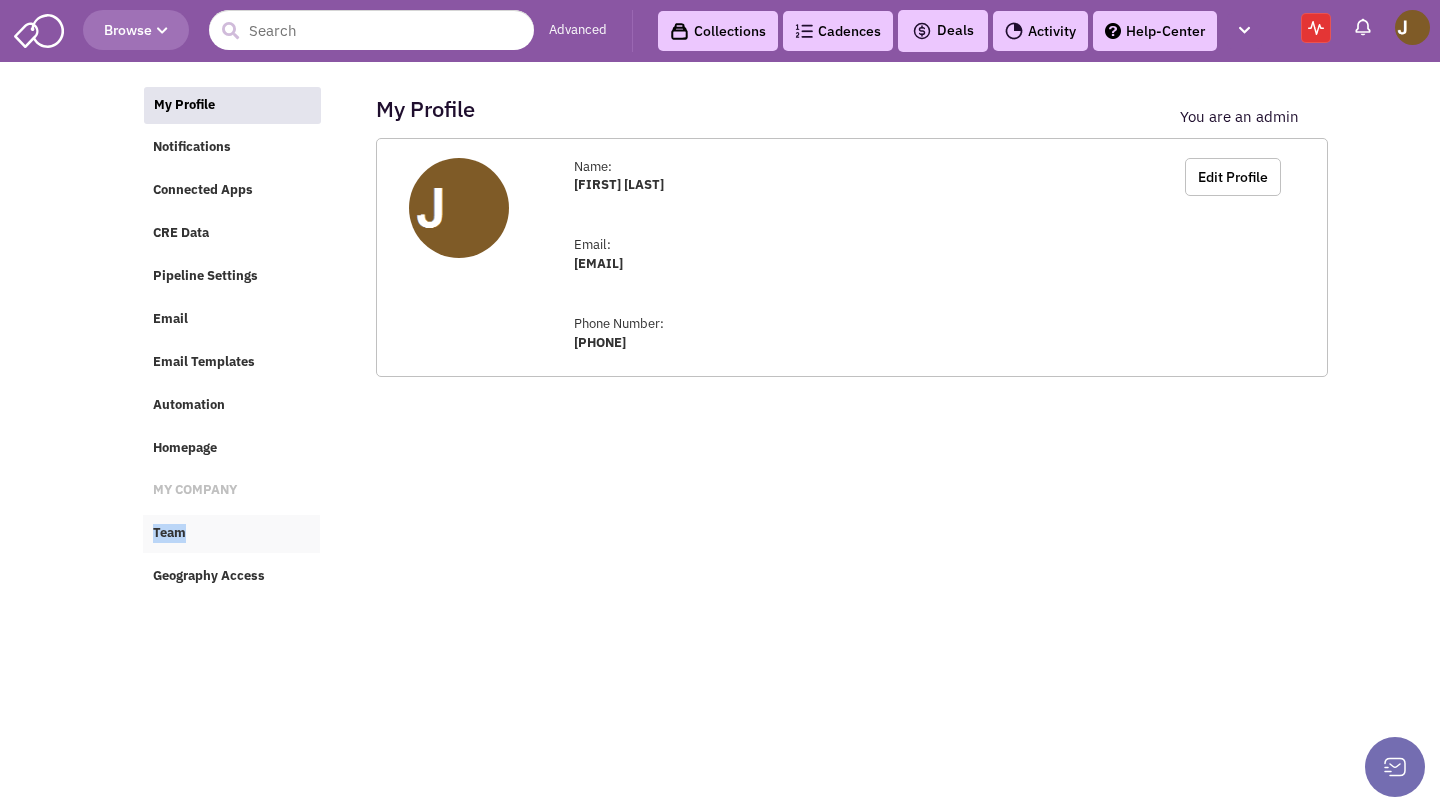 click on "Team" at bounding box center [231, 534] 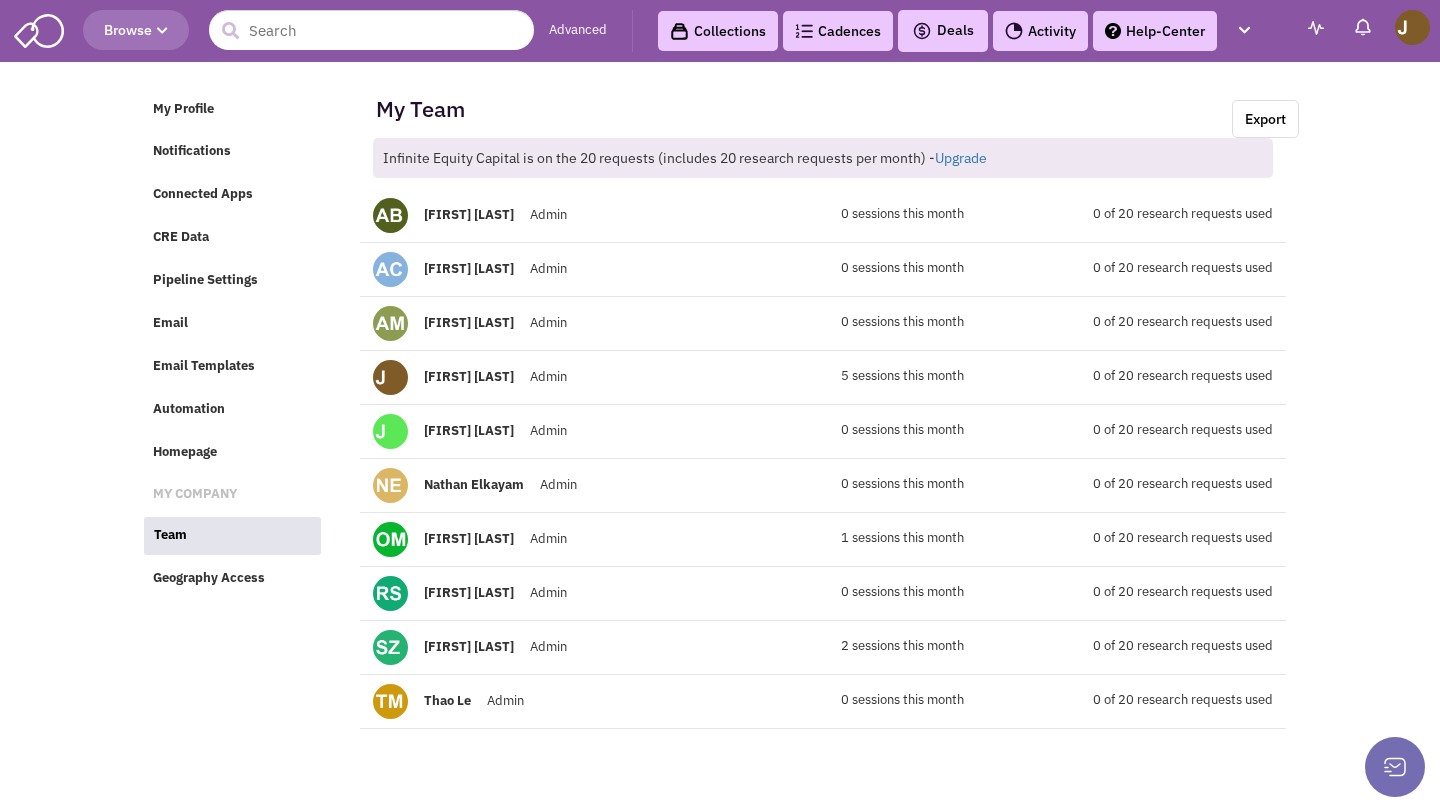 scroll, scrollTop: 0, scrollLeft: 0, axis: both 